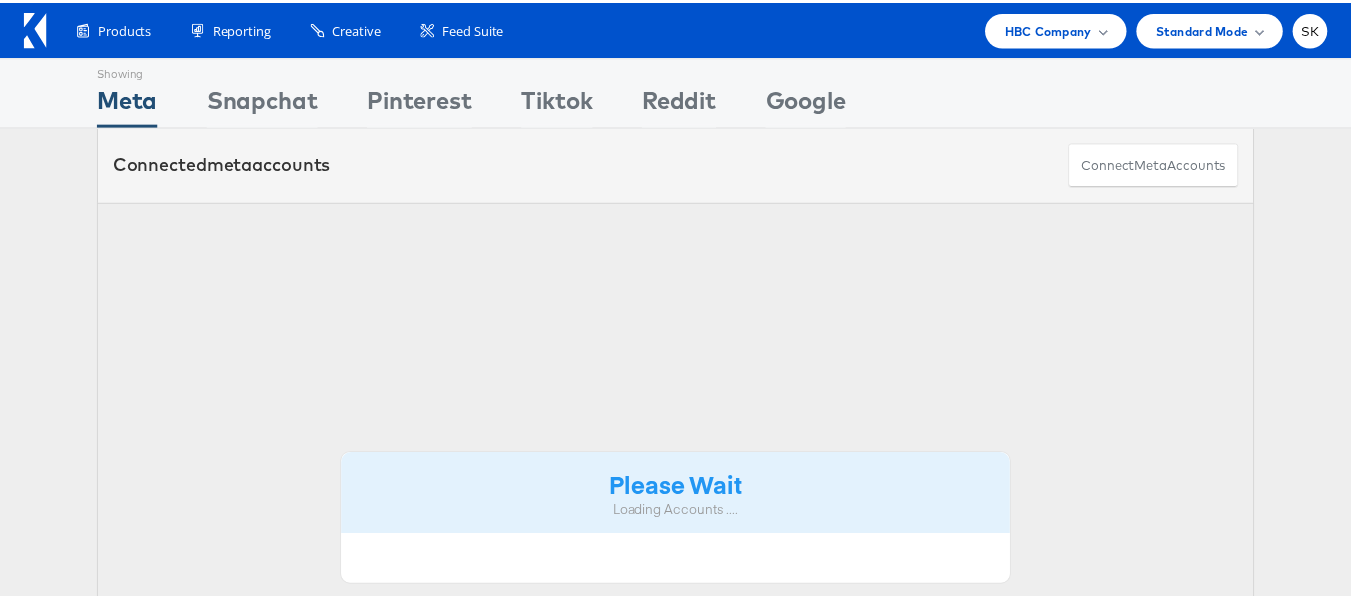 scroll, scrollTop: 0, scrollLeft: 0, axis: both 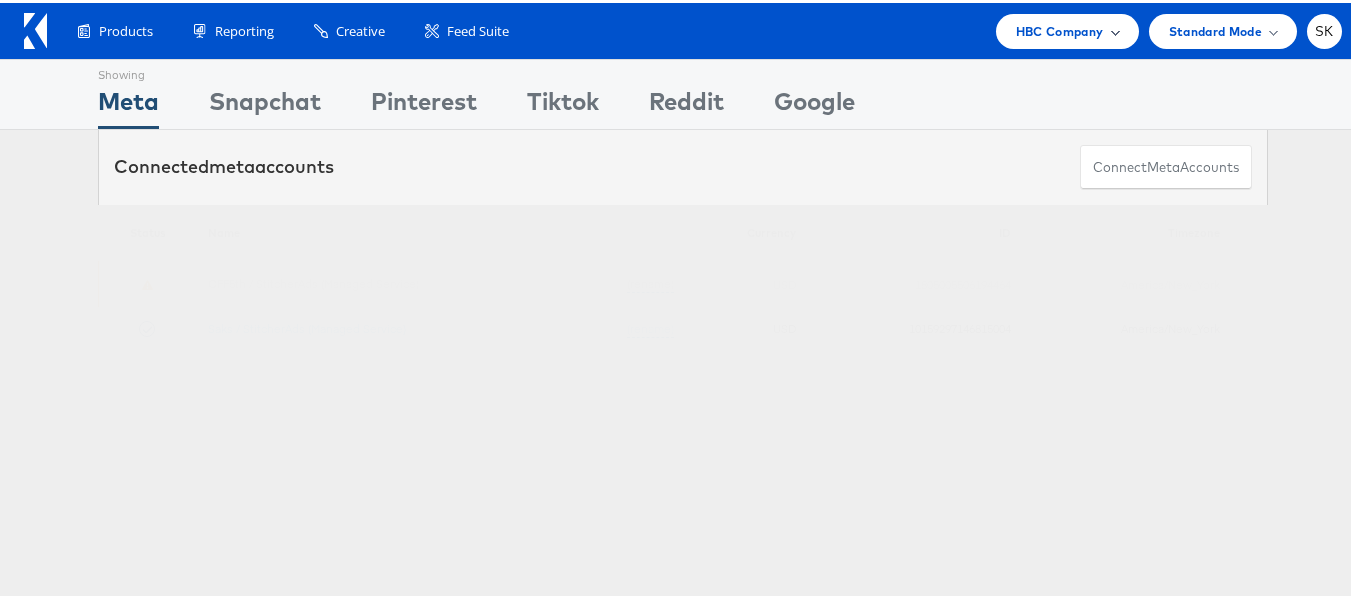click on "HBC Company" at bounding box center (1060, 28) 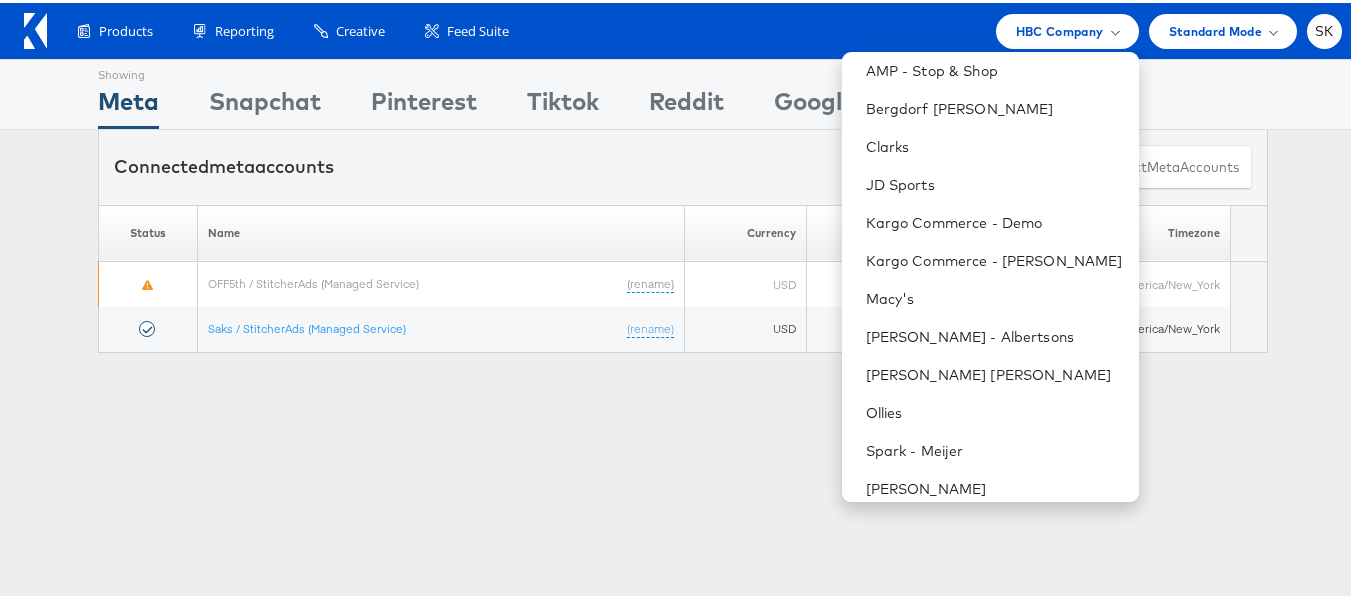scroll, scrollTop: 248, scrollLeft: 0, axis: vertical 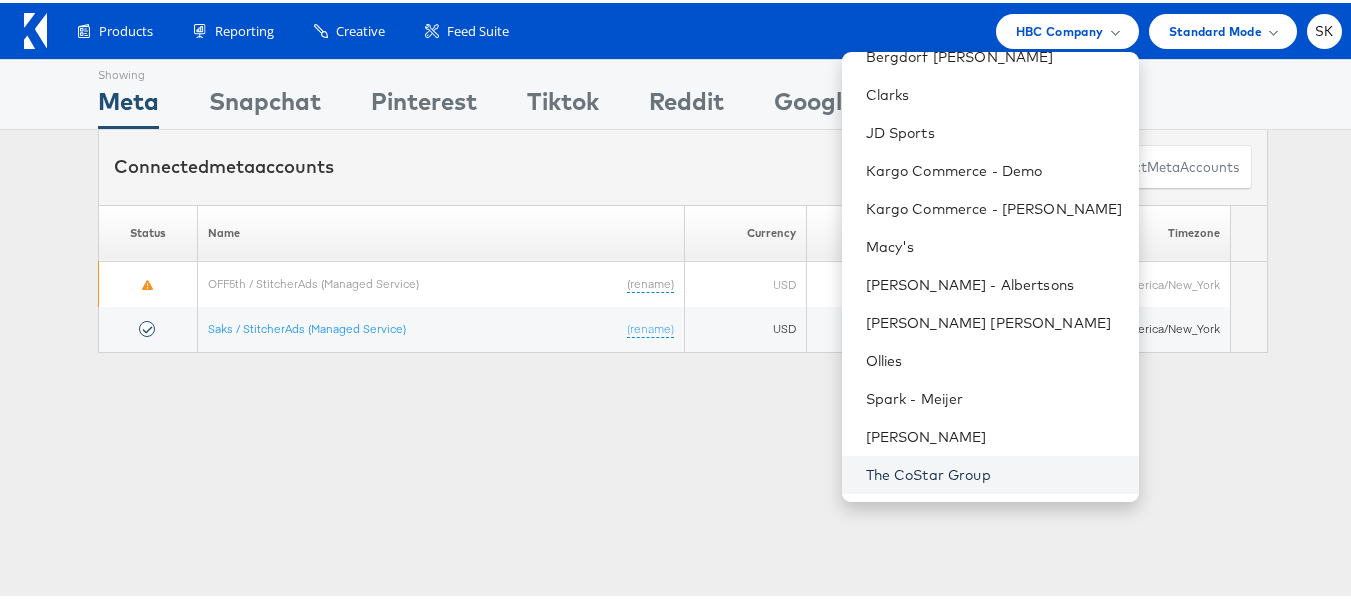 click on "The CoStar Group" at bounding box center (994, 472) 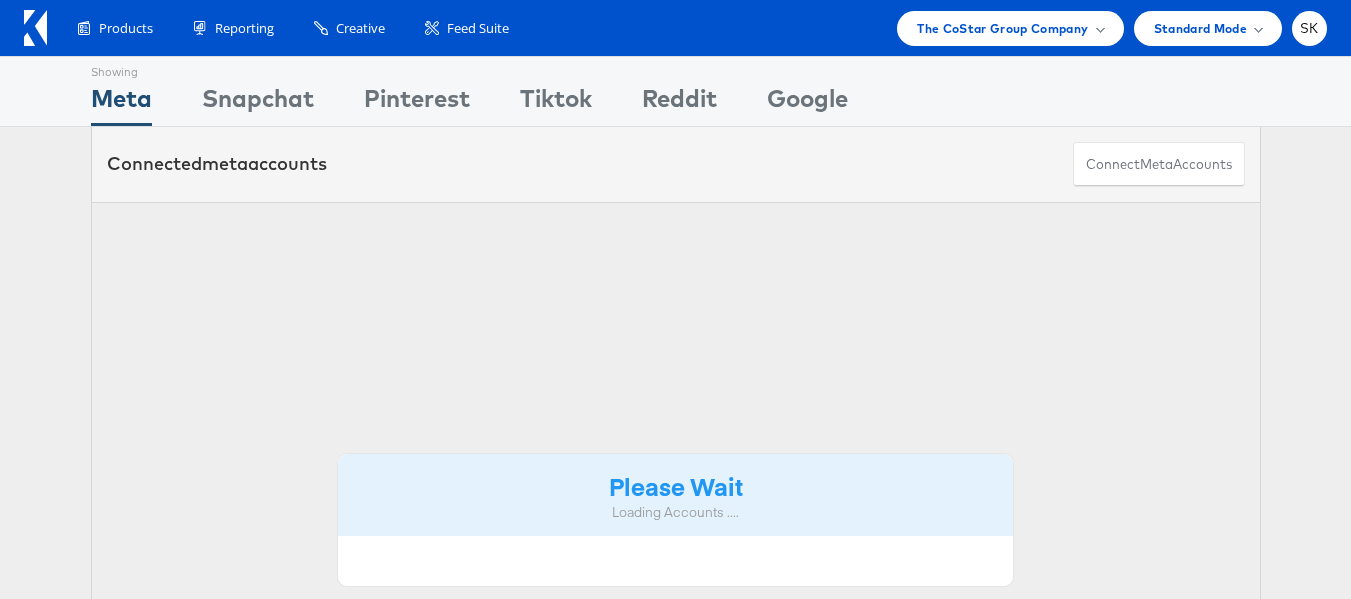 scroll, scrollTop: 0, scrollLeft: 0, axis: both 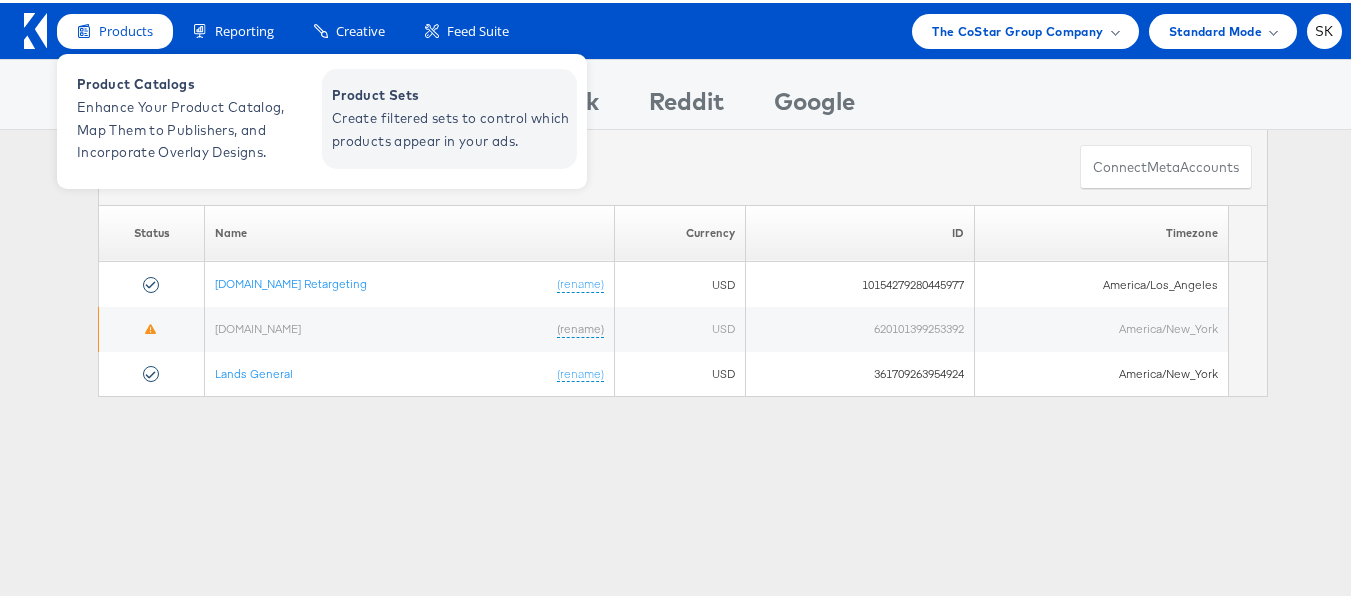 click on "Create filtered sets to control which products appear in your ads." at bounding box center [452, 127] 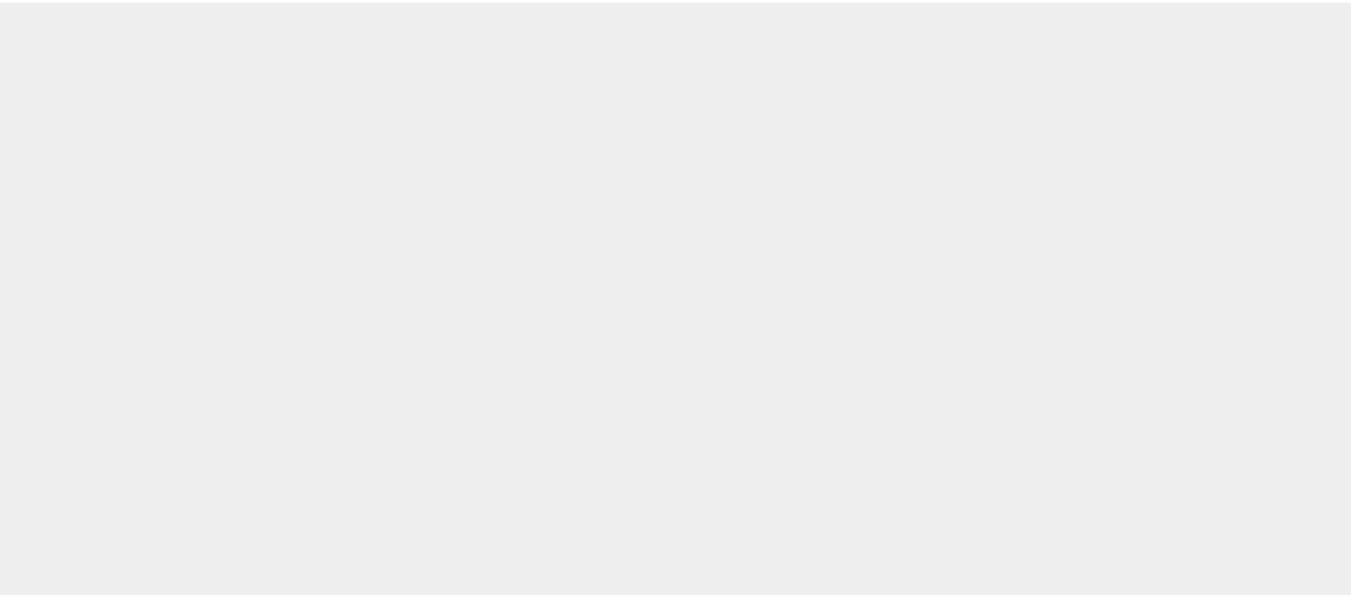 scroll, scrollTop: 0, scrollLeft: 0, axis: both 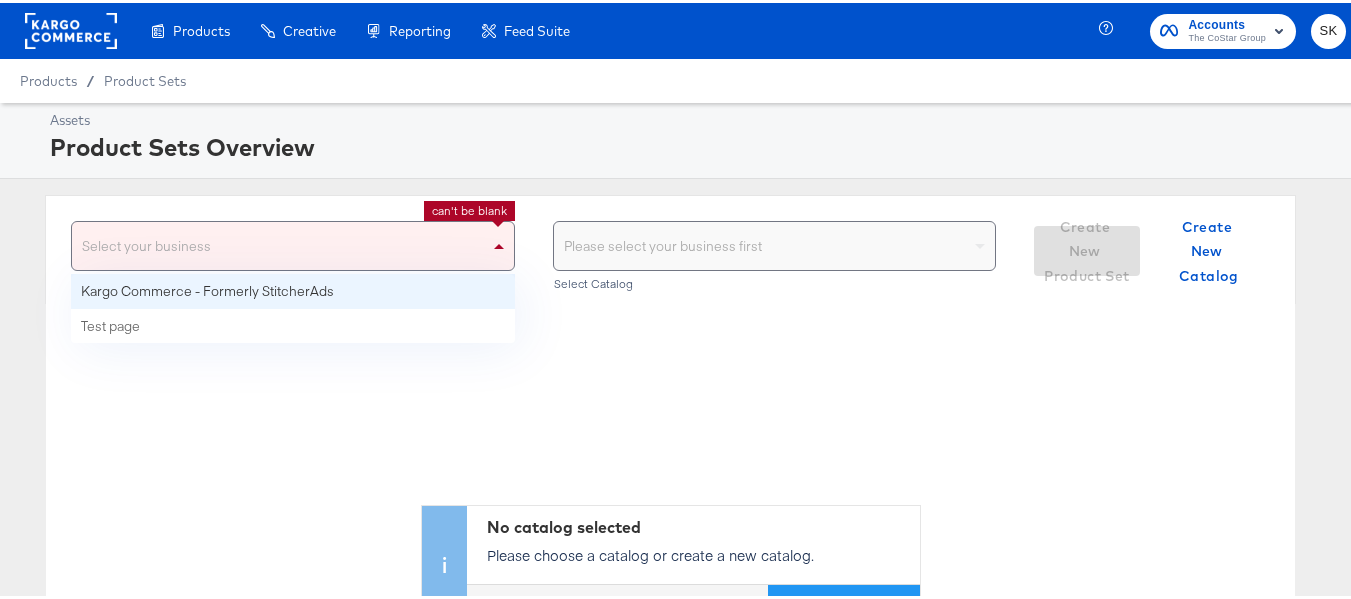 click at bounding box center [499, 243] 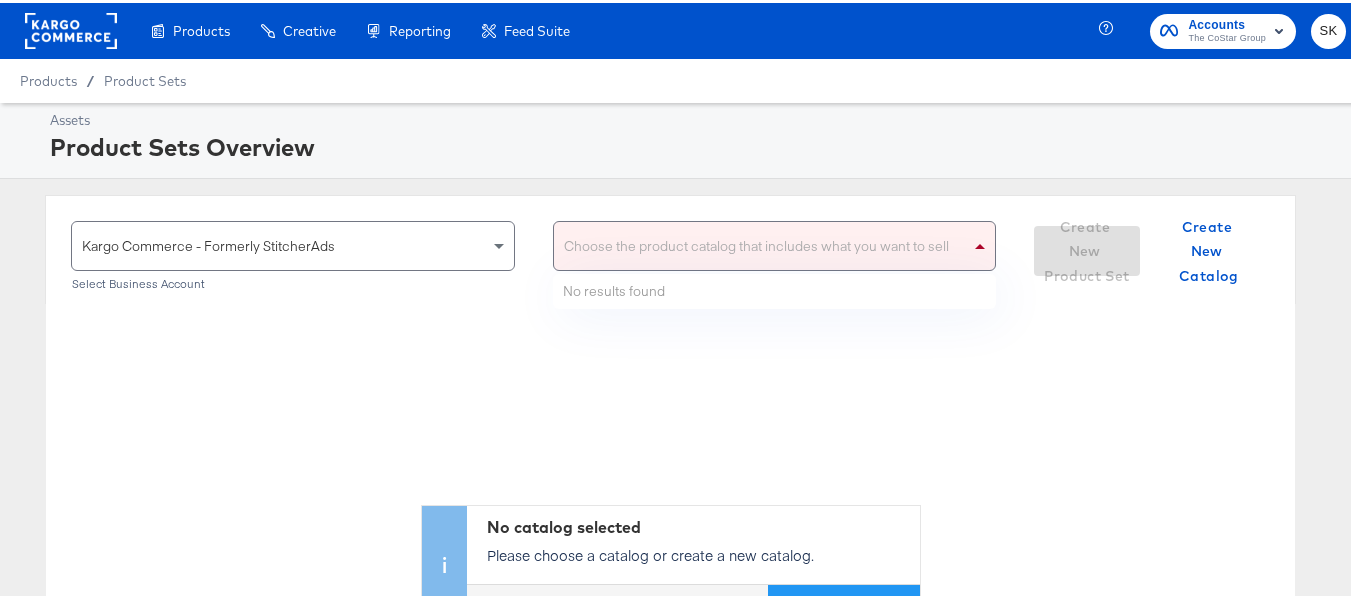 drag, startPoint x: 582, startPoint y: 223, endPoint x: 596, endPoint y: 234, distance: 17.804493 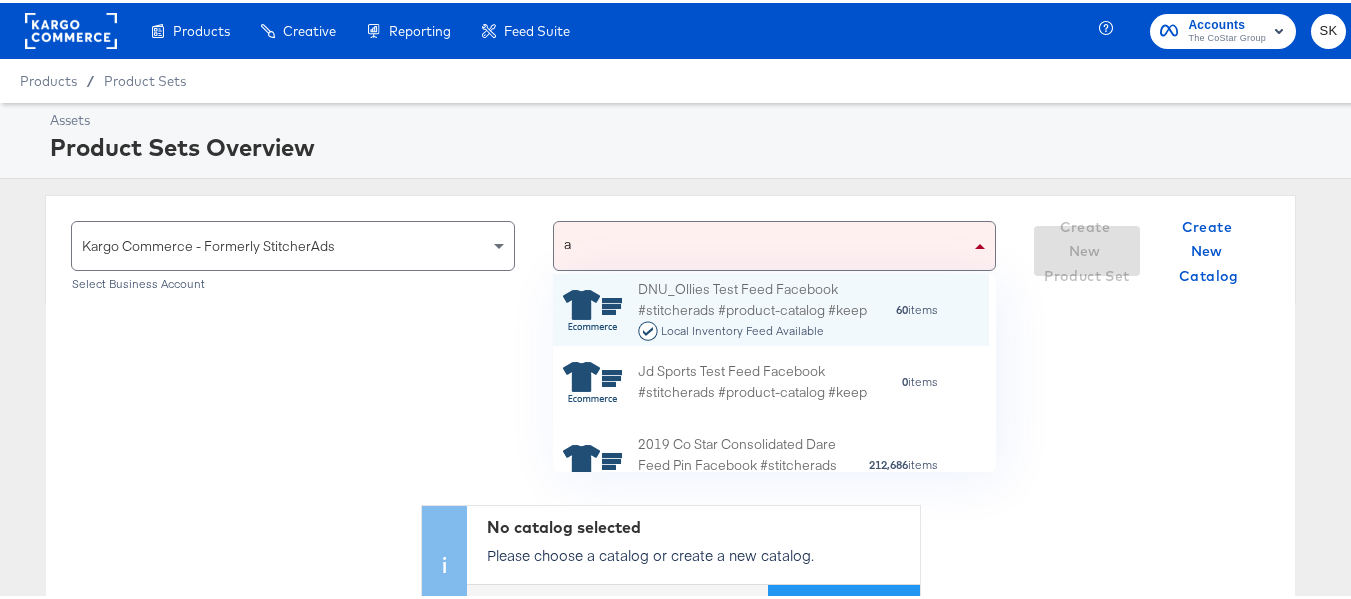 scroll, scrollTop: 16, scrollLeft: 16, axis: both 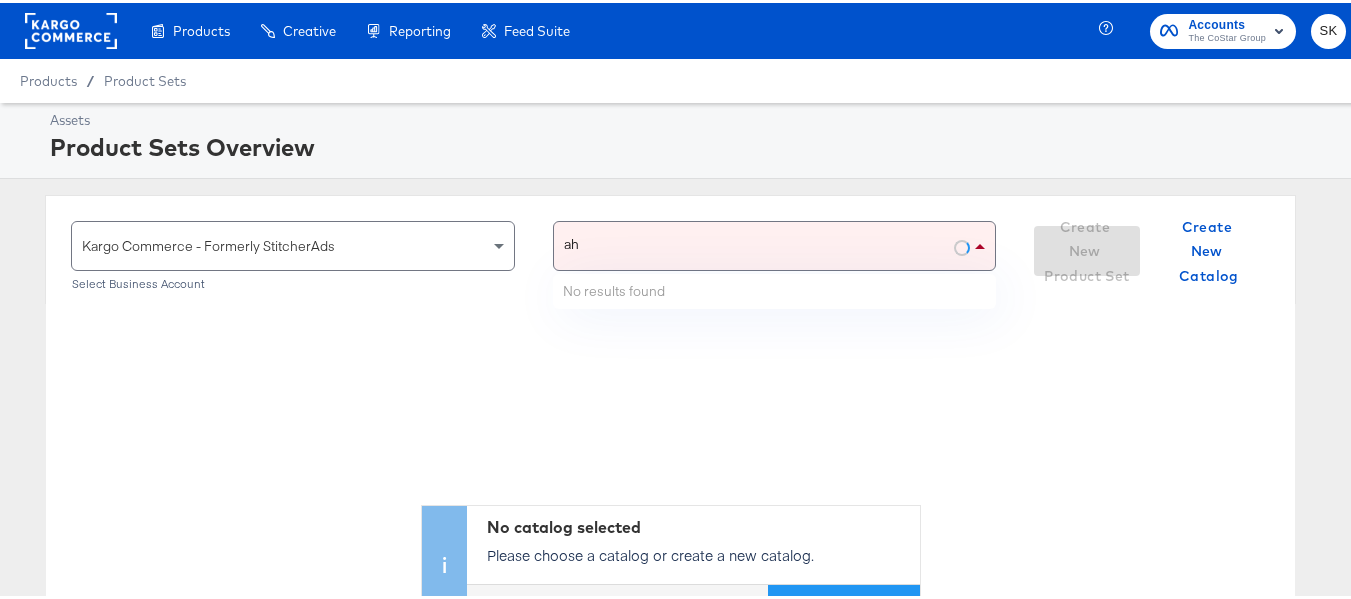 type on "ahl" 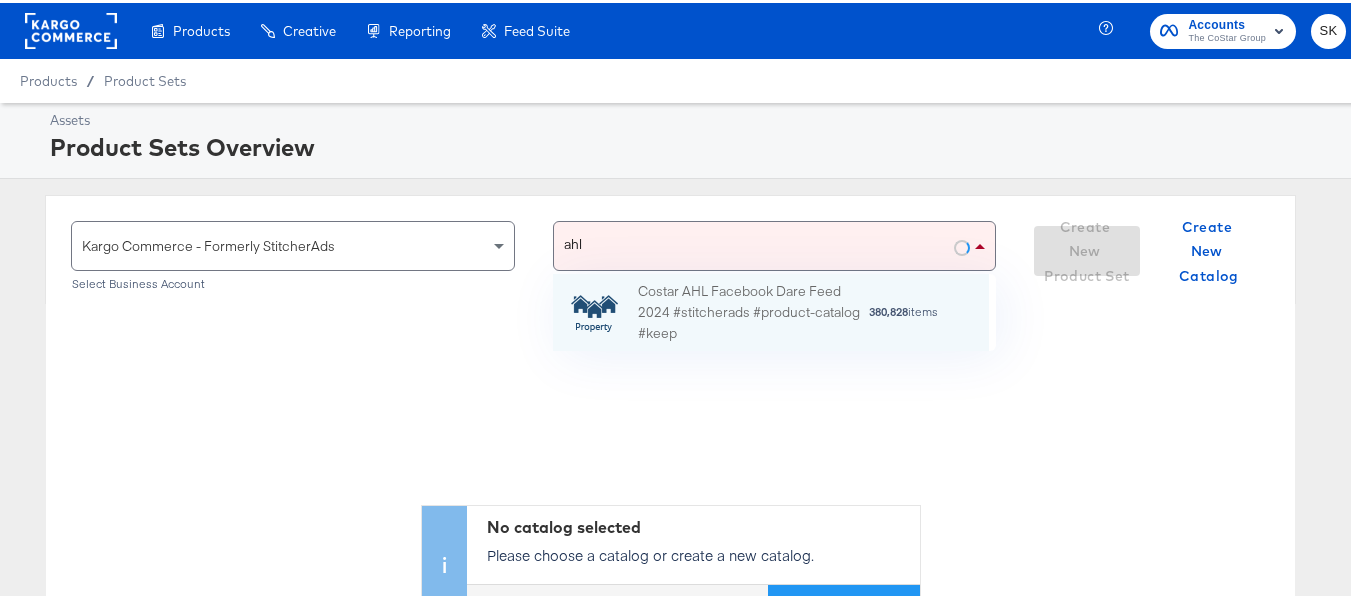 scroll, scrollTop: 16, scrollLeft: 16, axis: both 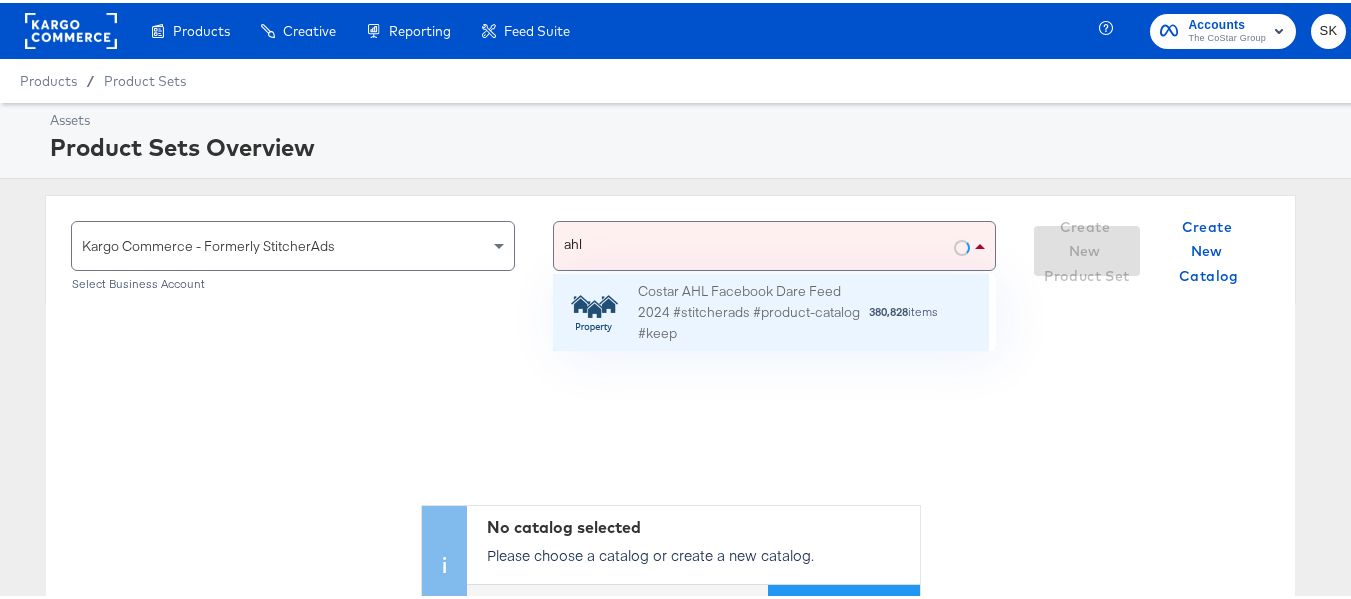 click on "Costar AHL Facebook Dare Feed 2024 #stitcherads #product-catalog #keep" at bounding box center (753, 310) 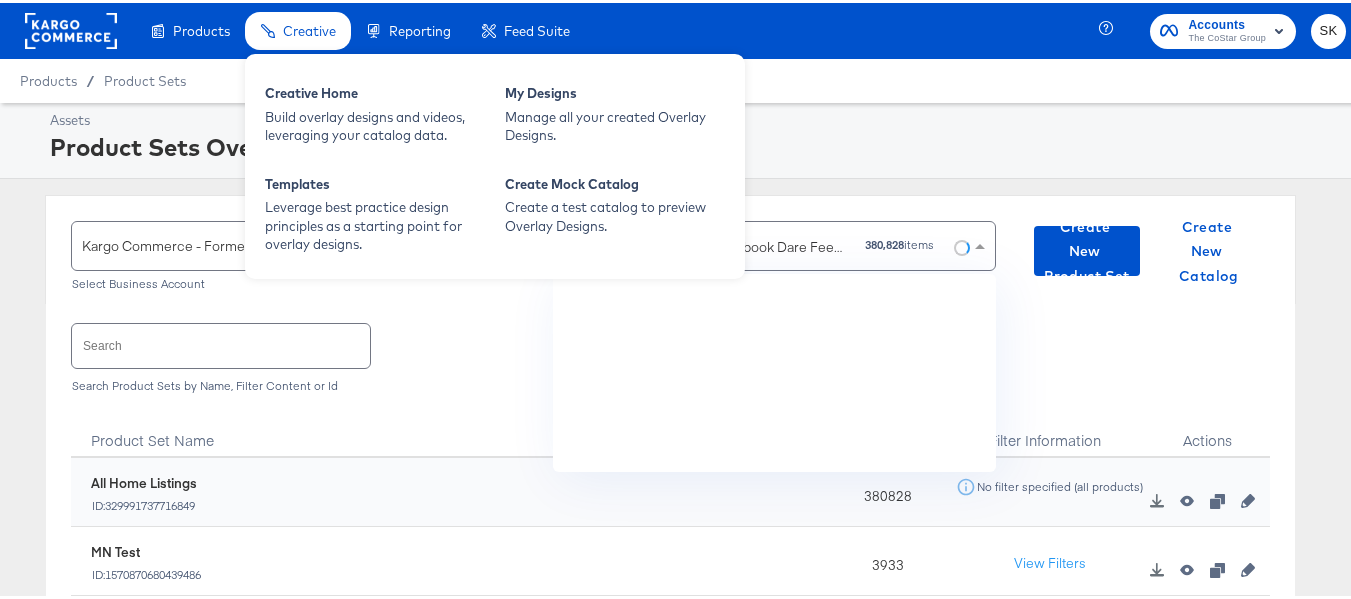 scroll, scrollTop: 4160, scrollLeft: 0, axis: vertical 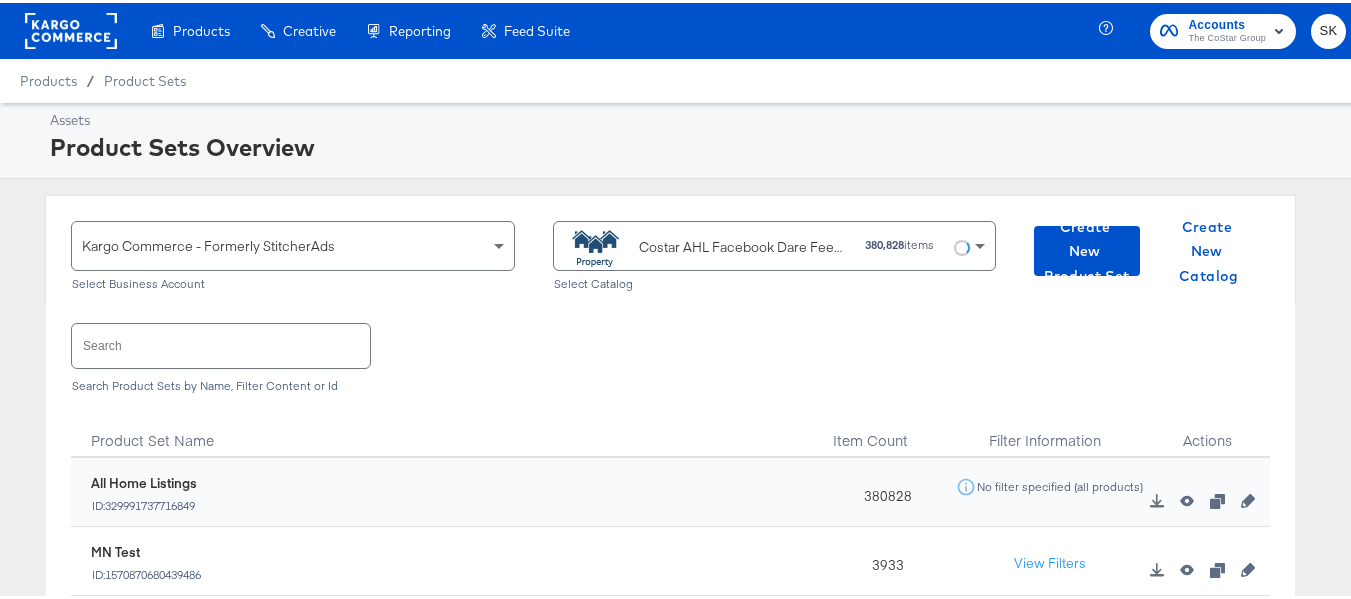 paste on "DiamondPlus_Diamond_Platinum_Properties" 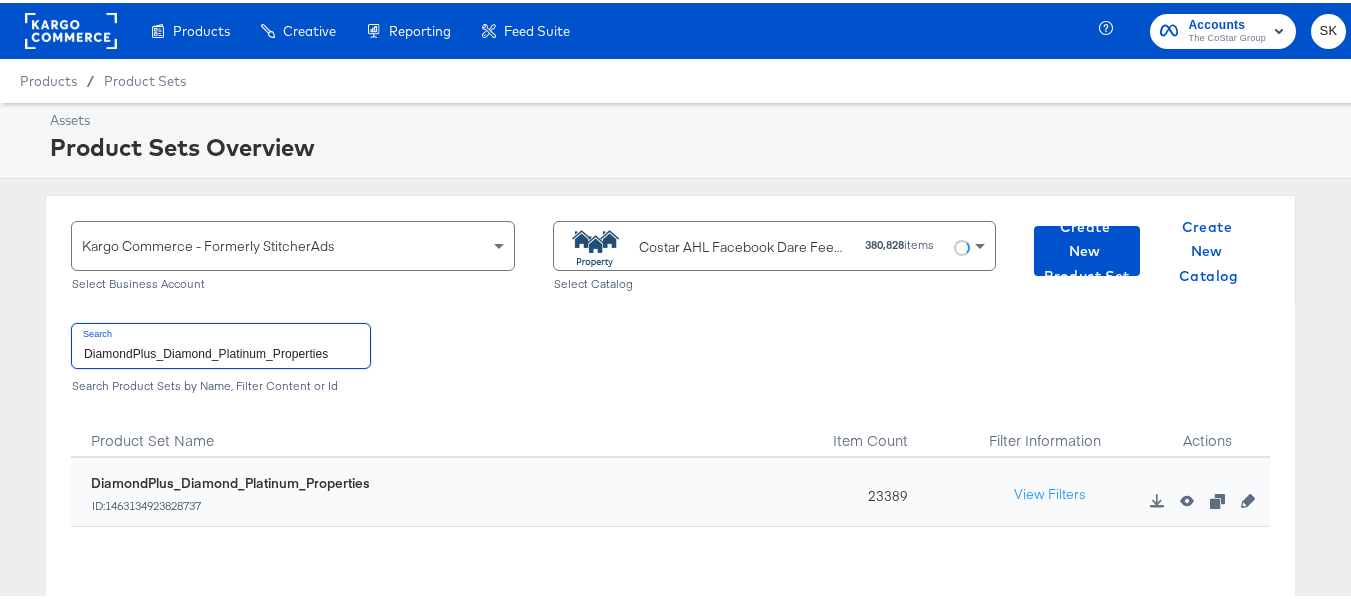 click on "DiamondPlus_Diamond_Platinum_Properties" at bounding box center (221, 342) 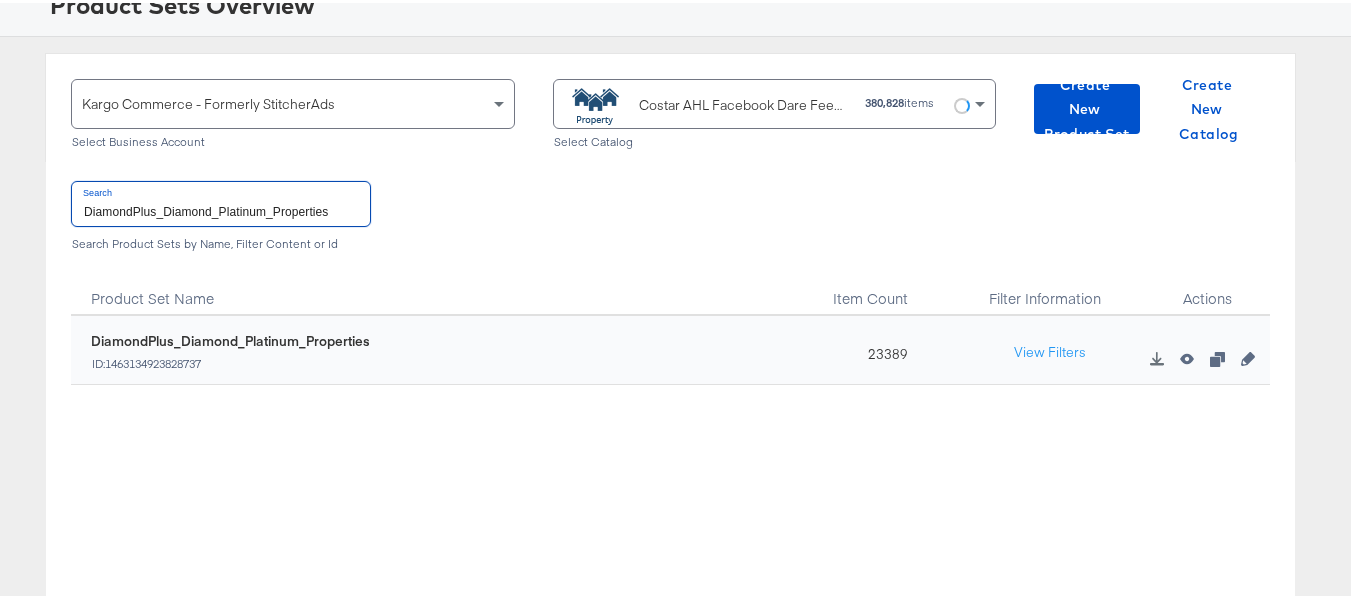 scroll, scrollTop: 0, scrollLeft: 0, axis: both 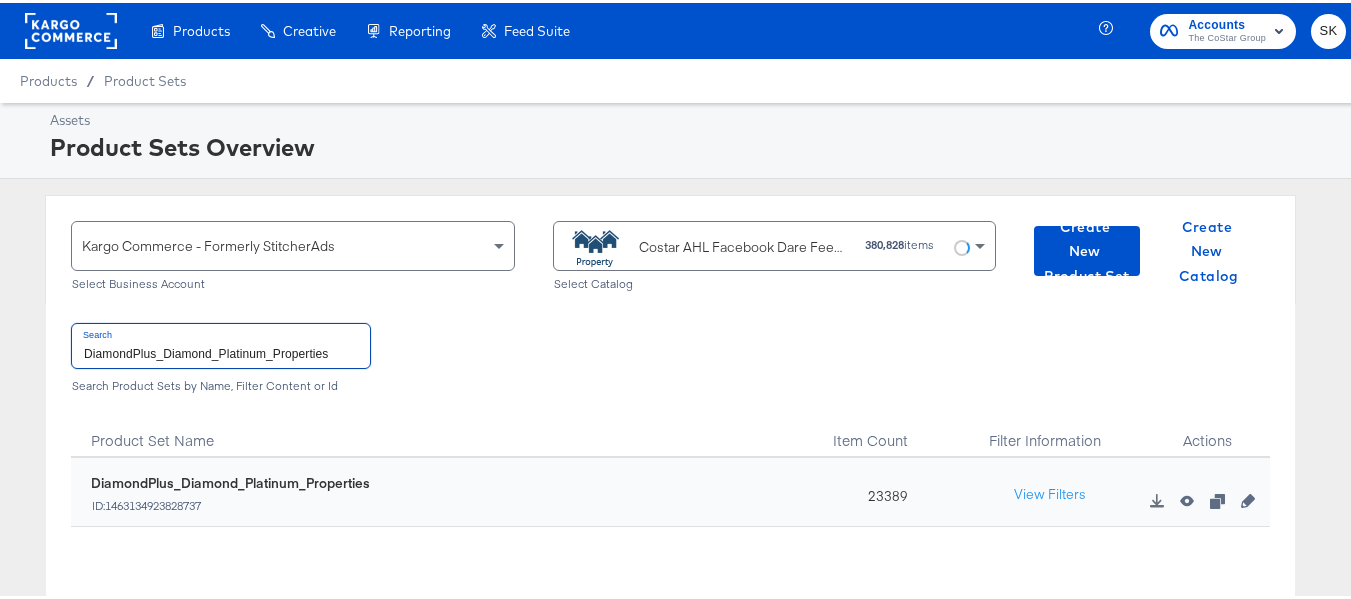 type on "DiamondPlus_Diamond_Platinum_Properties" 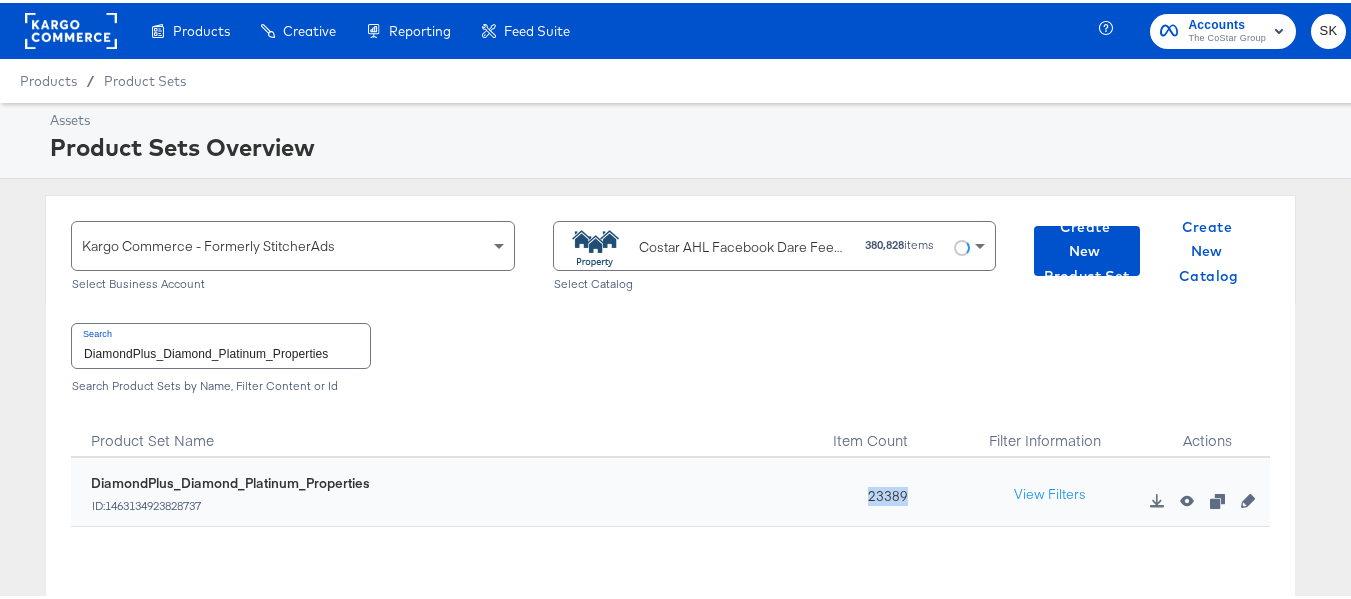click on "23389" at bounding box center (882, 489) 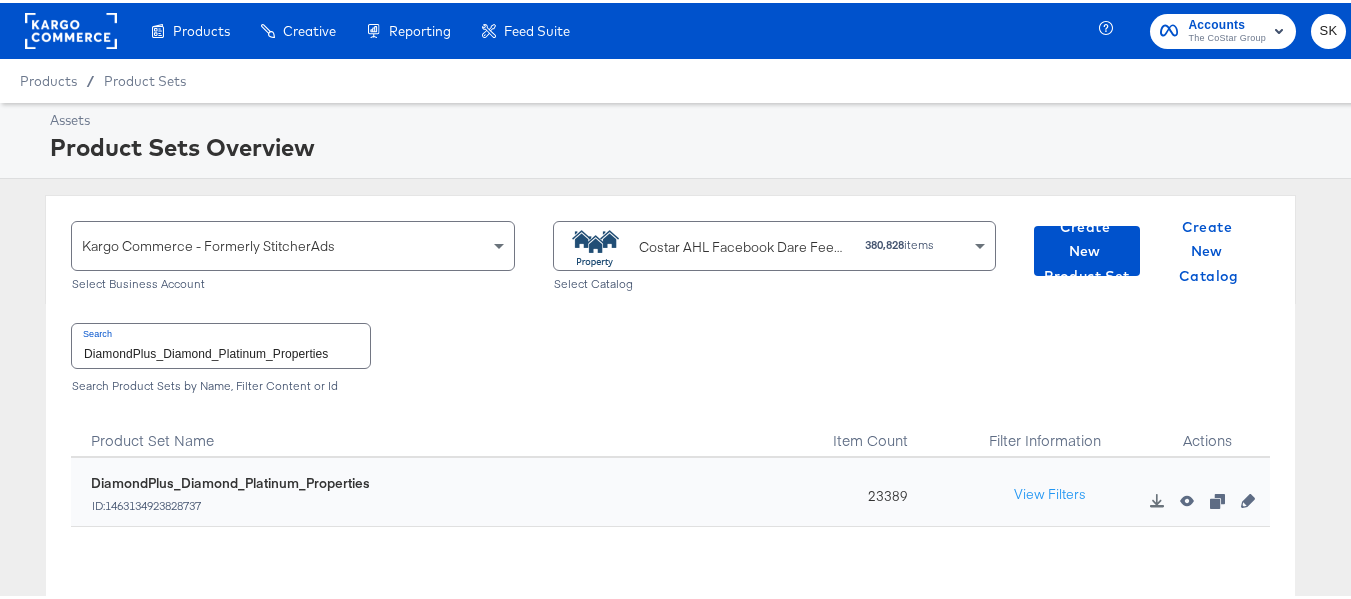 click on "DiamondPlus_Diamond_Platinum_Properties ID:  1463134923828737" at bounding box center (450, 493) 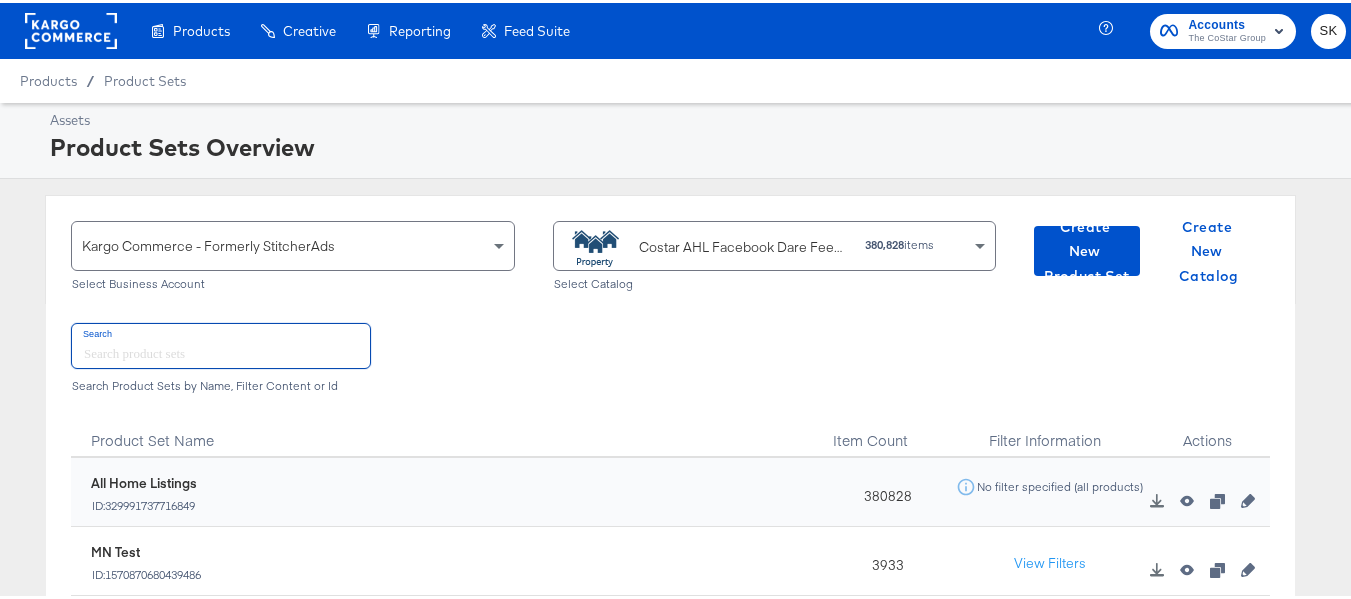 type 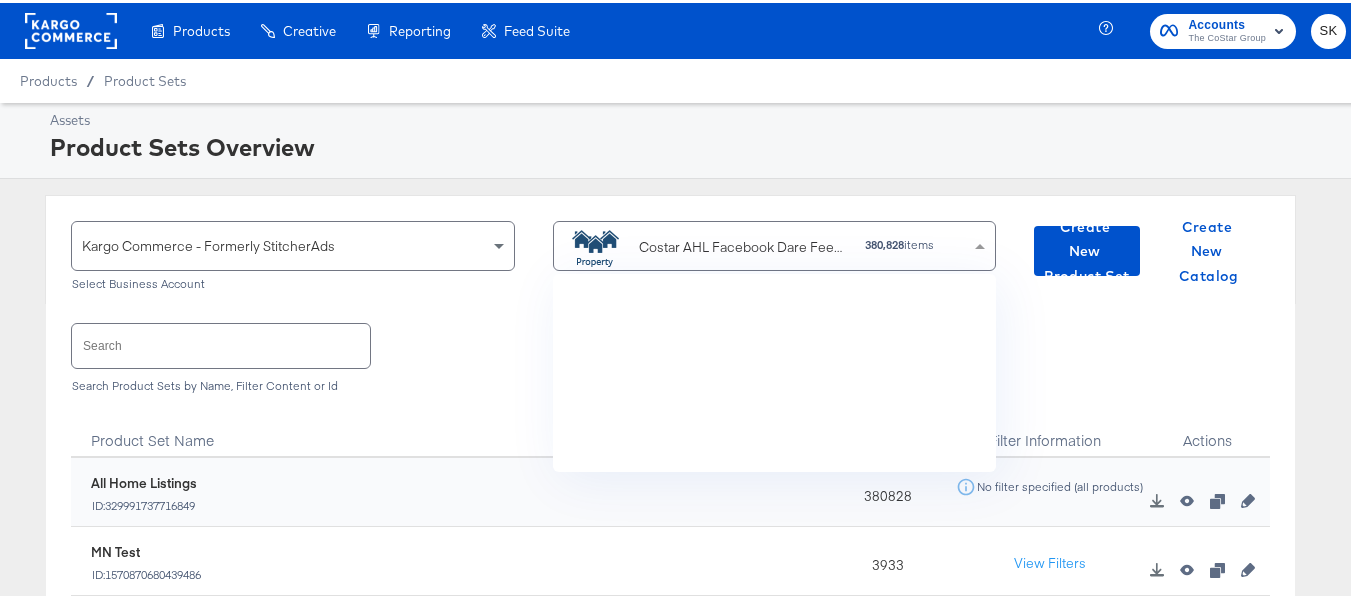click on "Costar AHL Facebook Dare Feed 2024 #stitcherads #product-catalog #keep" at bounding box center [744, 244] 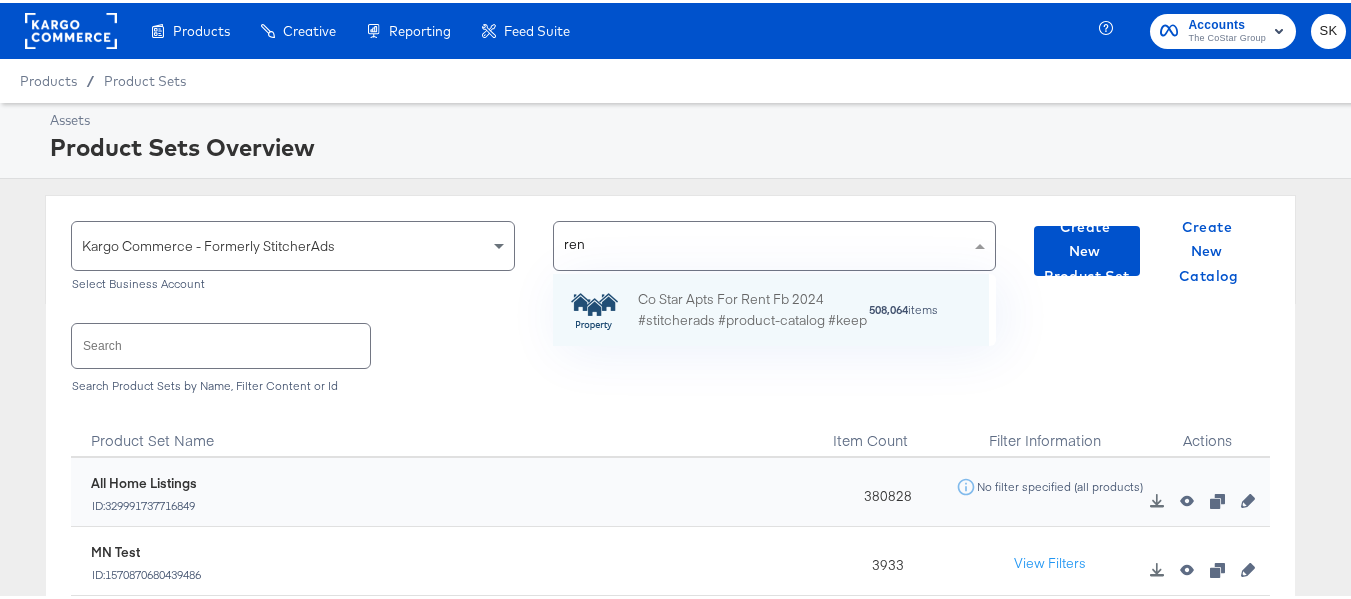 scroll, scrollTop: 0, scrollLeft: 0, axis: both 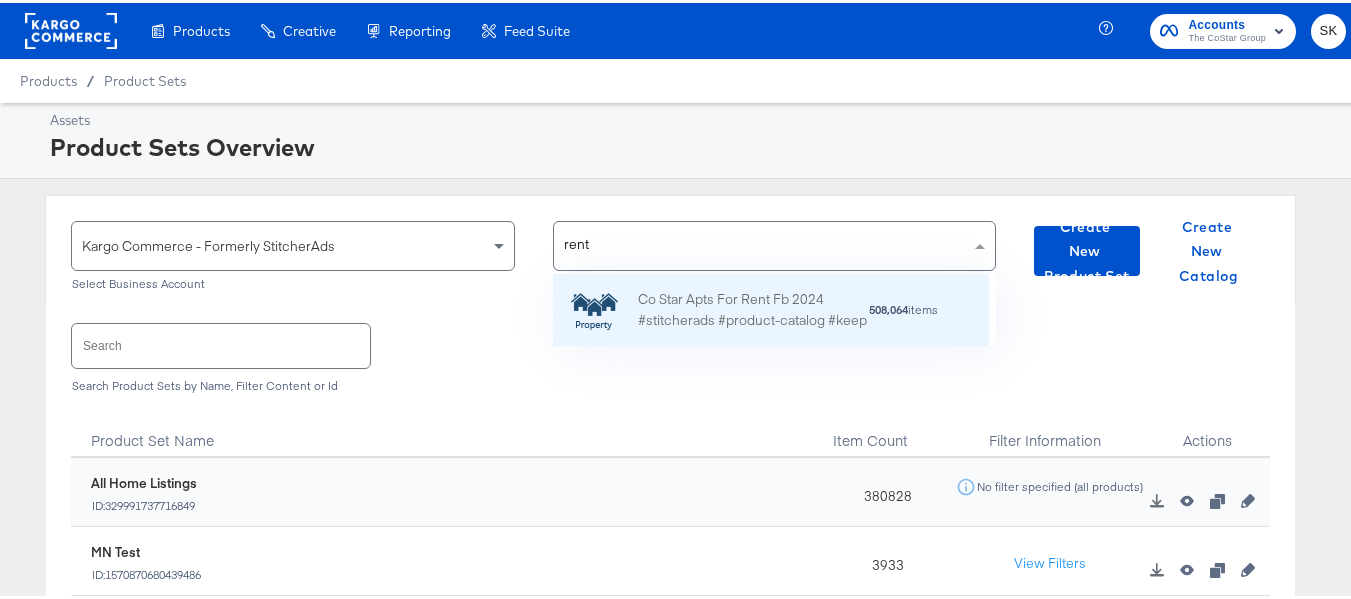 click on "Co Star Apts For Rent Fb 2024 #stitcherads #product-catalog #keep" at bounding box center (753, 307) 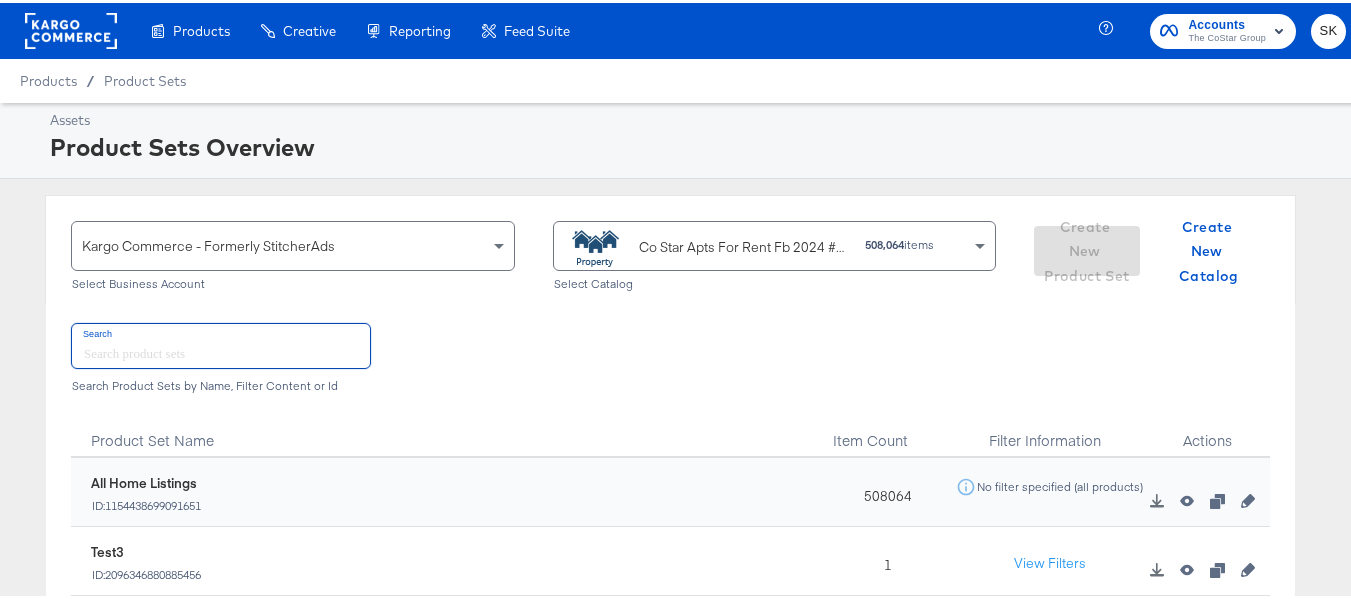 click at bounding box center [221, 342] 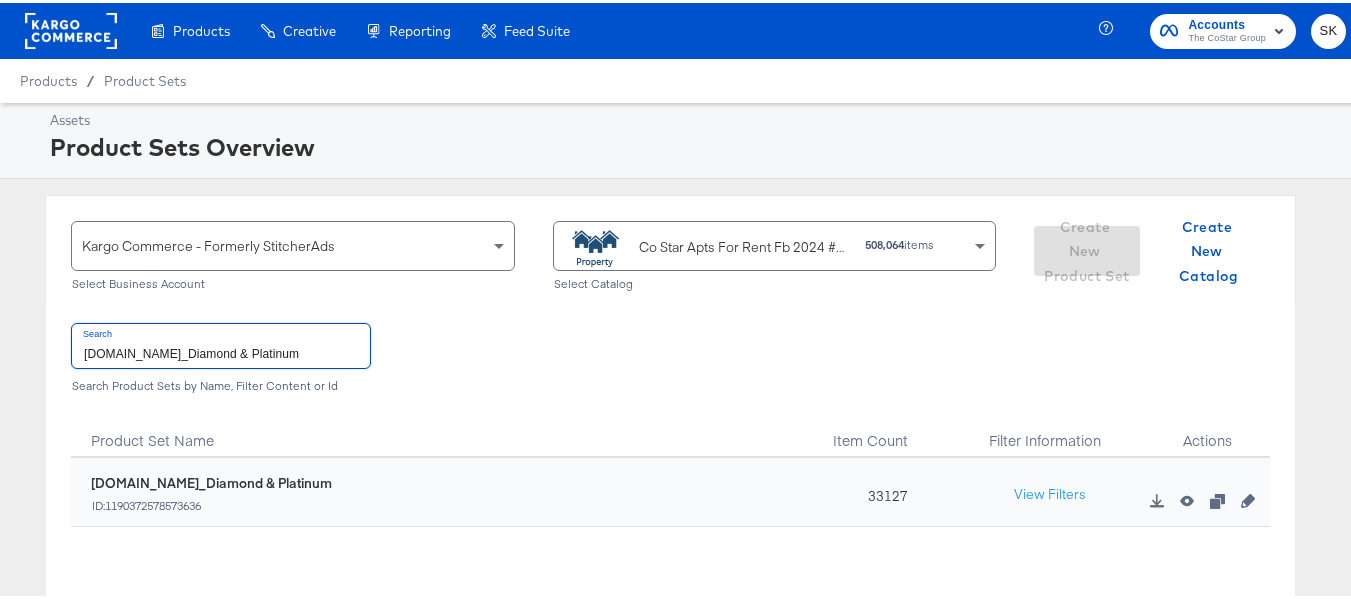 type on "ForRent.com_Diamond & Platinum" 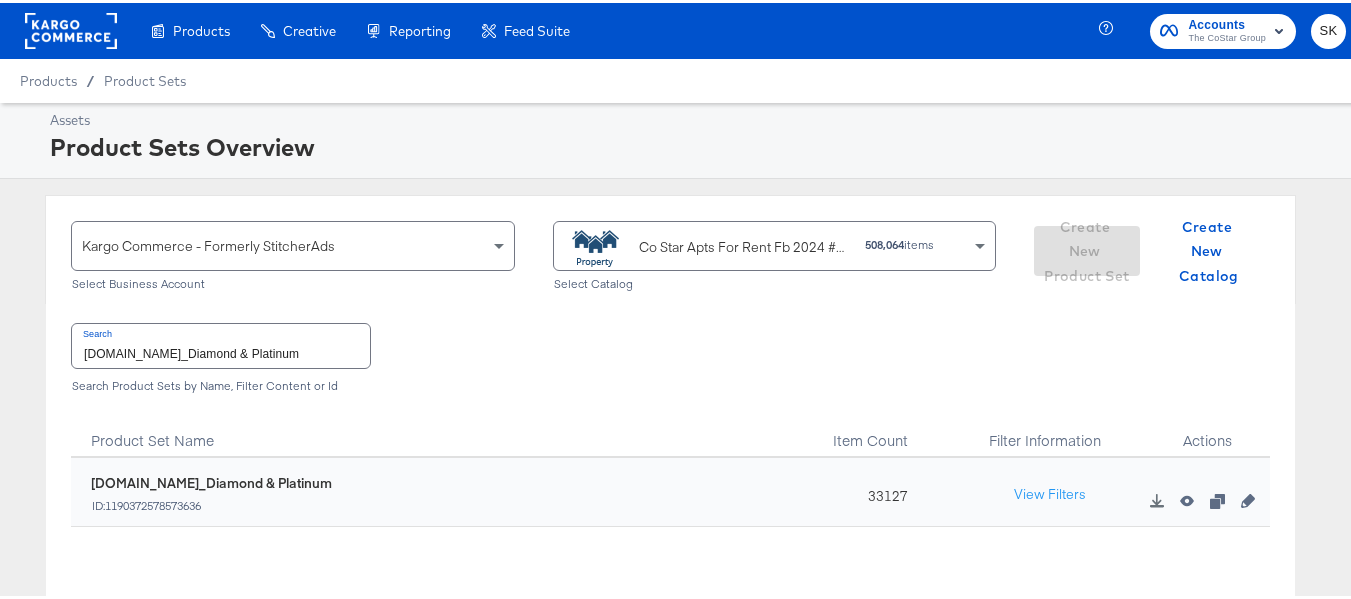 click on "33127" at bounding box center [882, 489] 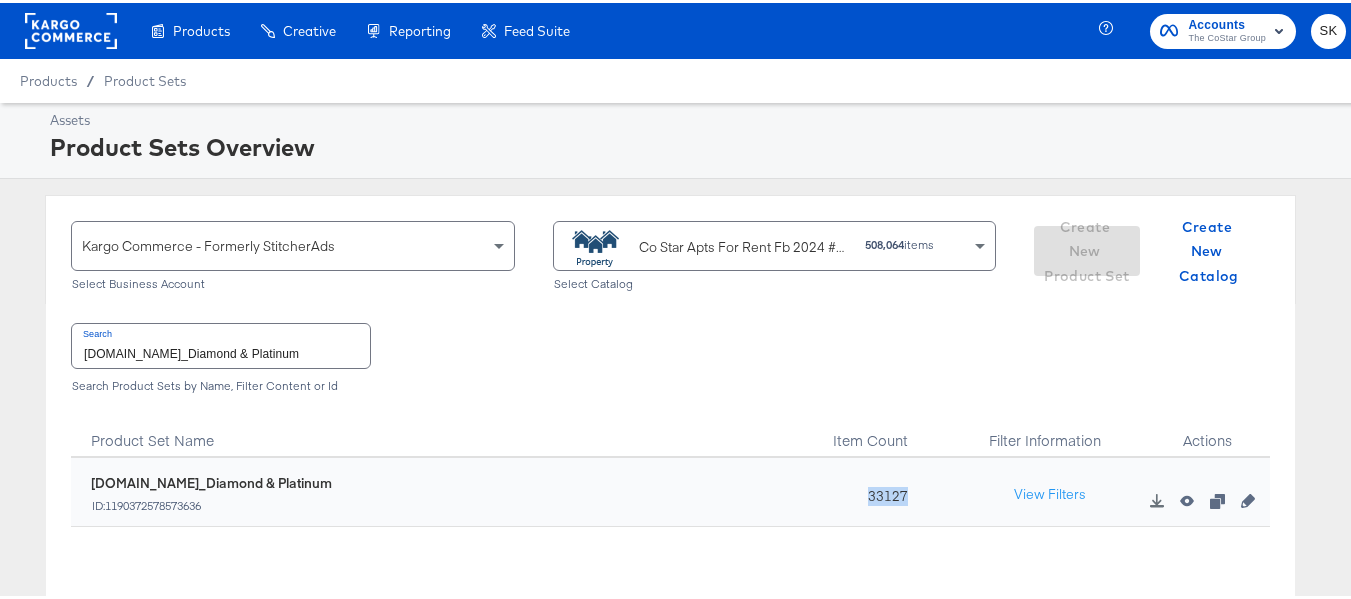 click on "33127" at bounding box center (882, 489) 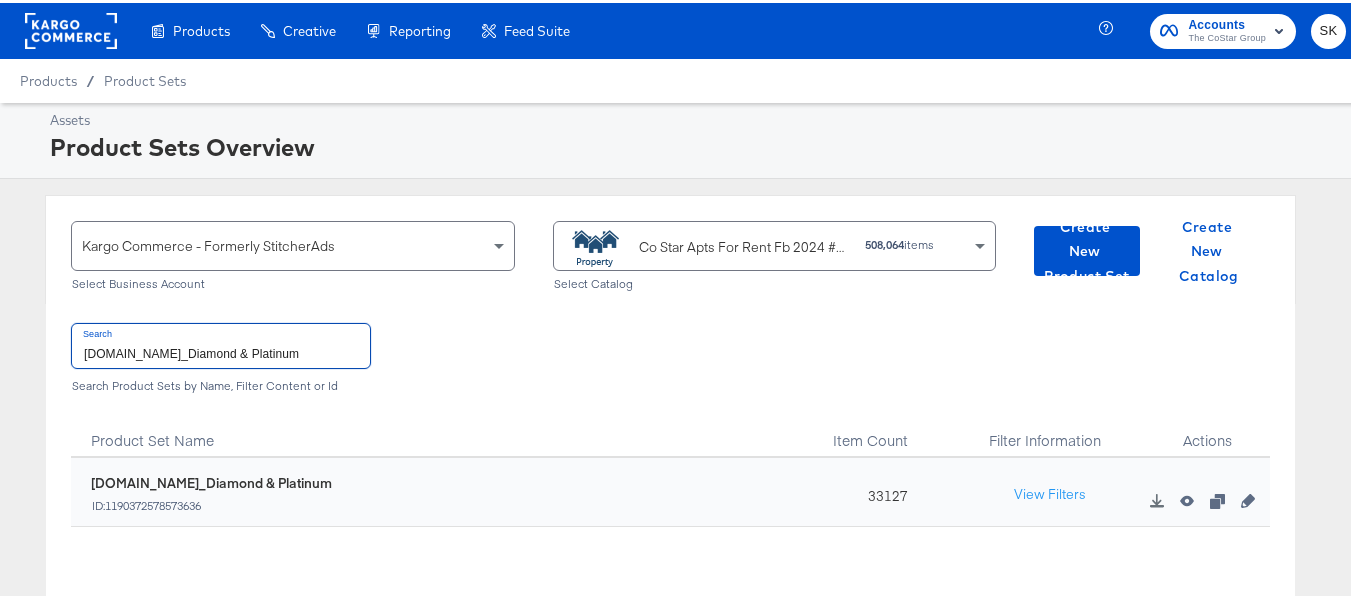 click on "ForRent.com_Diamond & Platinum" at bounding box center (221, 342) 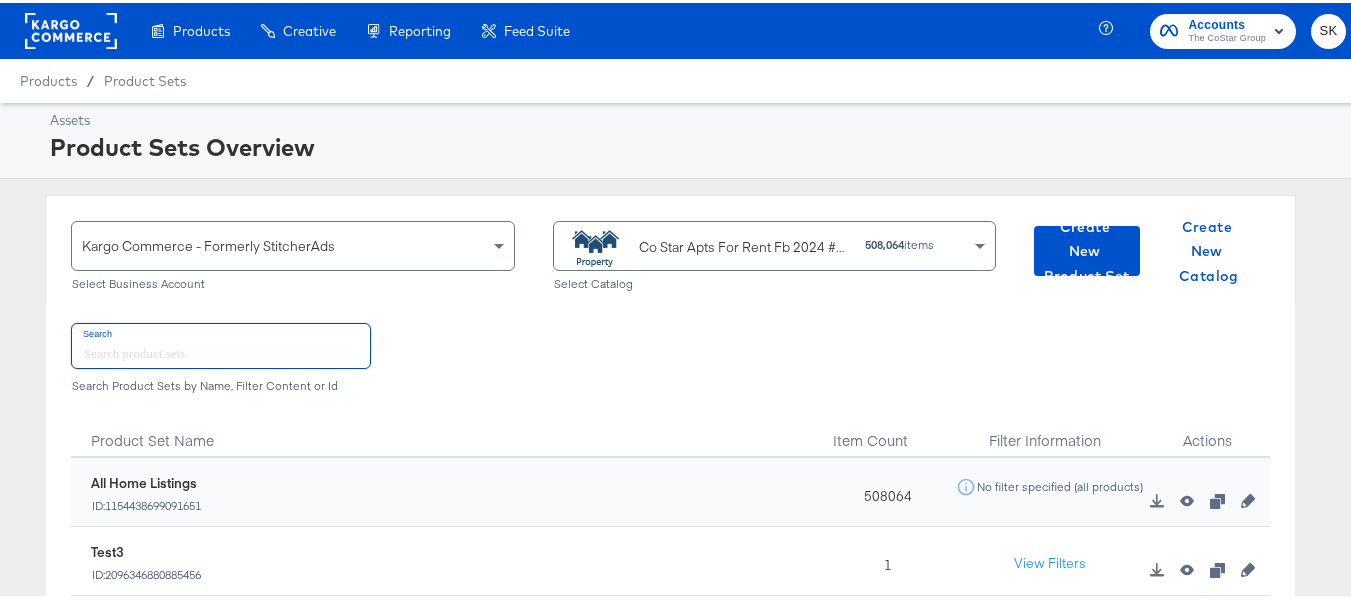 type 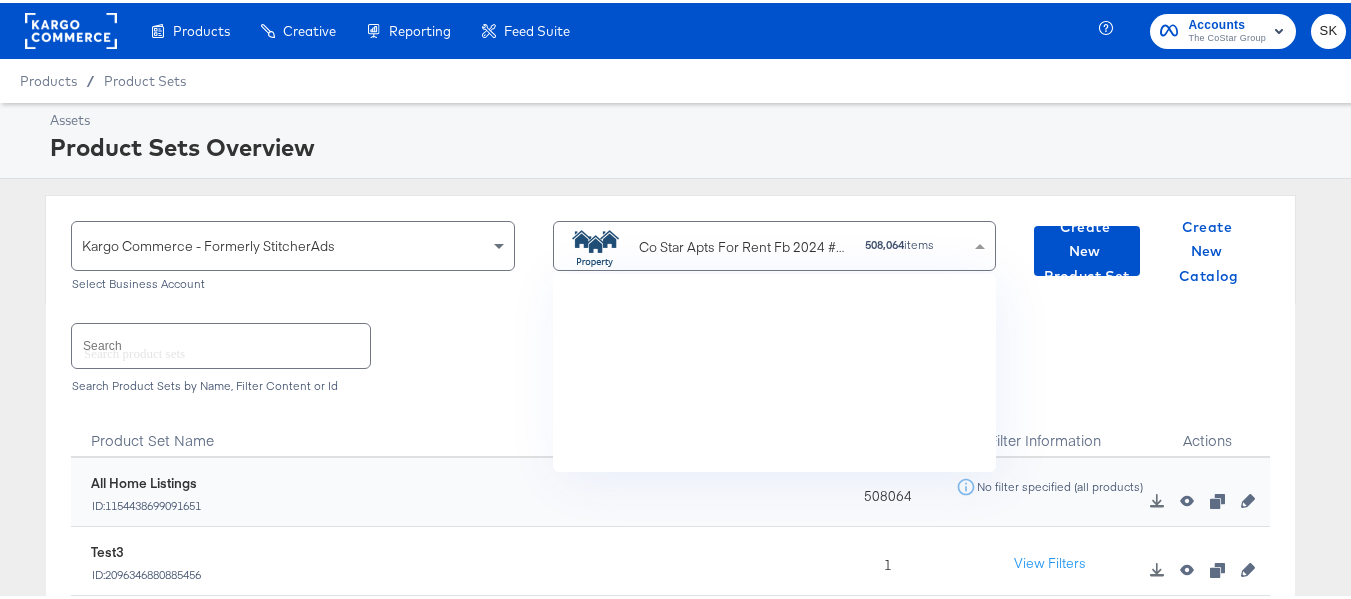 scroll, scrollTop: 2717, scrollLeft: 0, axis: vertical 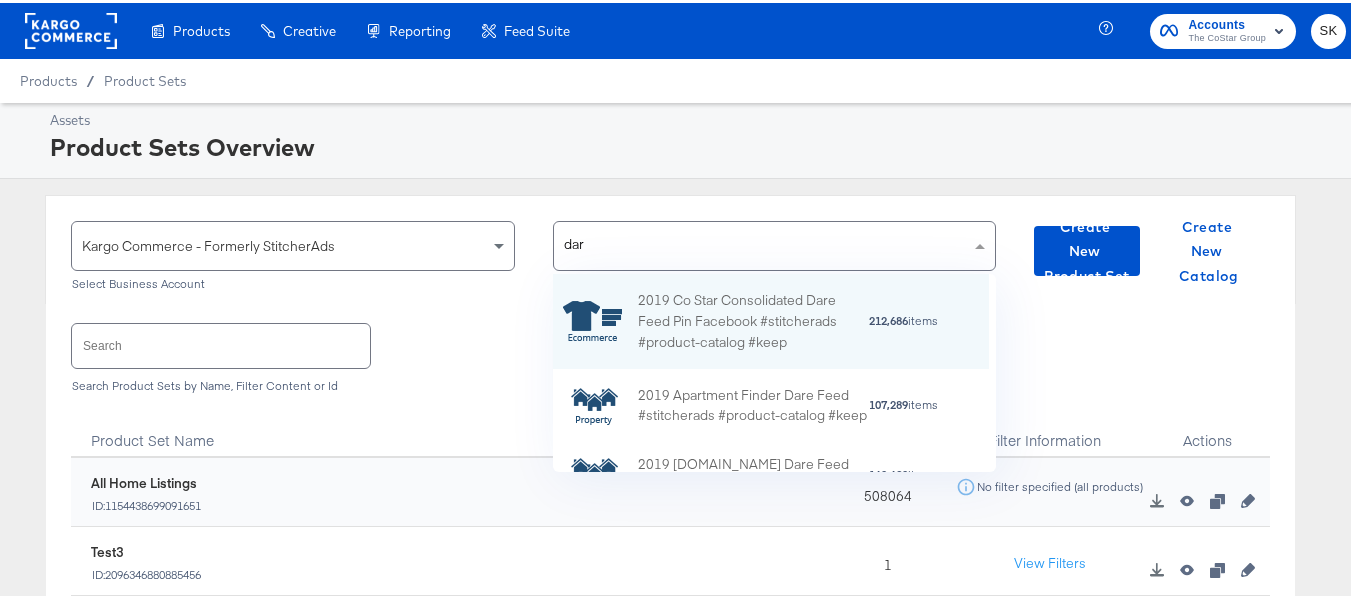 type on "dare" 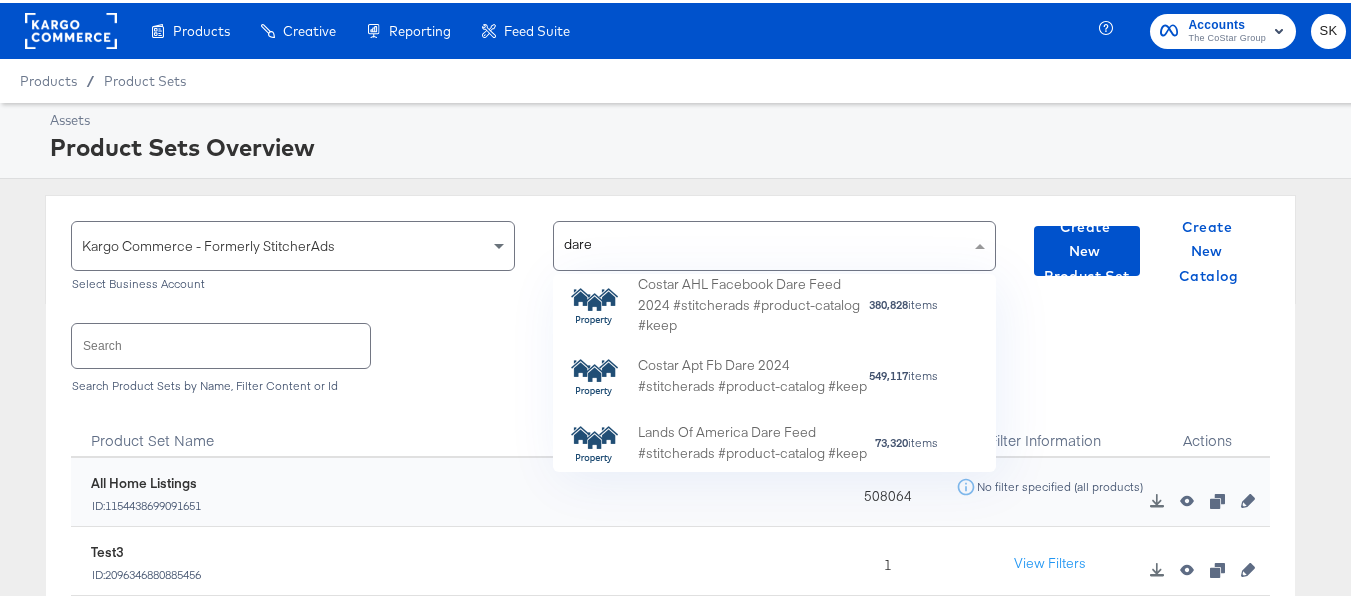 scroll, scrollTop: 413, scrollLeft: 0, axis: vertical 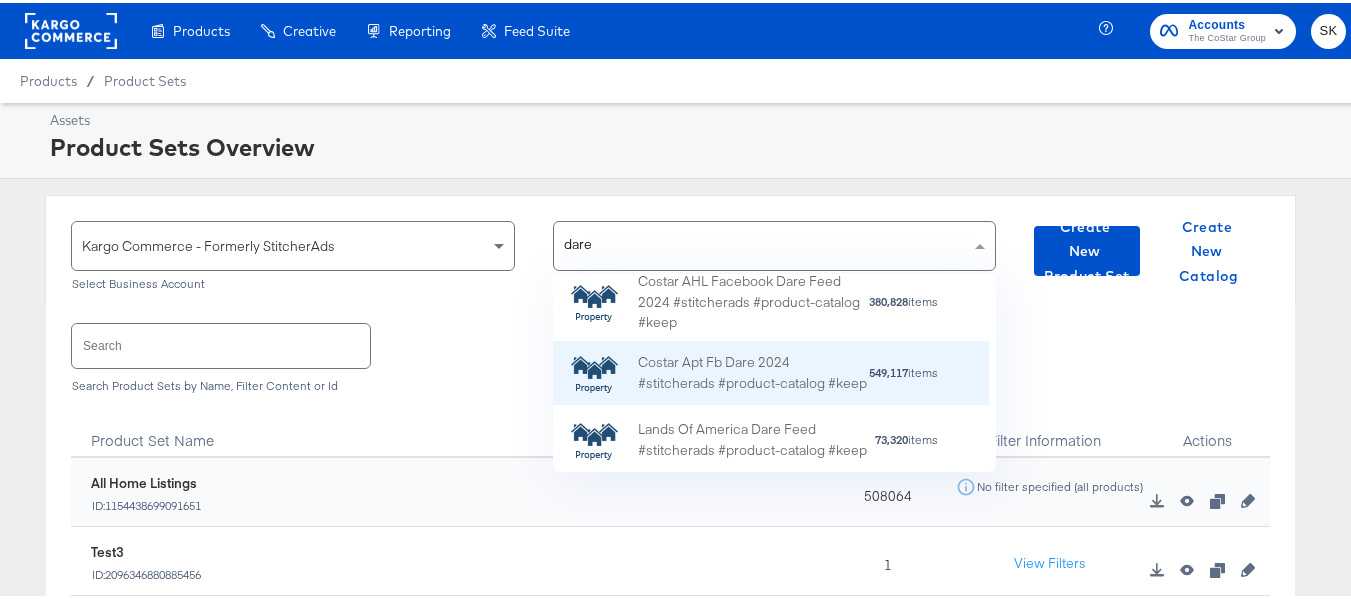 click on "Costar Apt Fb Dare 2024 #stitcherads #product-catalog #keep" at bounding box center (753, 371) 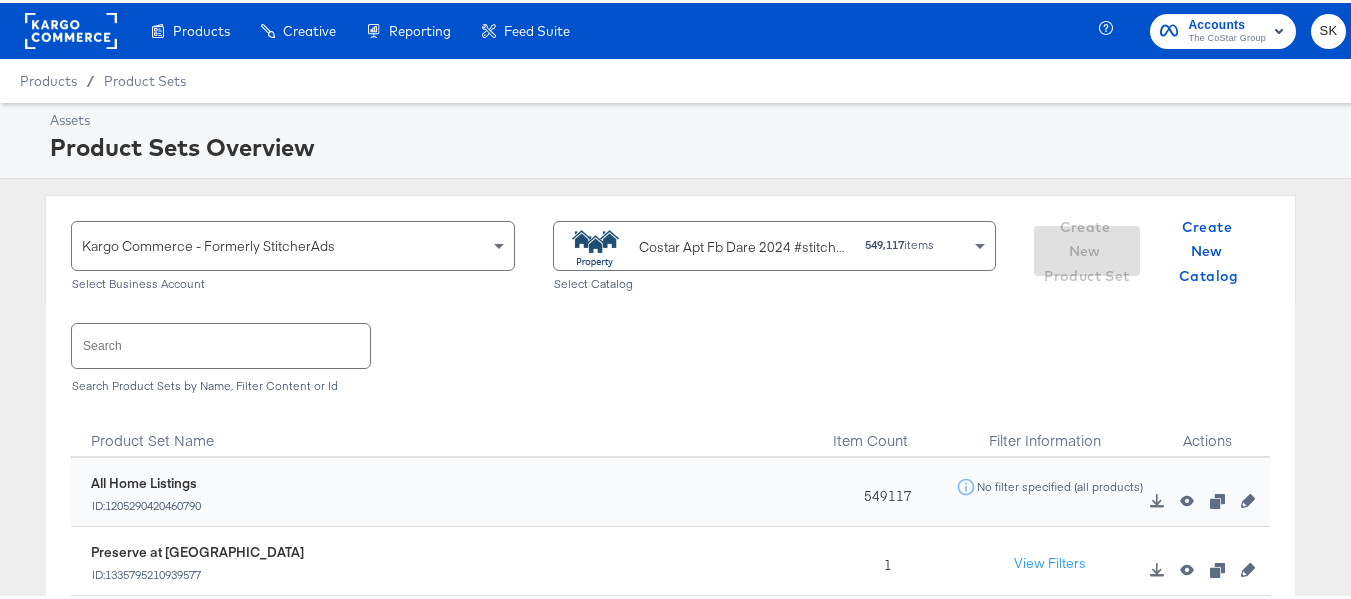 click at bounding box center (221, 342) 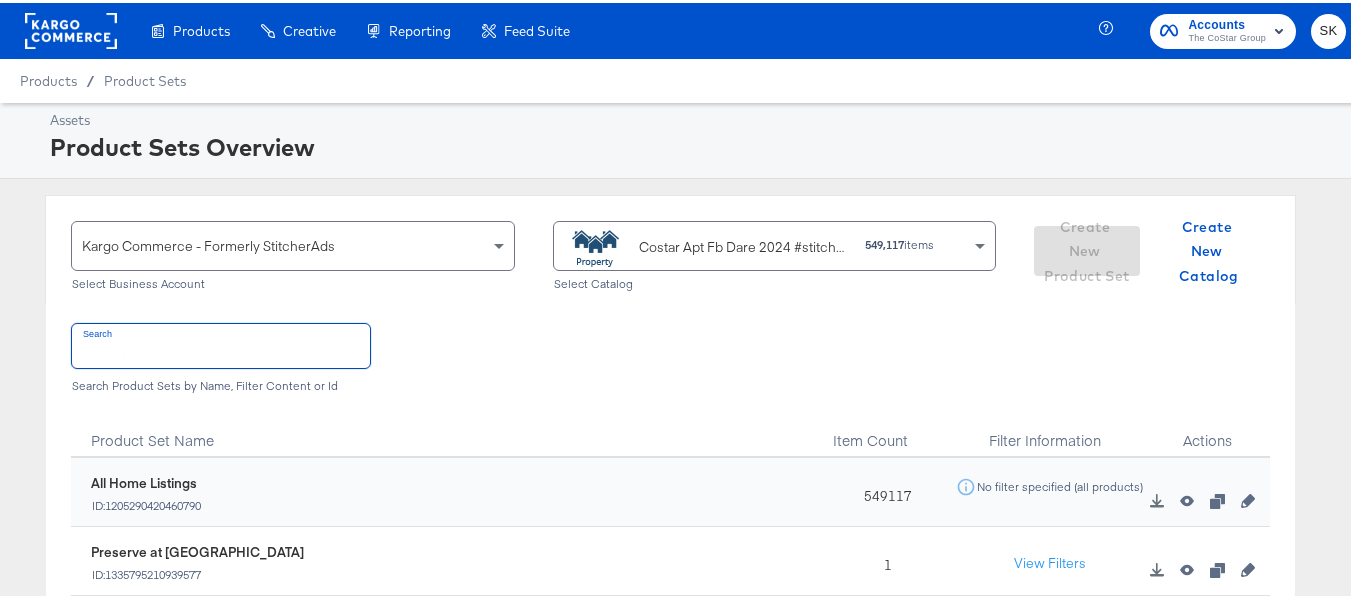 paste on "DARECatalog_Apts_AllPlatinum_AllDiamond" 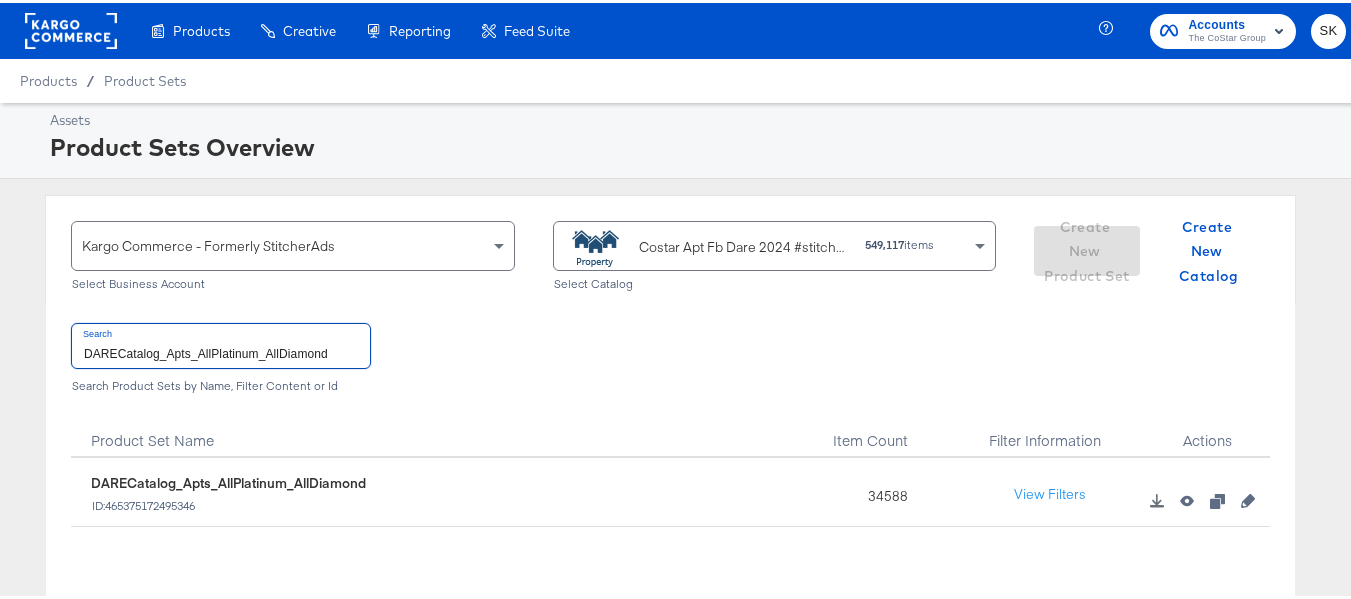 type on "DARECatalog_Apts_AllPlatinum_AllDiamond" 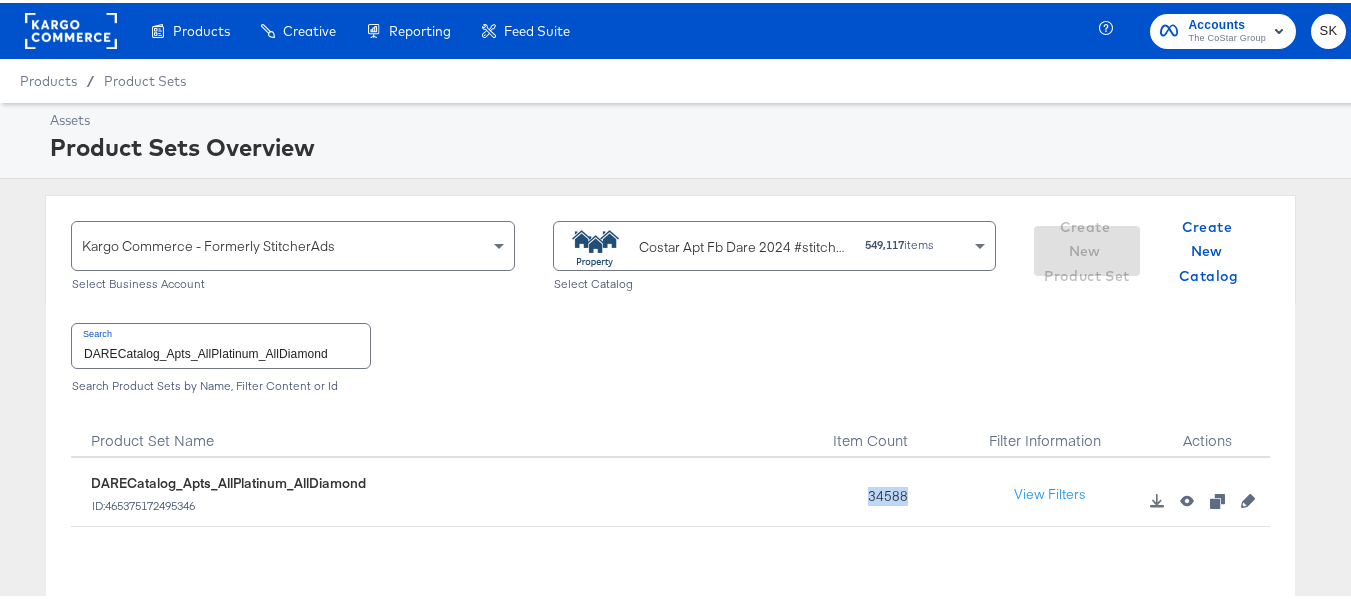 click on "34588" at bounding box center (882, 489) 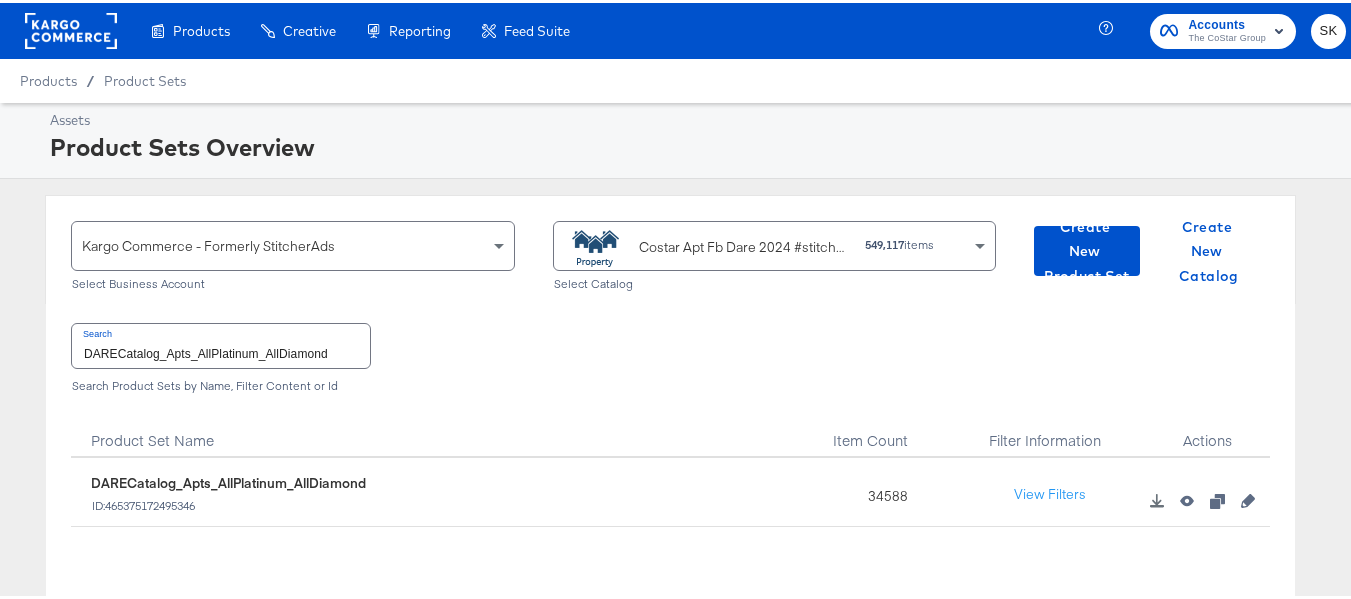 click on "DARECatalog_Apts_AllPlatinum_AllDiamond" at bounding box center [221, 342] 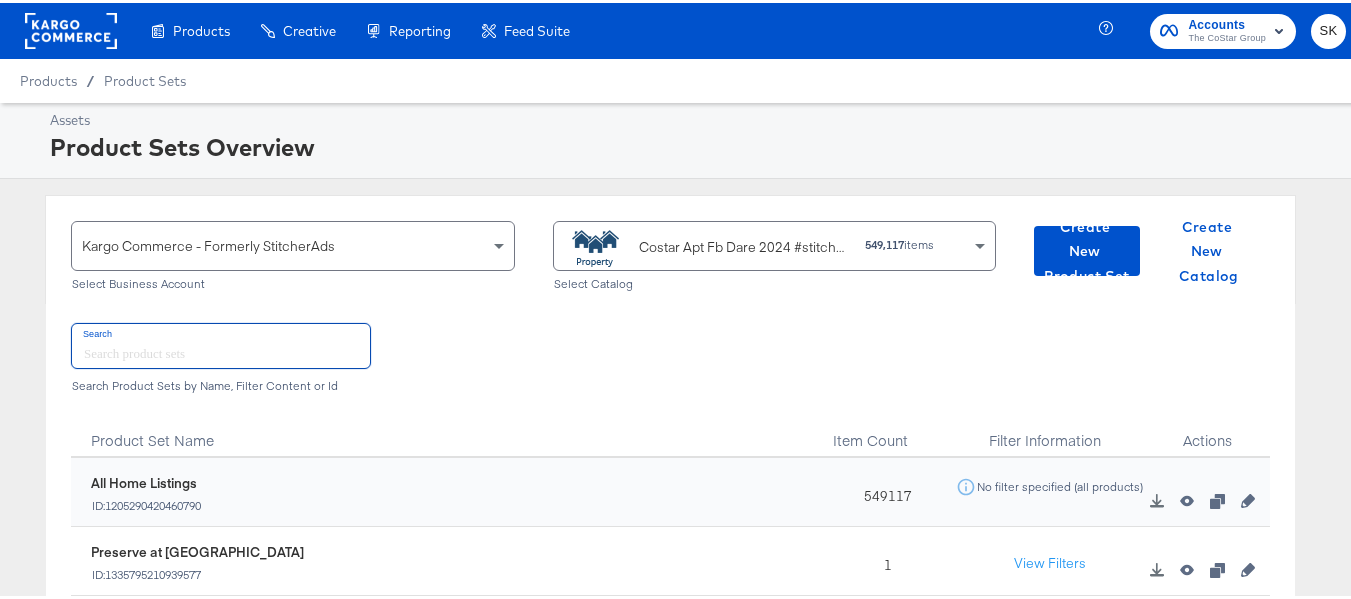 type 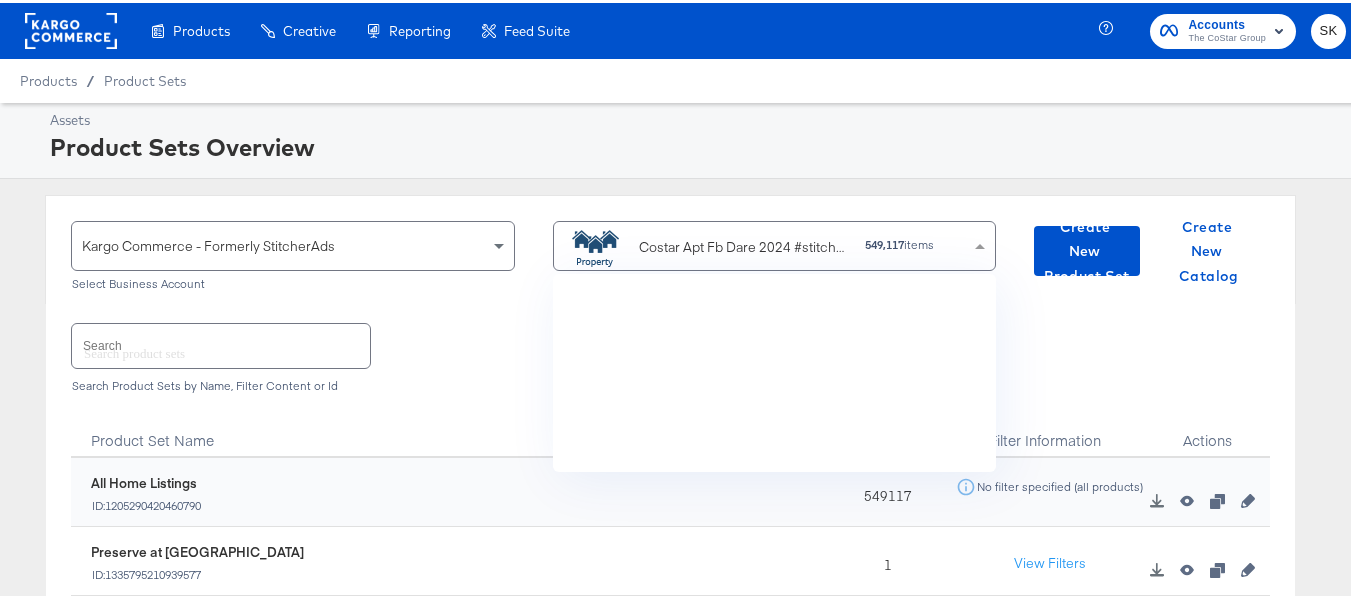 scroll, scrollTop: 4297, scrollLeft: 0, axis: vertical 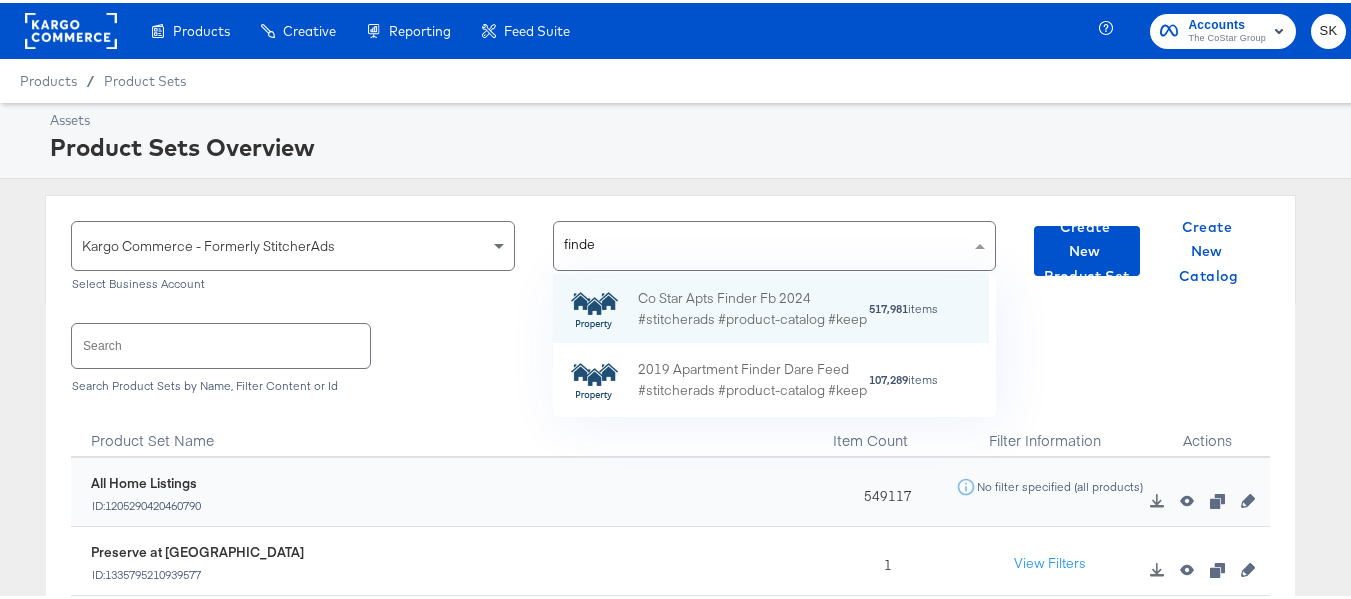 type on "finder" 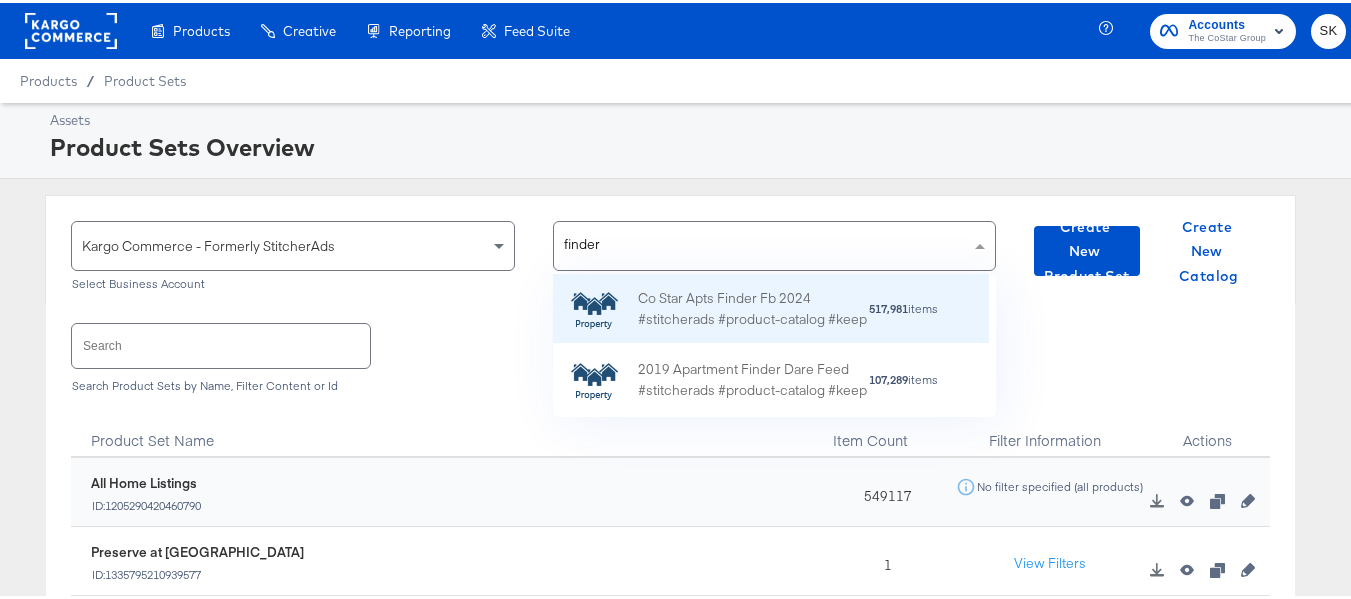 click on "Co Star Apts Finder Fb 2024 #stitcherads #product-catalog #keep" at bounding box center [753, 306] 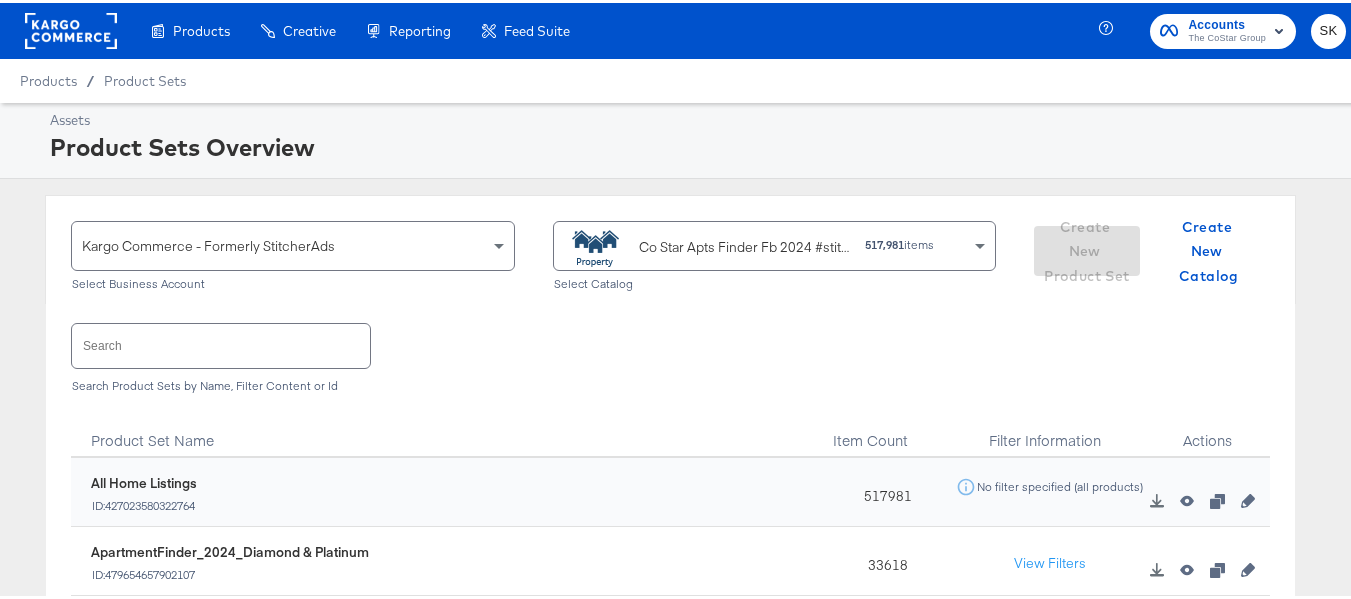 click at bounding box center [221, 342] 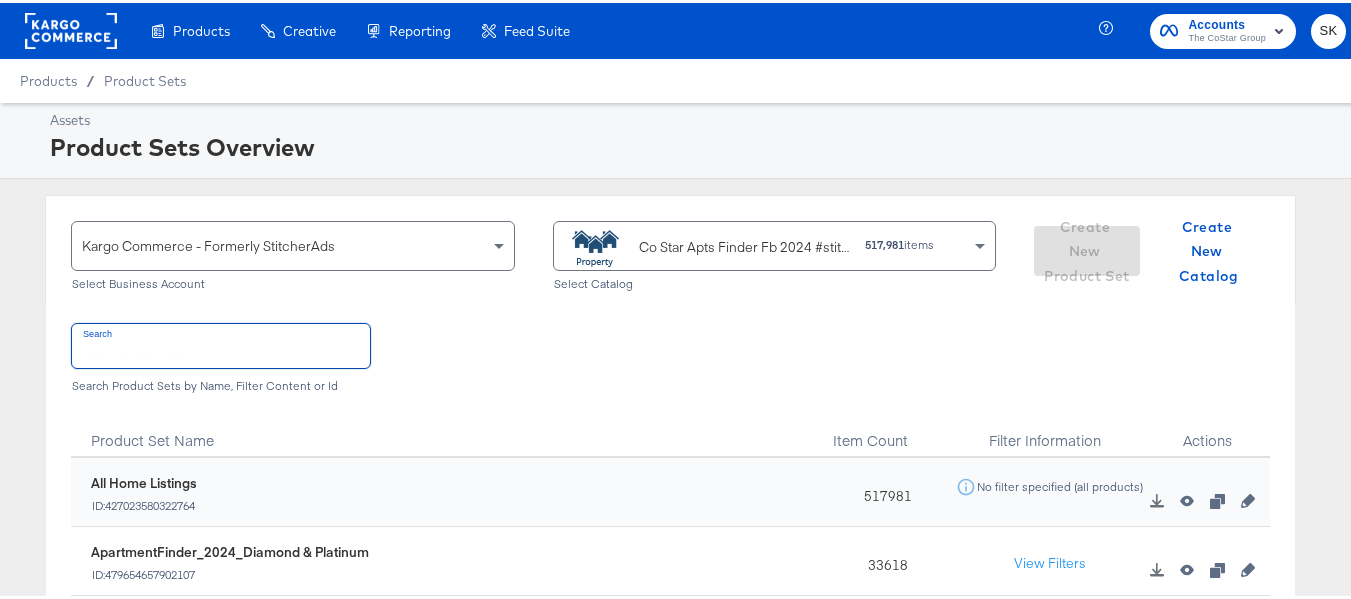 paste on "ApartmentFinder_2024_Diamond & Platinum" 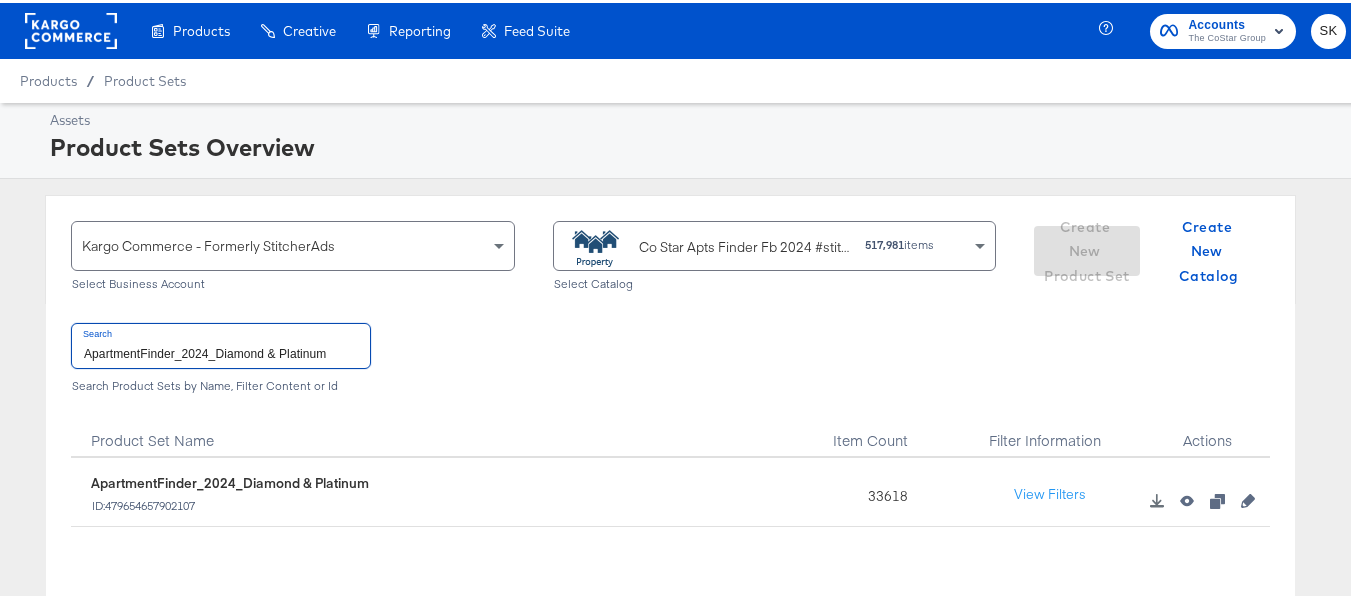 type on "ApartmentFinder_2024_Diamond & Platinum" 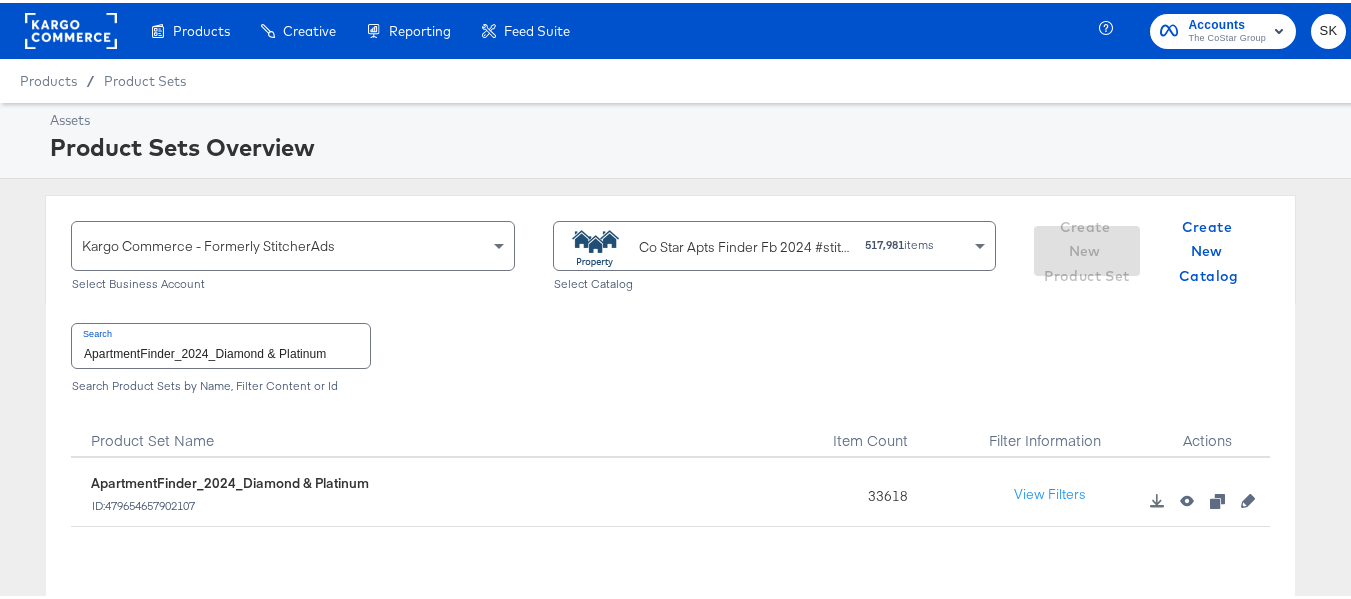 click on "33618" at bounding box center (882, 489) 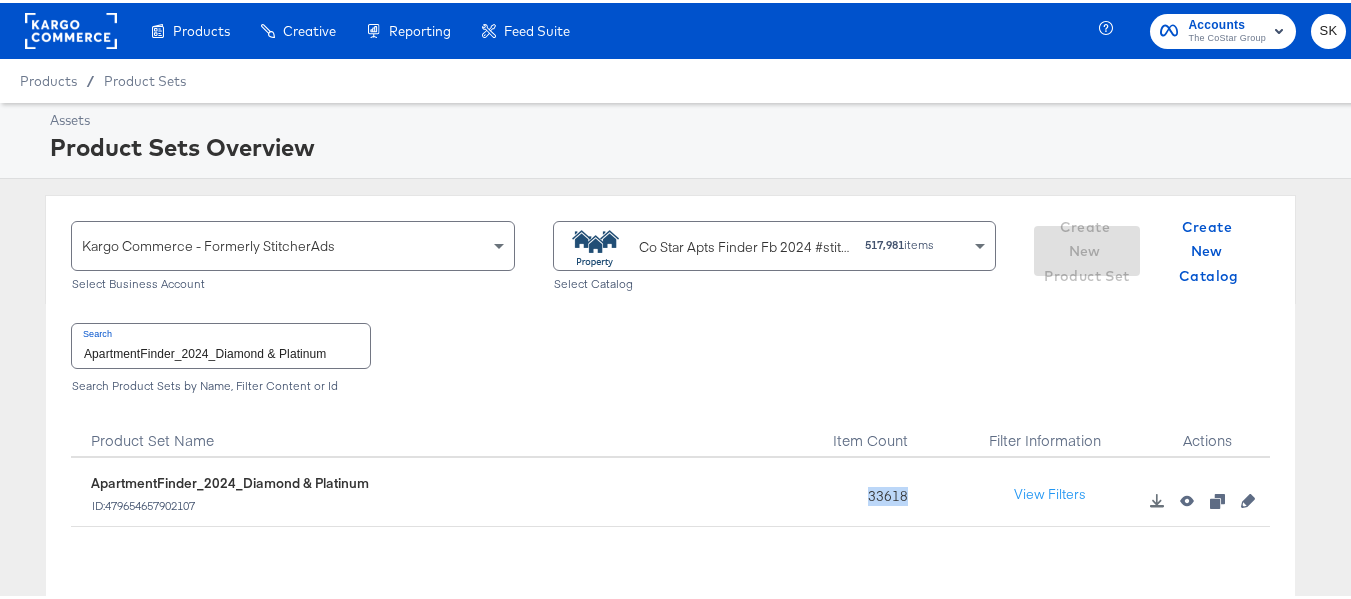 click on "33618" at bounding box center [882, 489] 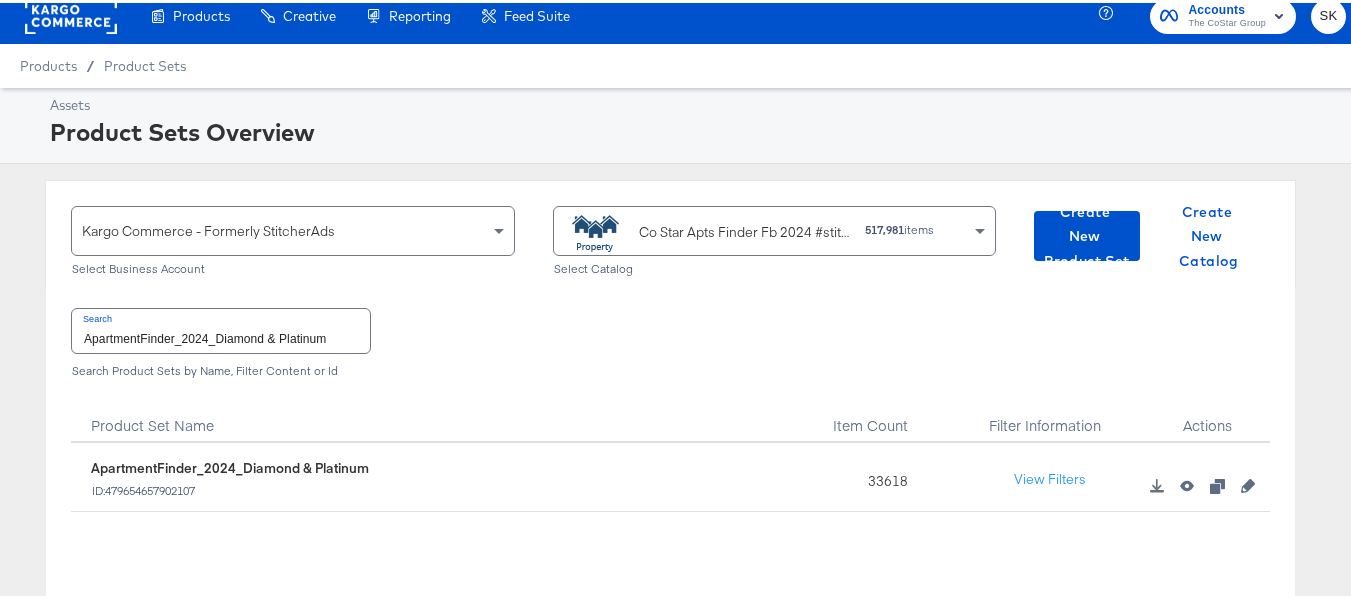 scroll, scrollTop: 0, scrollLeft: 0, axis: both 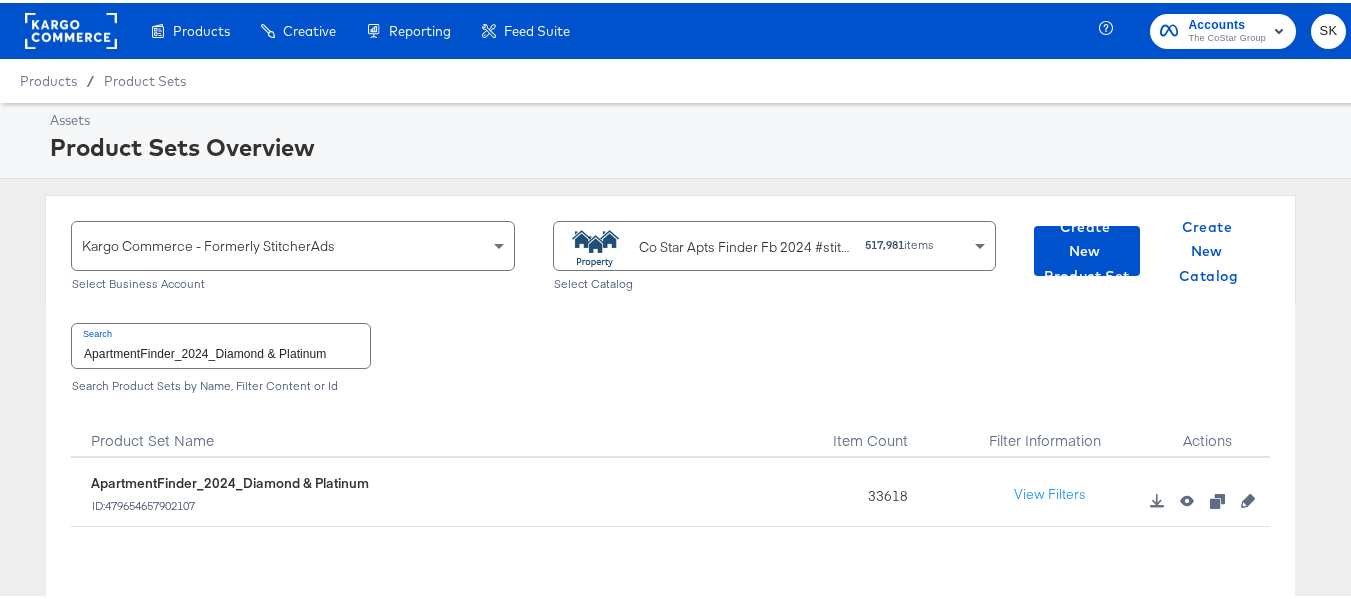 click at bounding box center [71, 28] 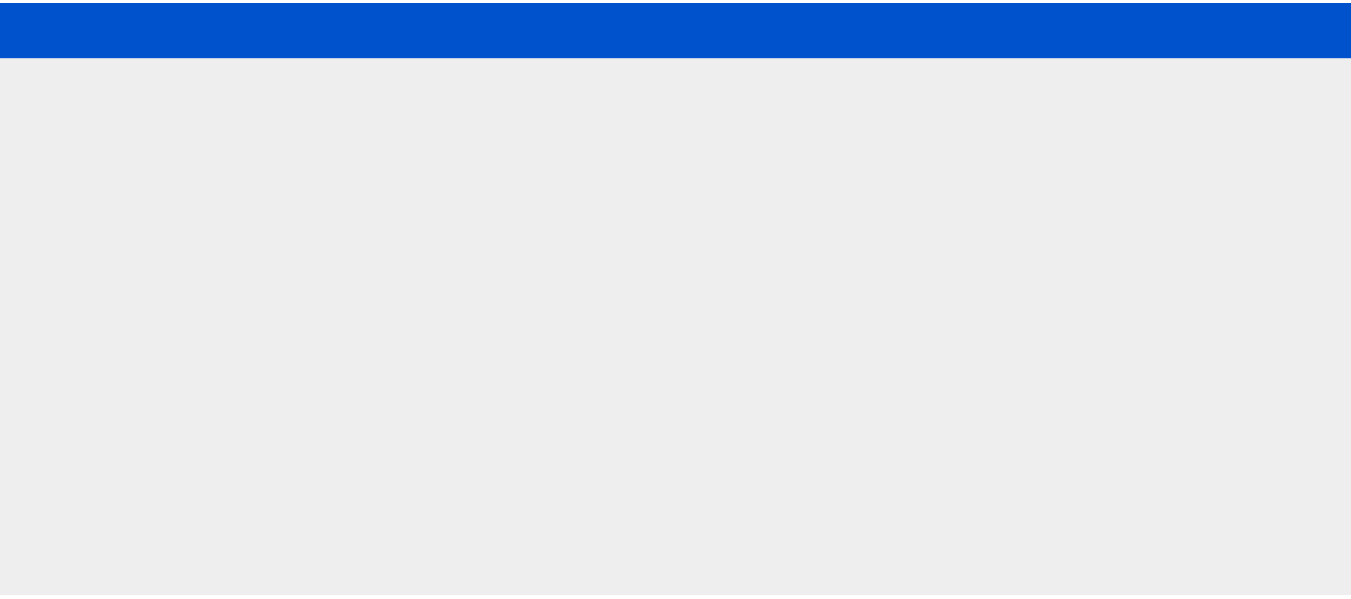 scroll, scrollTop: 0, scrollLeft: 0, axis: both 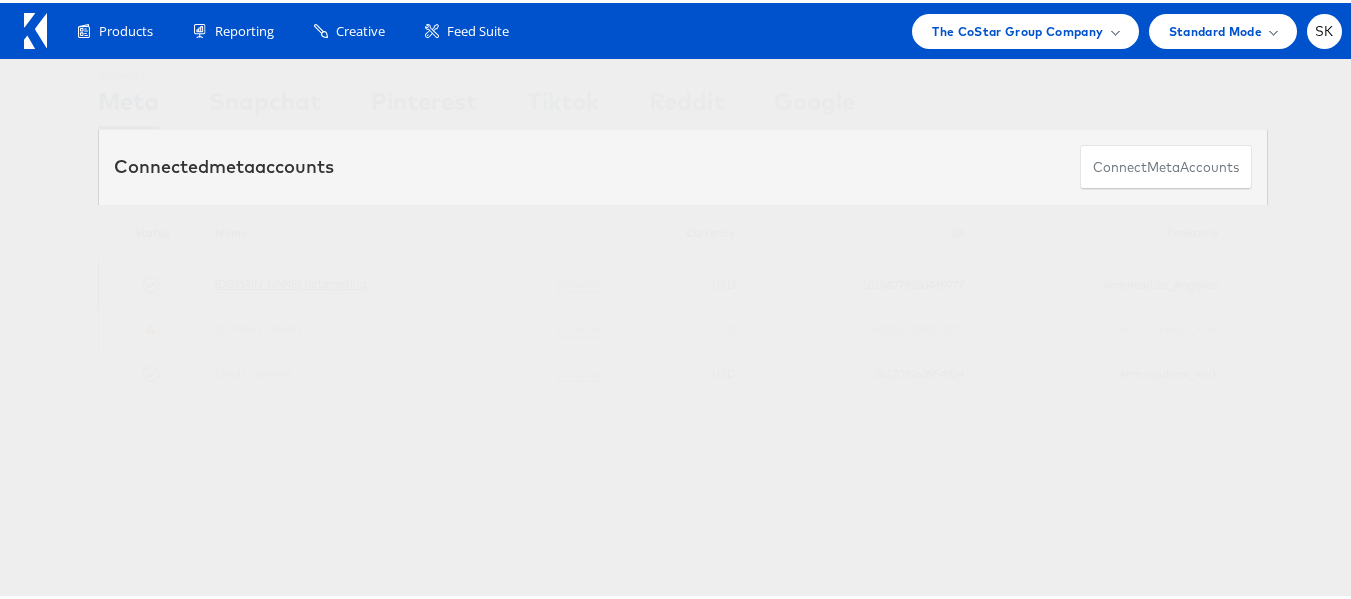 click on "Apartments.com Retargeting" at bounding box center [291, 280] 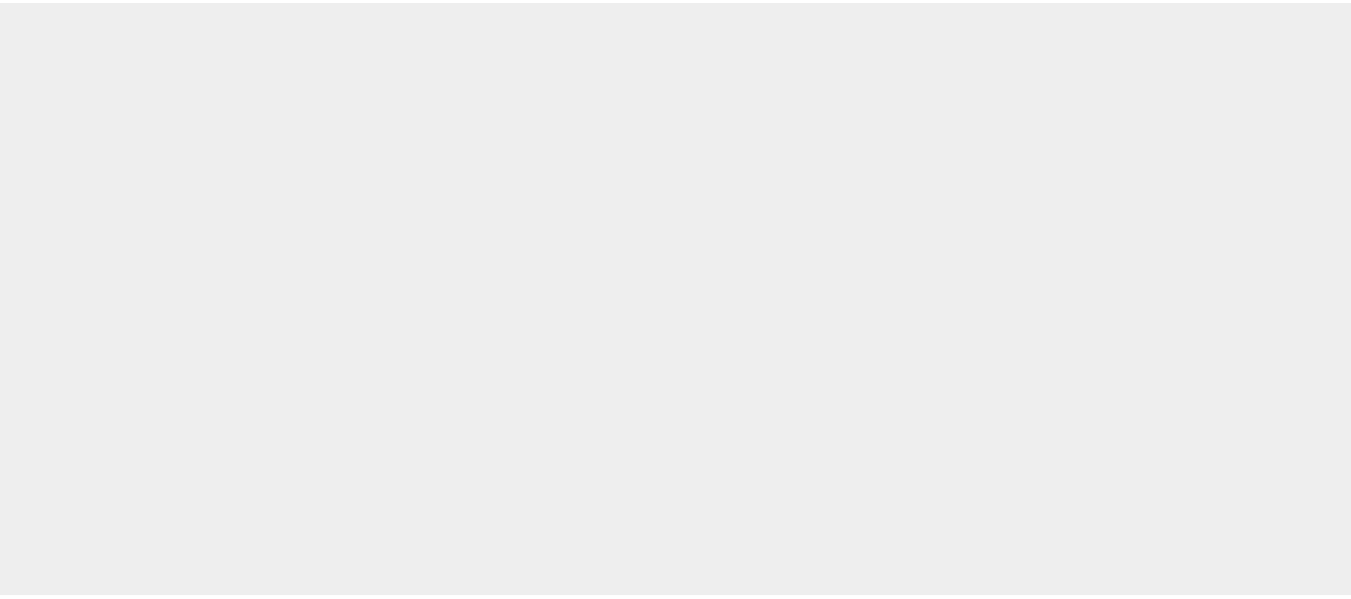 scroll, scrollTop: 0, scrollLeft: 0, axis: both 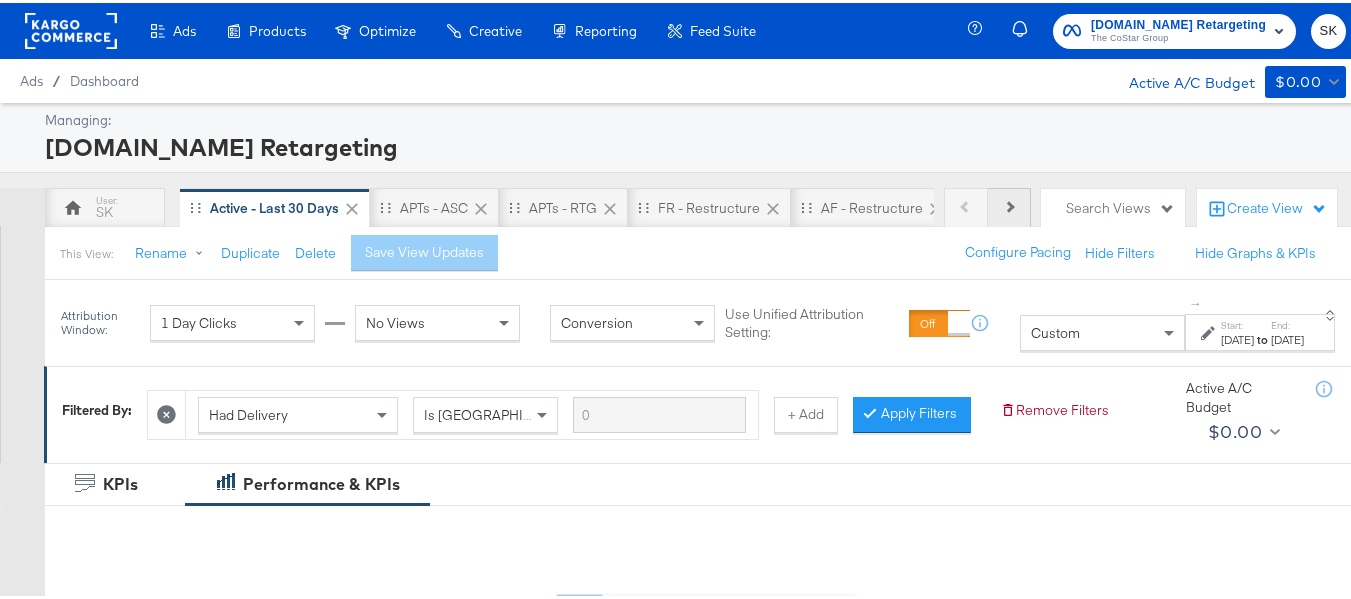 click on "Next" at bounding box center [1009, 205] 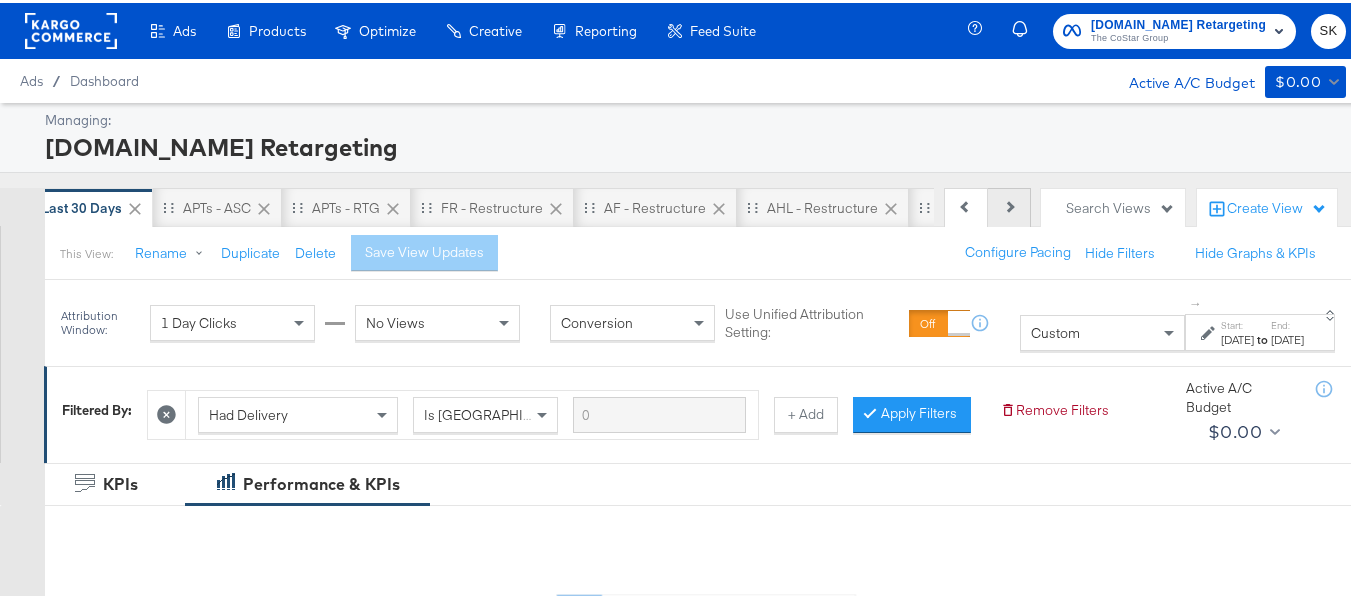 click on "Next" at bounding box center (1009, 205) 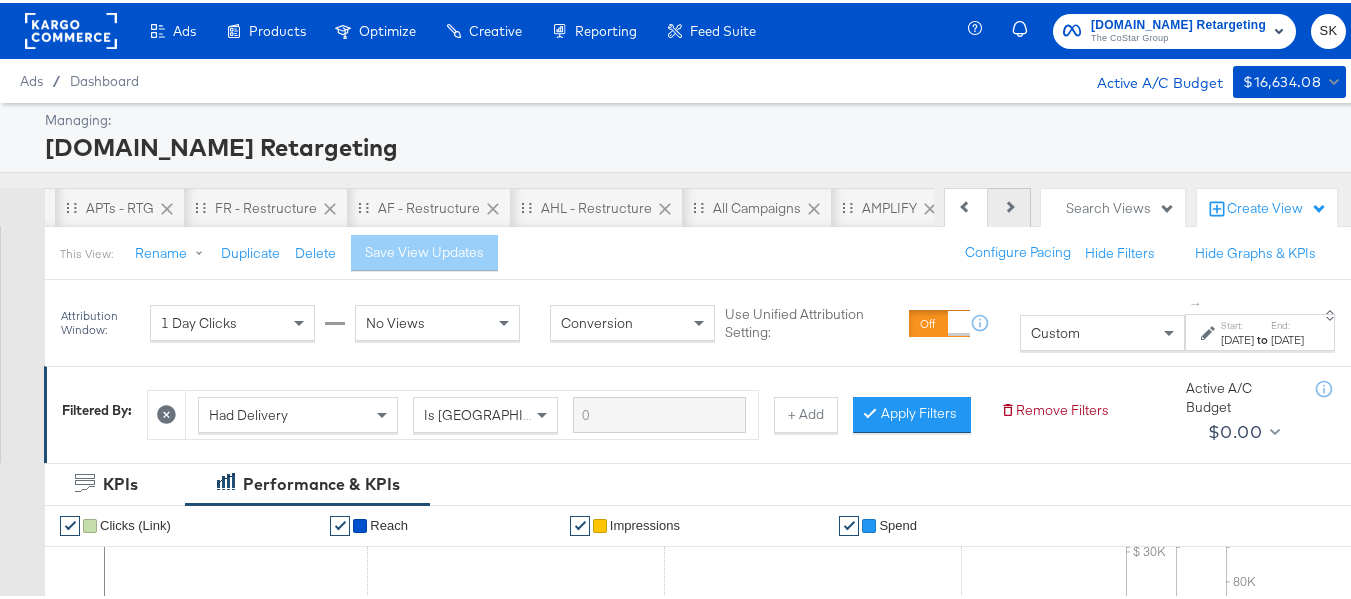 click on "Next" at bounding box center [1009, 205] 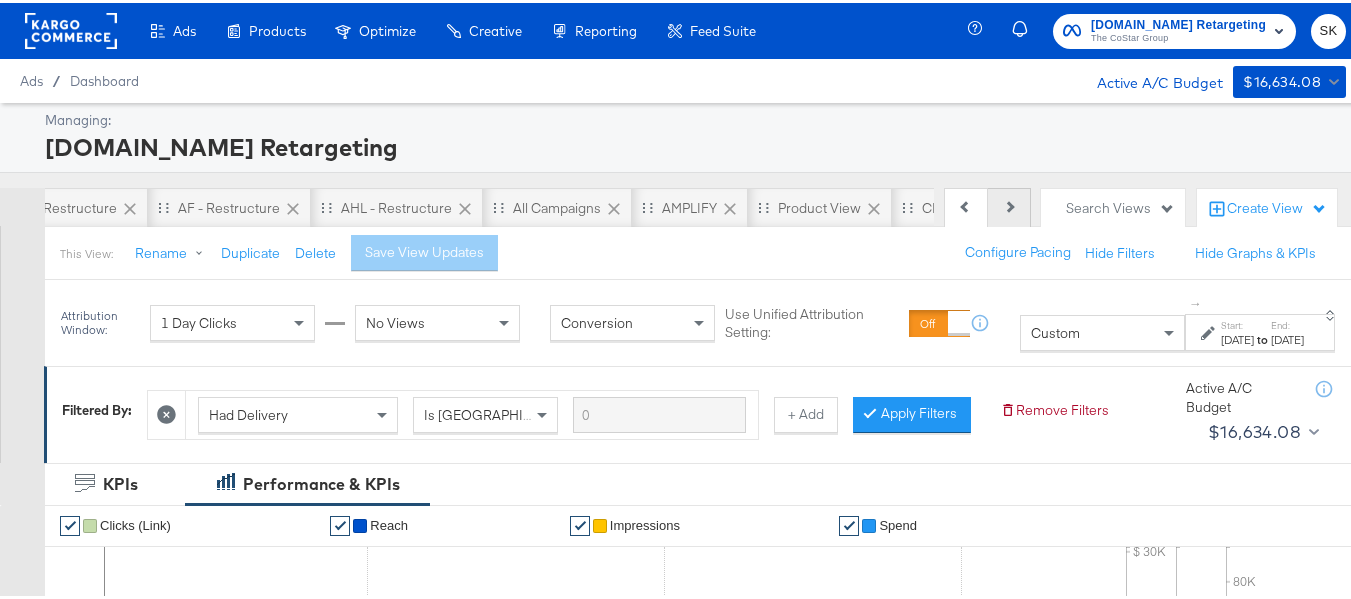 click on "Next" at bounding box center (1009, 205) 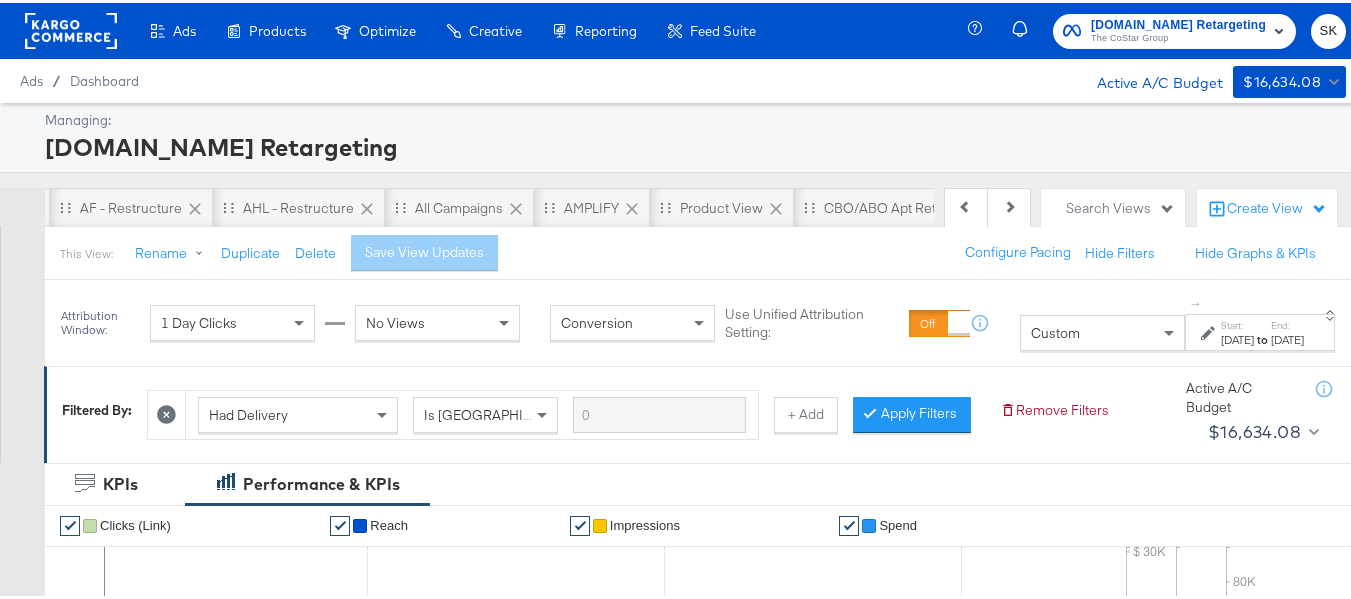 scroll, scrollTop: 0, scrollLeft: 843, axis: horizontal 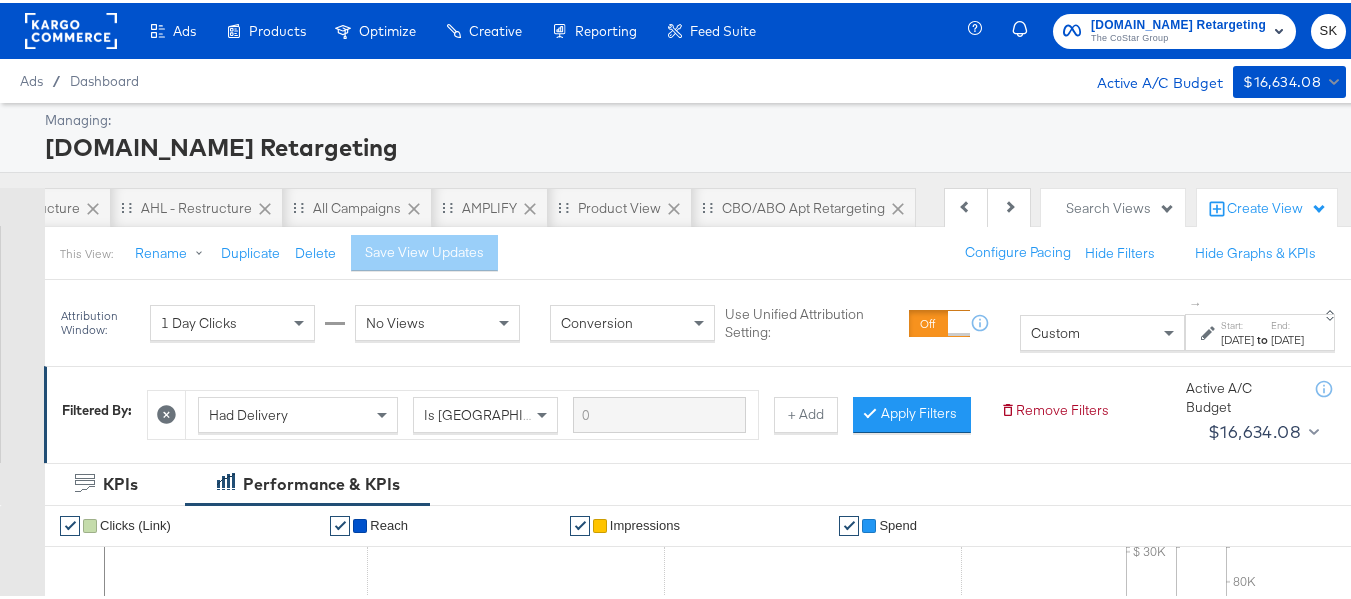 click on "Managing: Apartments.com Retargeting Previous Next SK Active - Last 30 Days APTs - ASC APTs - RTG FR - Restructure AF - Restructure AHL - Restructure All Campaigns AMPLIFY Product View CBO/ABO Apt Retargeting Search Views   Create View This View: Rename Duplicate Delete Save View Updates Configure Pacing Hide Filters Hide Graphs & KPIs Attribution Window:  1 Day Clicks No Views Conversion Use Unified Attribution Setting: If you set use unified attribution setting, your query's conversion metric attribution and campaign optimization will use the attribution setting of the ad object(s) being queried — a single period of time during which conversions are credited to ads and used to inform campaign optimization. Custom ↑  Start:  Nov 1st 2024    to     End:  Nov 23rd 2024 Filtered By: Had Delivery Is Greater Than + Add   Apply Filters Remove Filters Active A/C Budget $16,634.08 KPIs Performance & KPIs Customize KPIs ✔ Clicks (Link) ✔ Reach ✔ Impressions ✔ Spend KPIs 7th 14th 21st $  $ 10K $ 20K 1M" at bounding box center (683, 961) 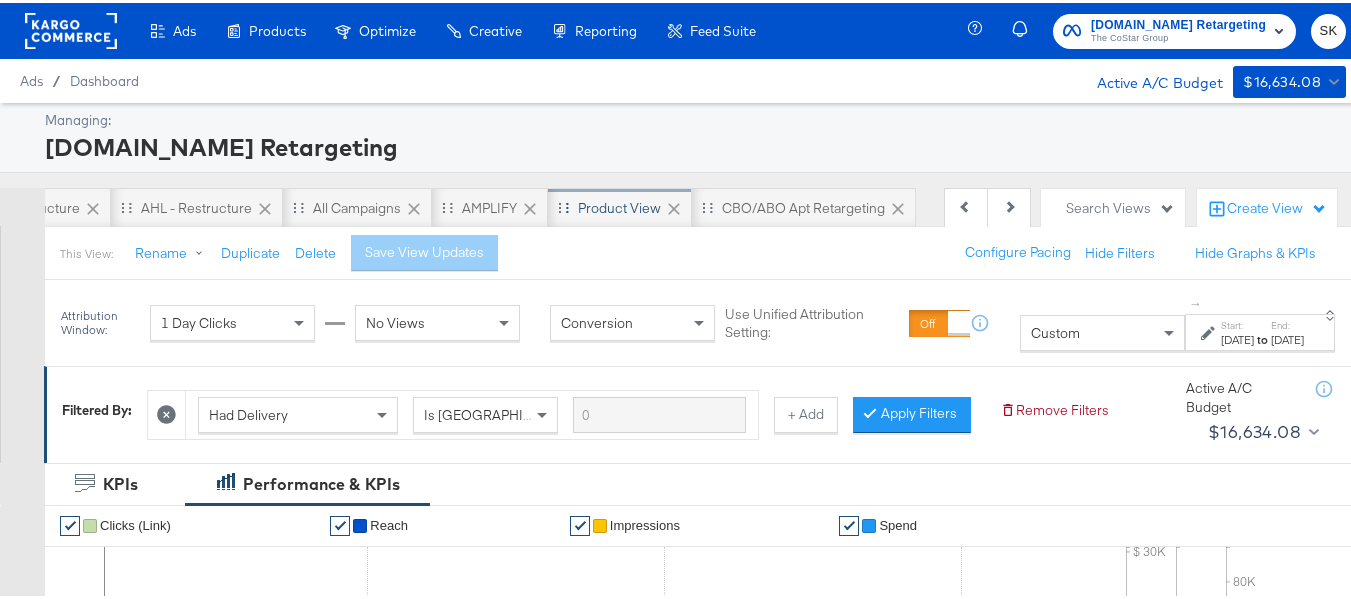 click on "Product View" at bounding box center (619, 205) 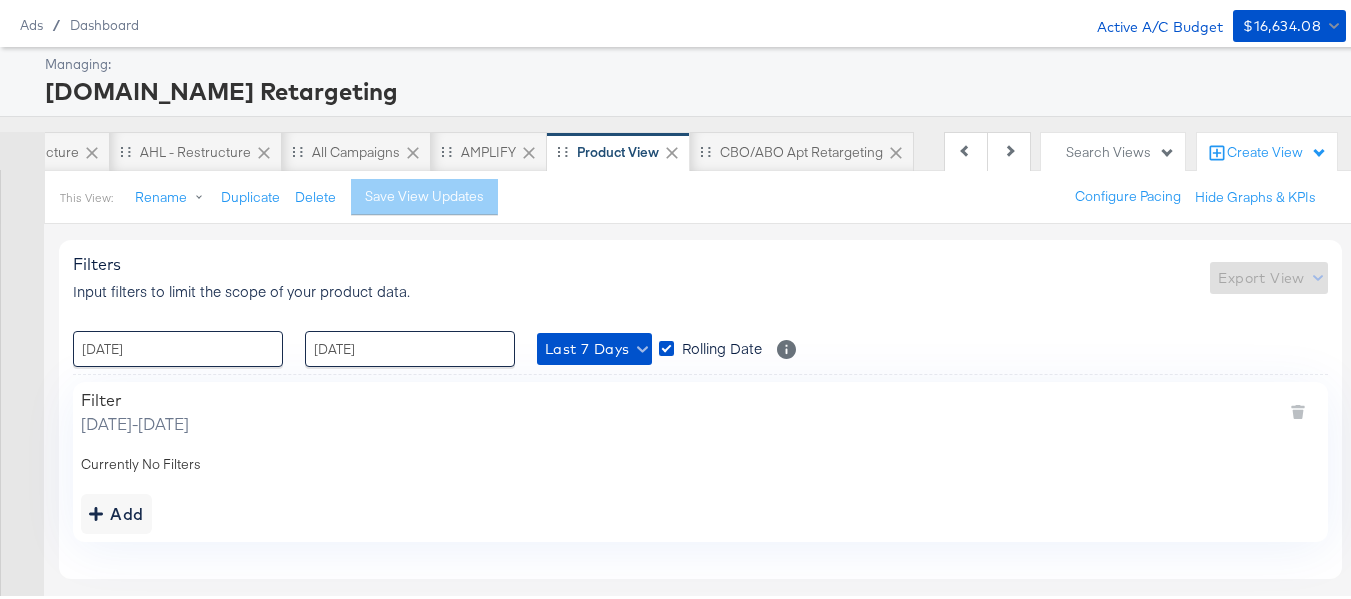 scroll, scrollTop: 106, scrollLeft: 0, axis: vertical 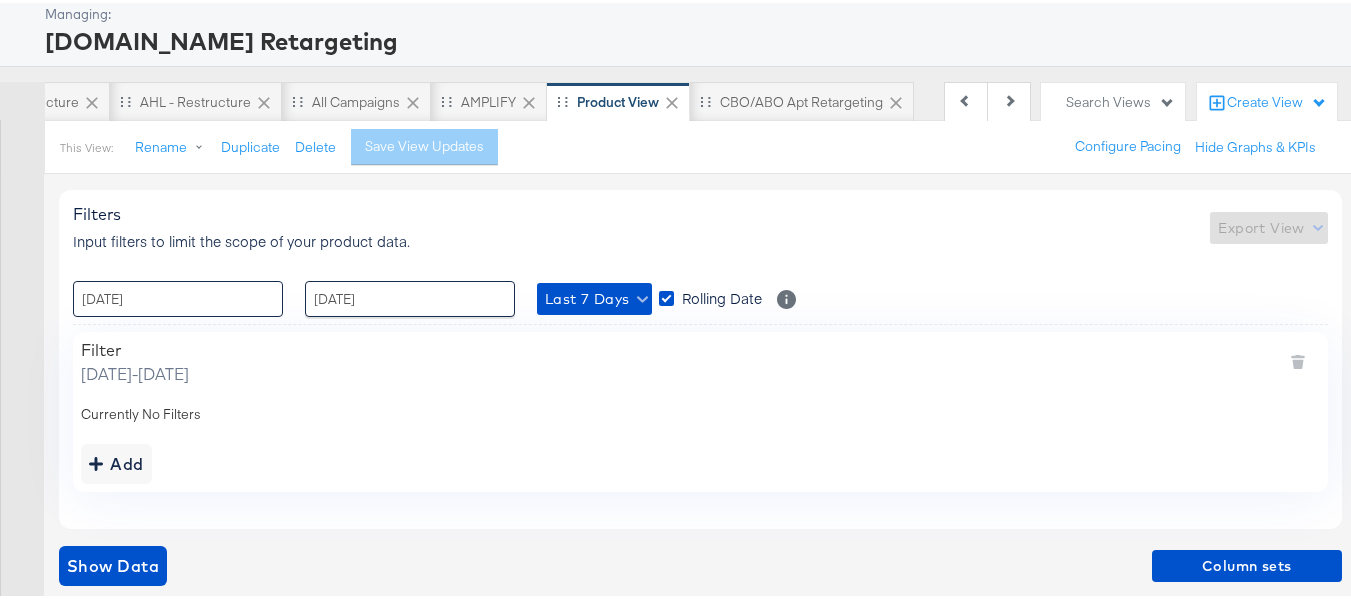 click on "21 / July / 2025" at bounding box center (178, 296) 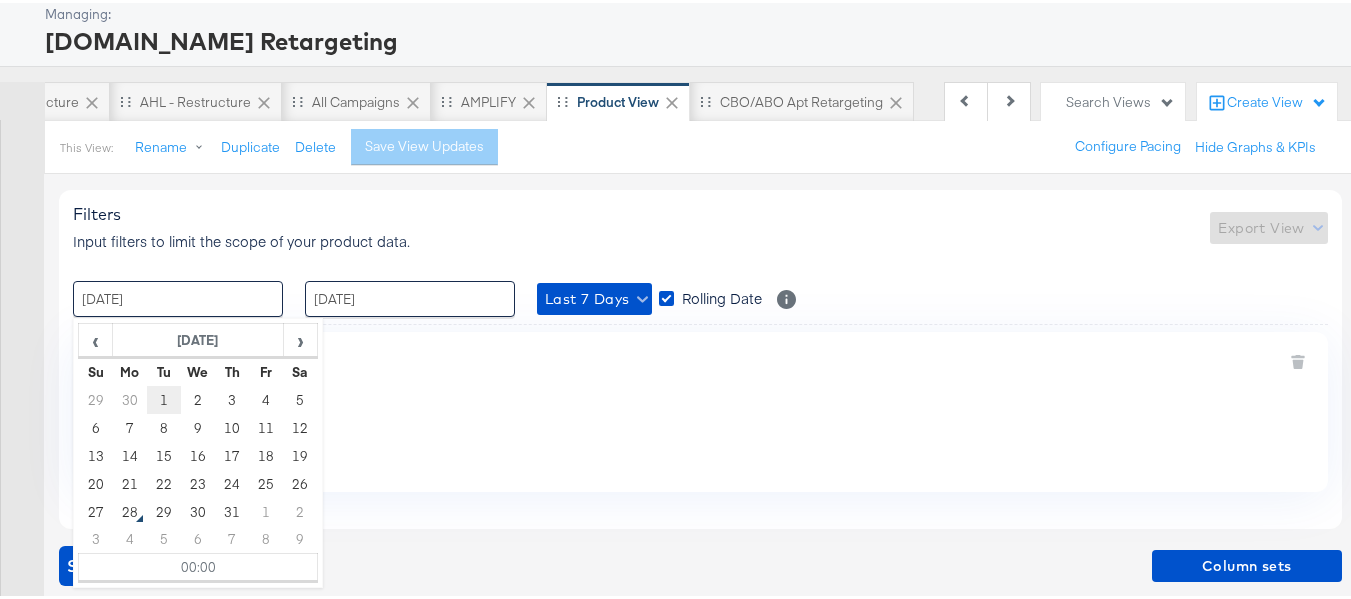 click on "1" at bounding box center [164, 397] 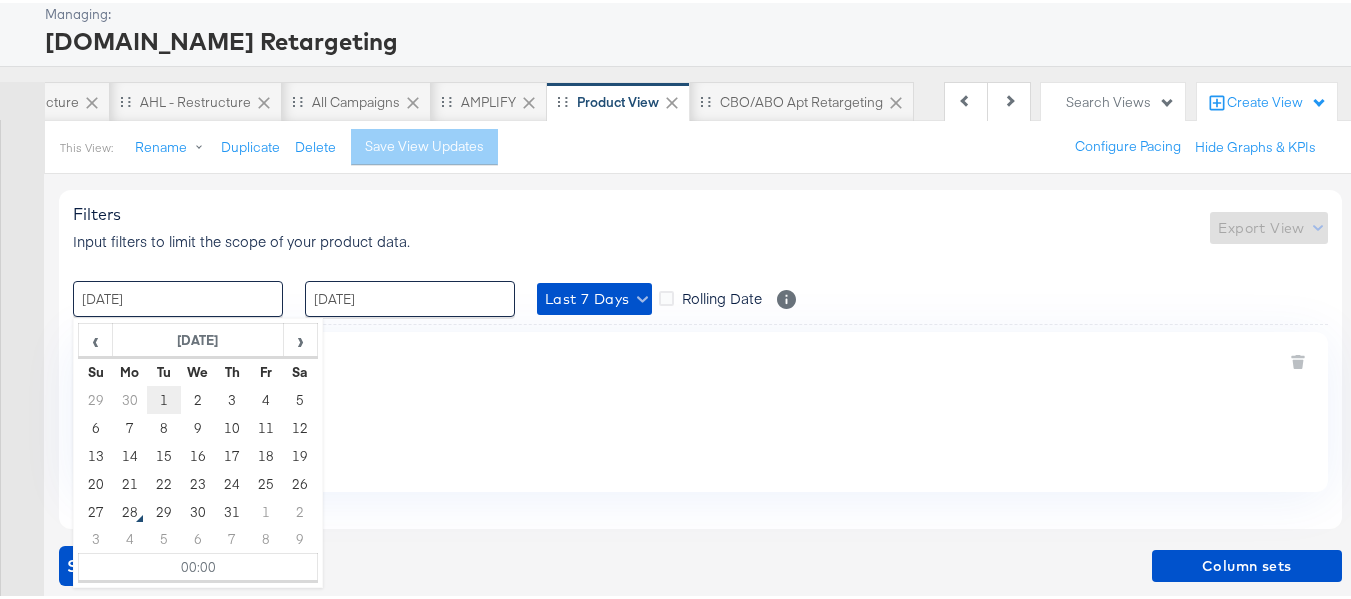type on "01 / July / 2025 00:00" 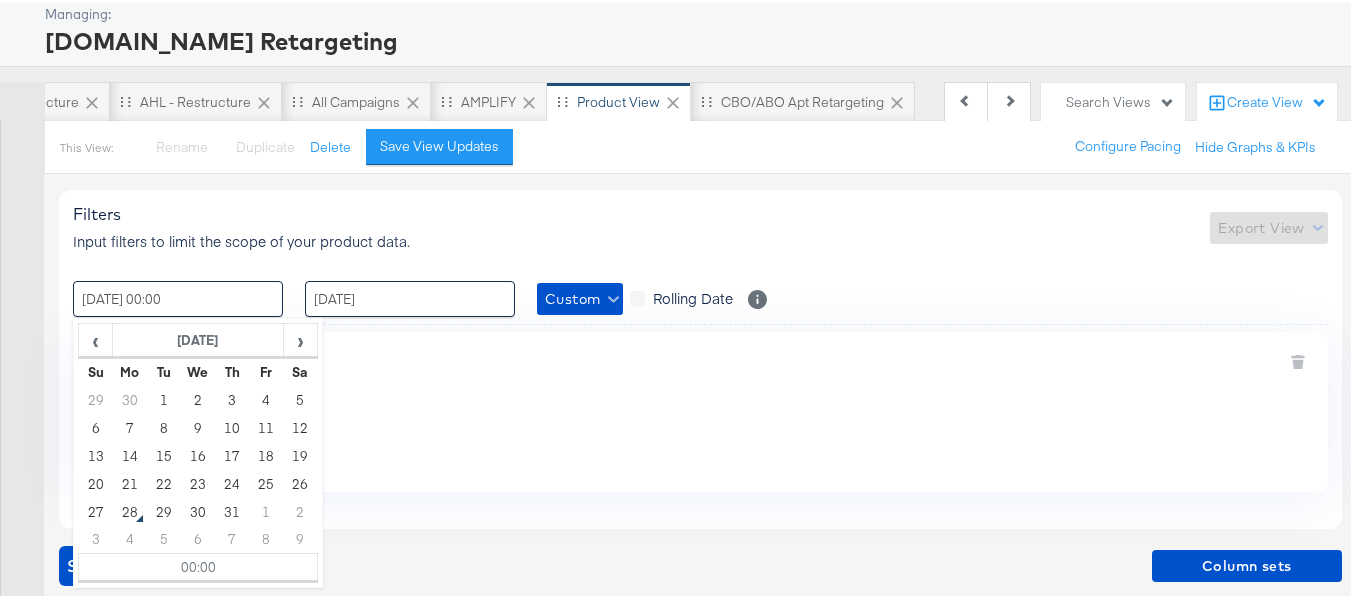 click on "Filters Input filters to limit the scope of your product data. Export View" at bounding box center (700, 224) 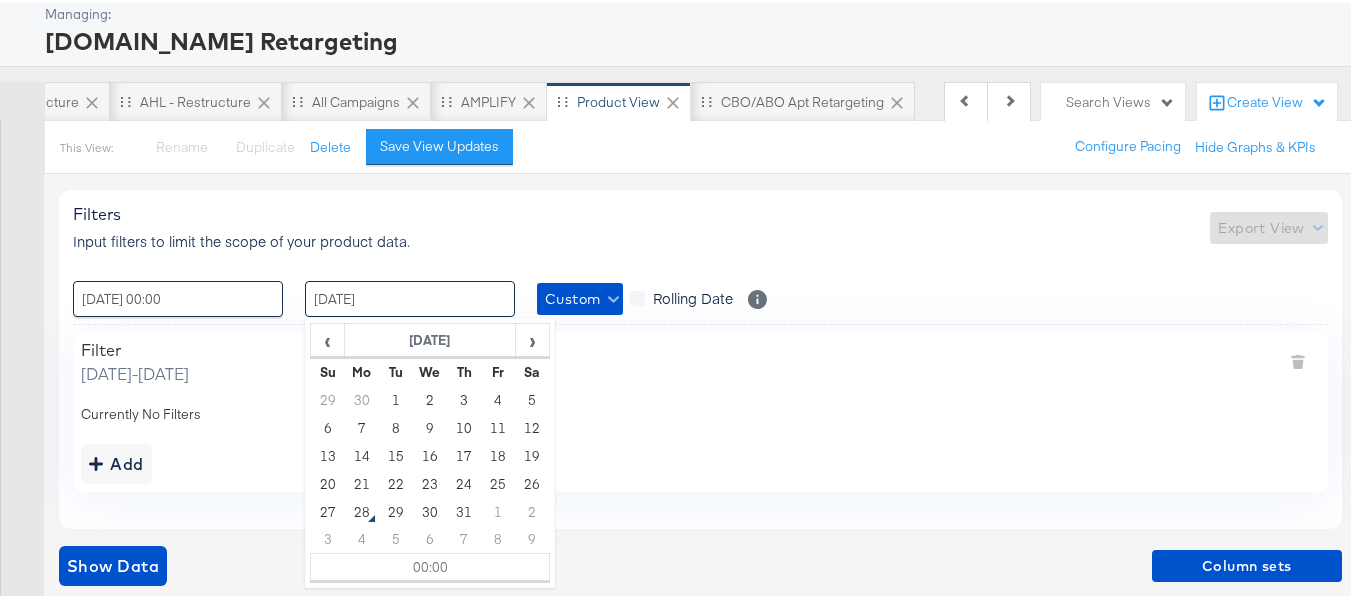 click on "27 / July / 2025" at bounding box center [410, 296] 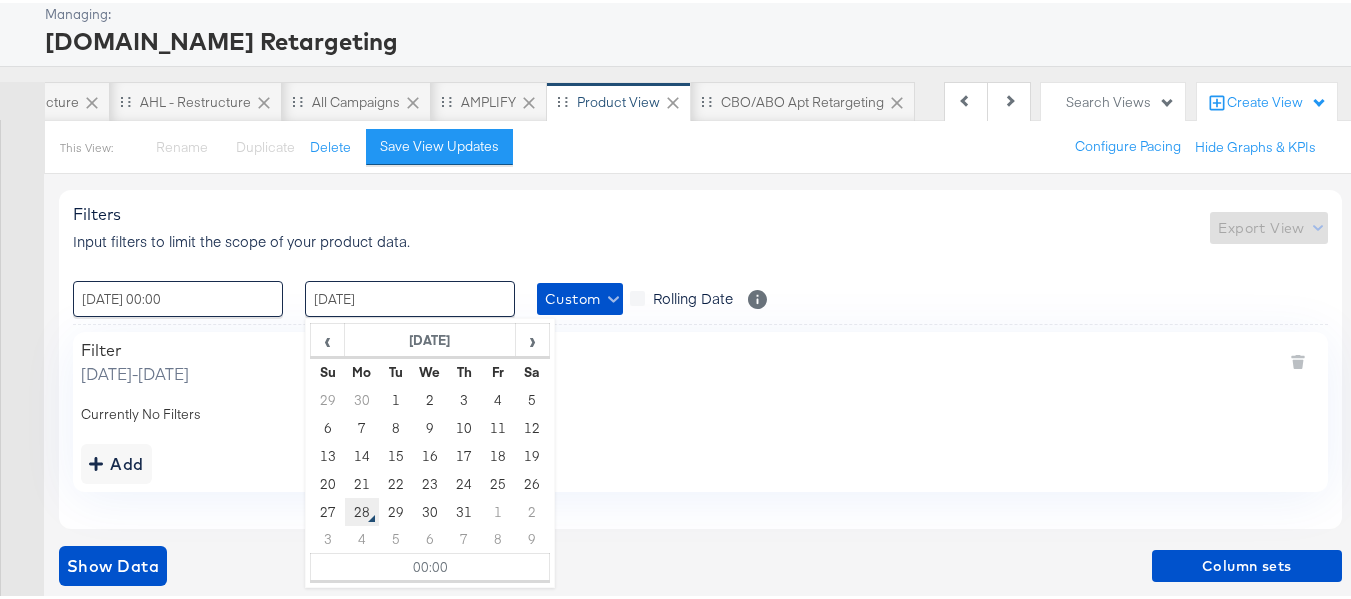 click on "28" at bounding box center (362, 509) 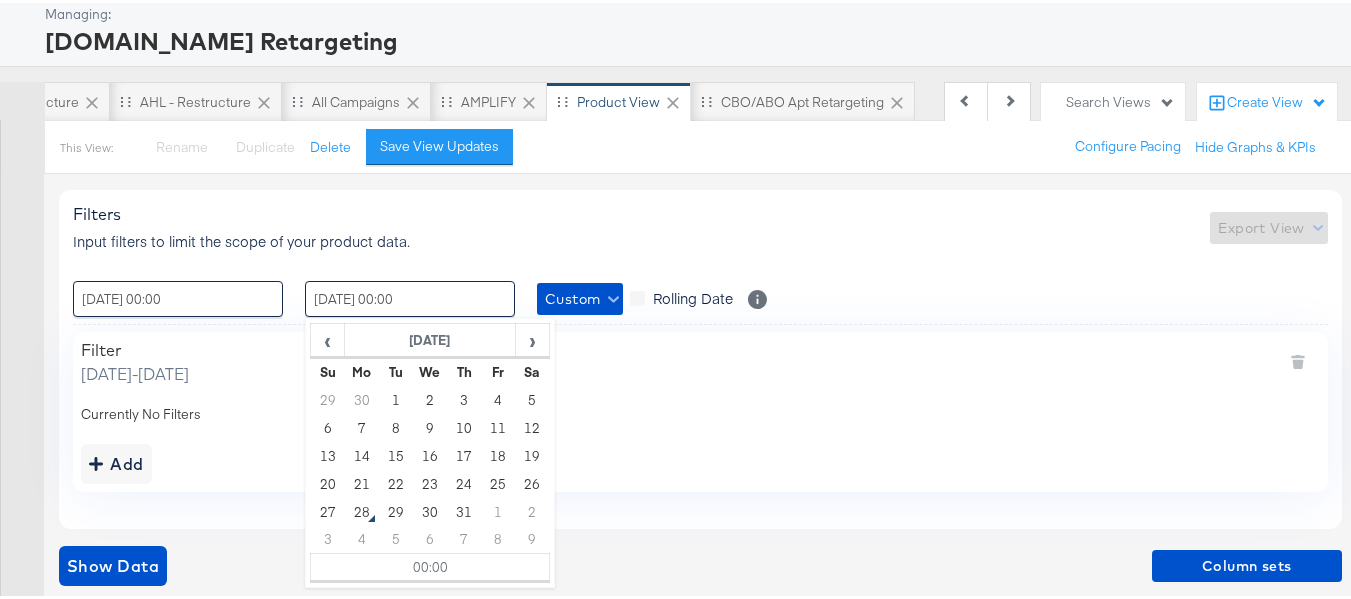 click at bounding box center [22, 384] 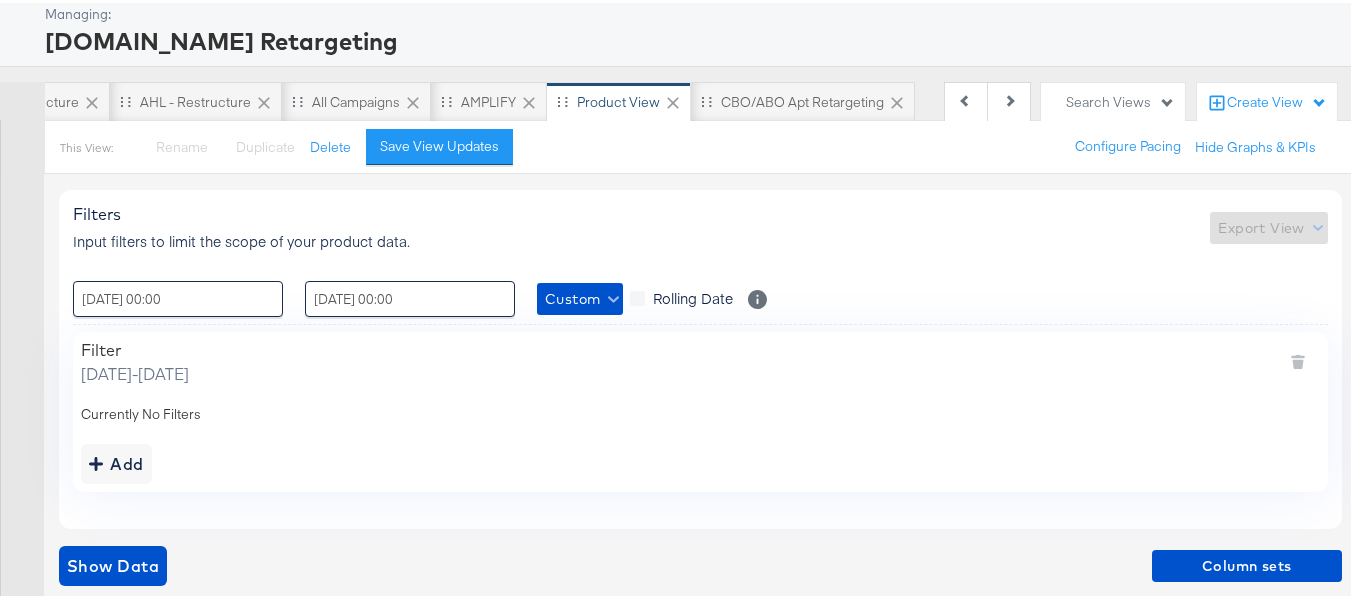 drag, startPoint x: 154, startPoint y: 471, endPoint x: 137, endPoint y: 470, distance: 17.029387 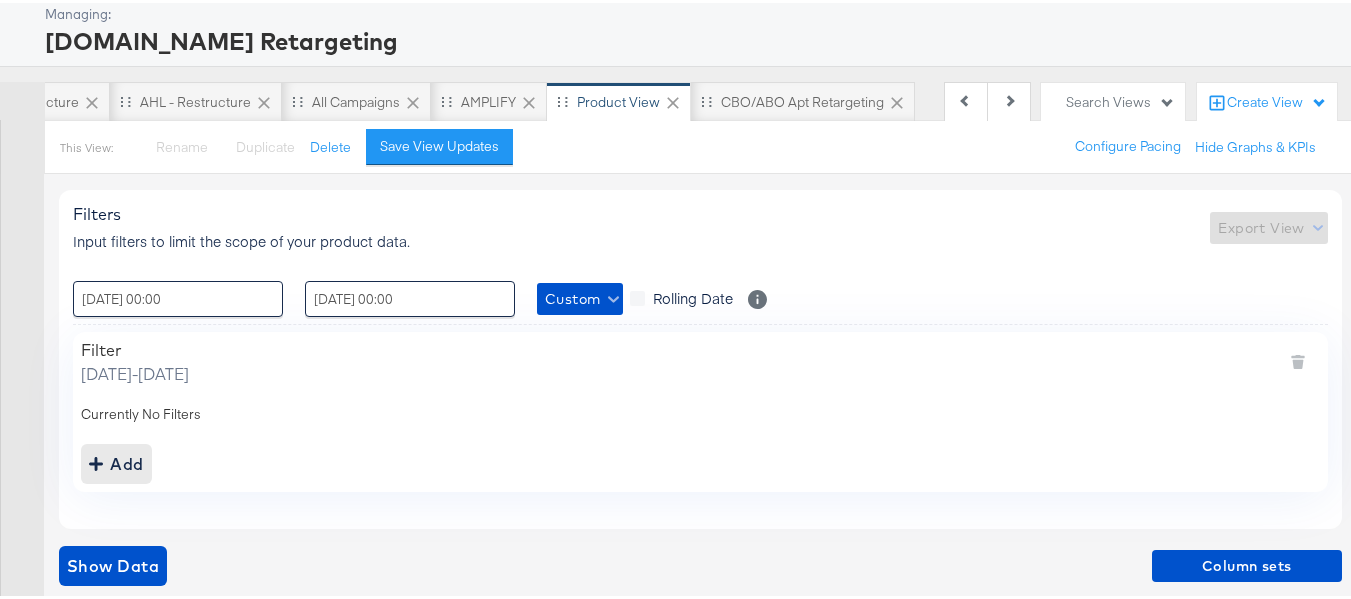 click on "Add" at bounding box center (700, 461) 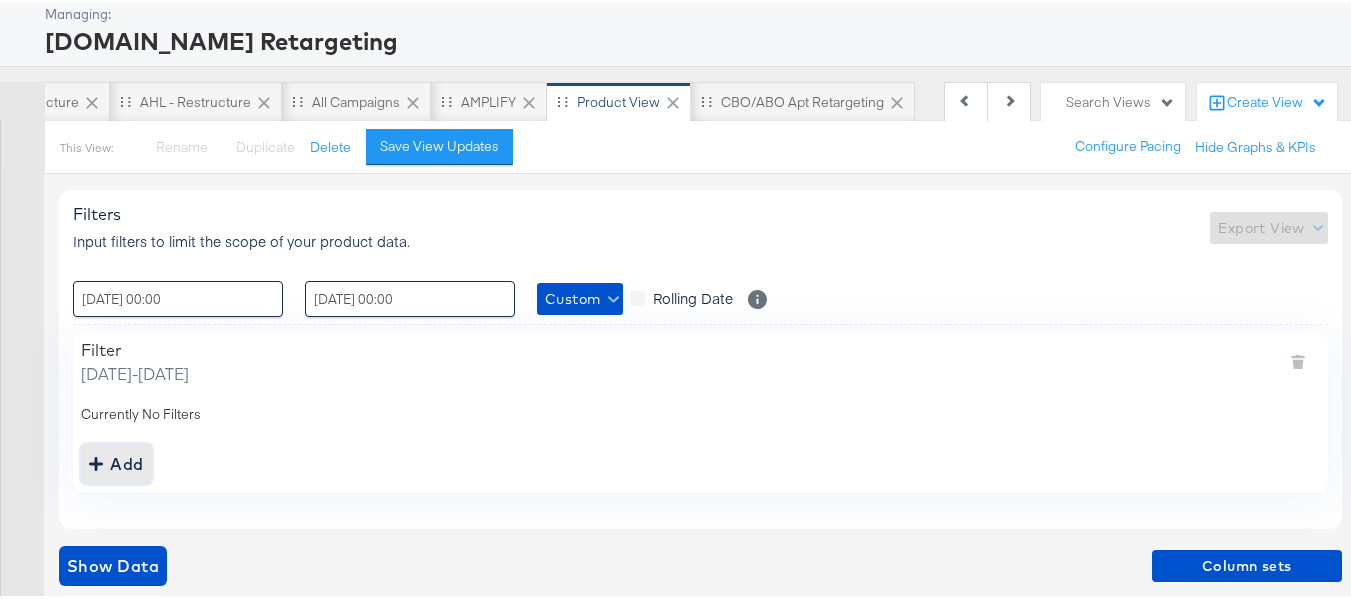 click on "Add" at bounding box center (116, 461) 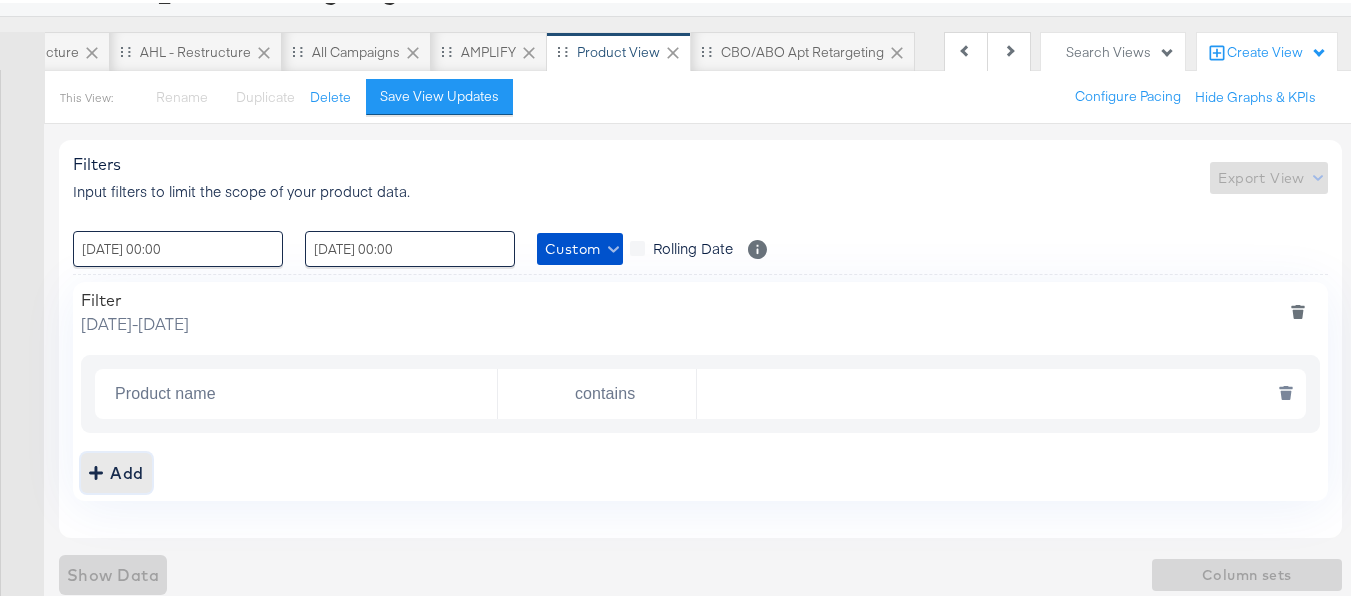 scroll, scrollTop: 184, scrollLeft: 0, axis: vertical 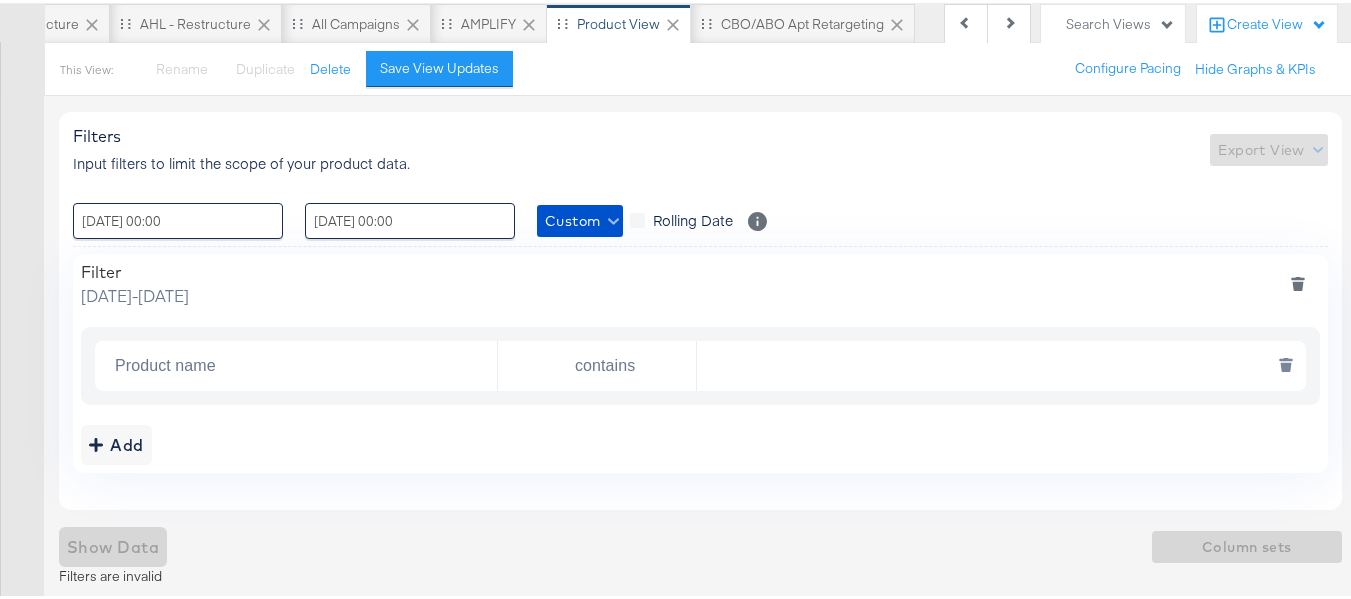 click on "Product name" at bounding box center (302, 363) 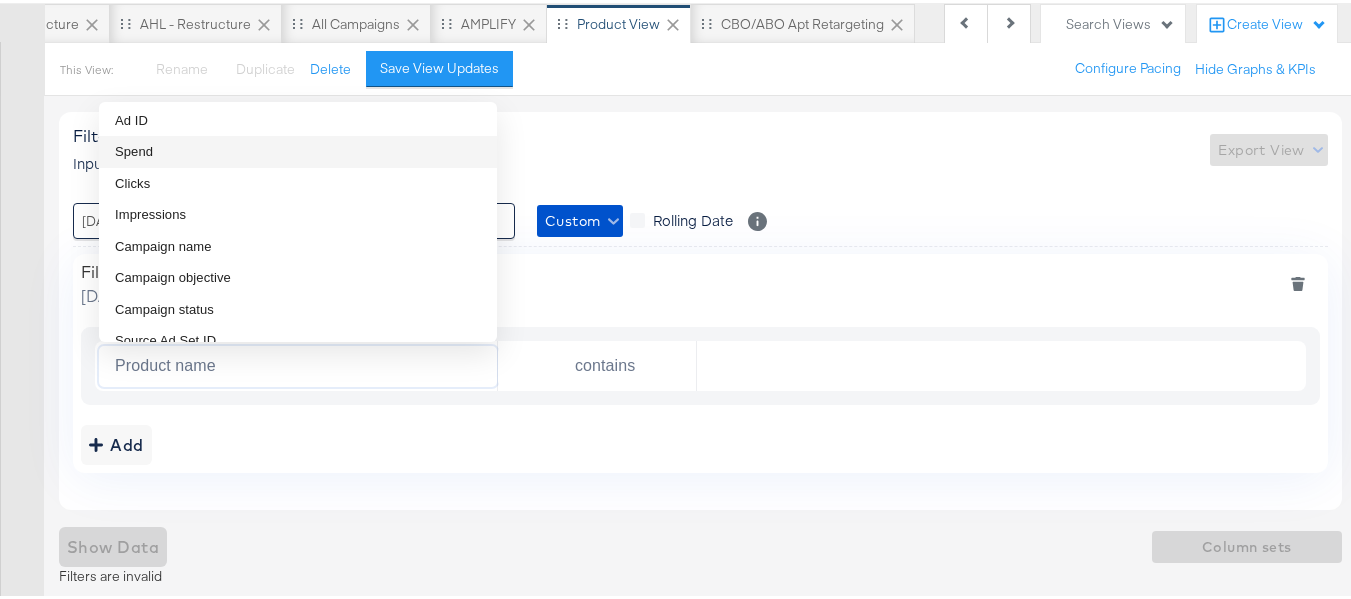 scroll, scrollTop: 200, scrollLeft: 0, axis: vertical 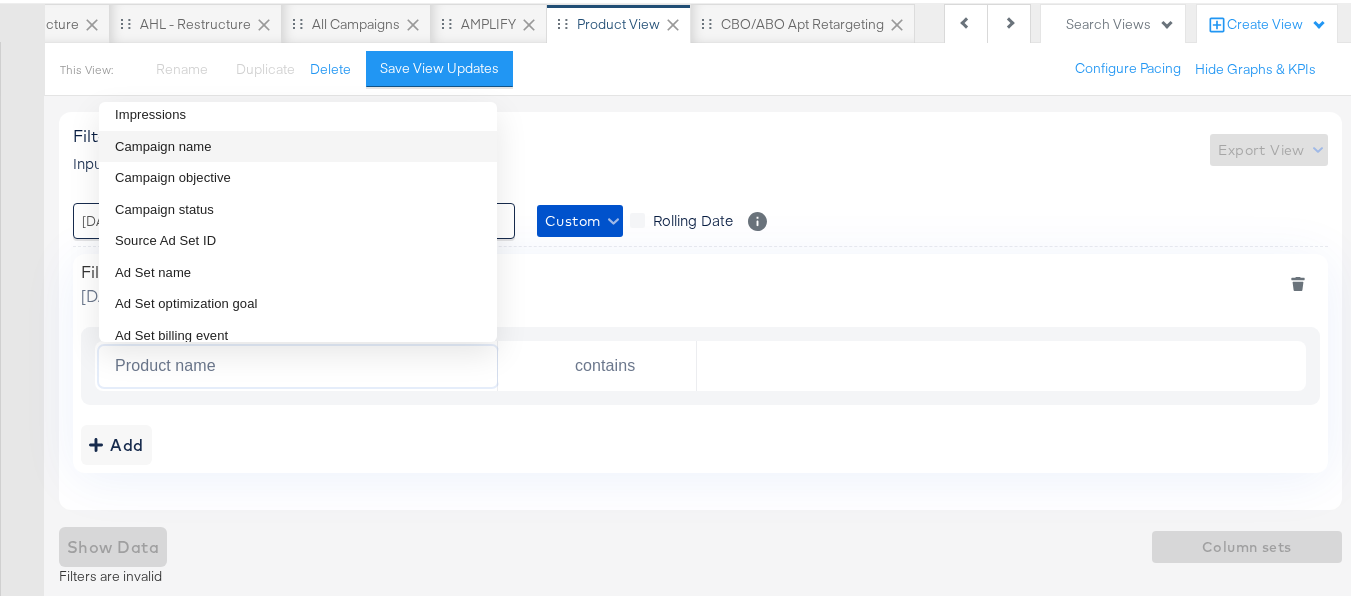click on "Campaign name" at bounding box center (163, 144) 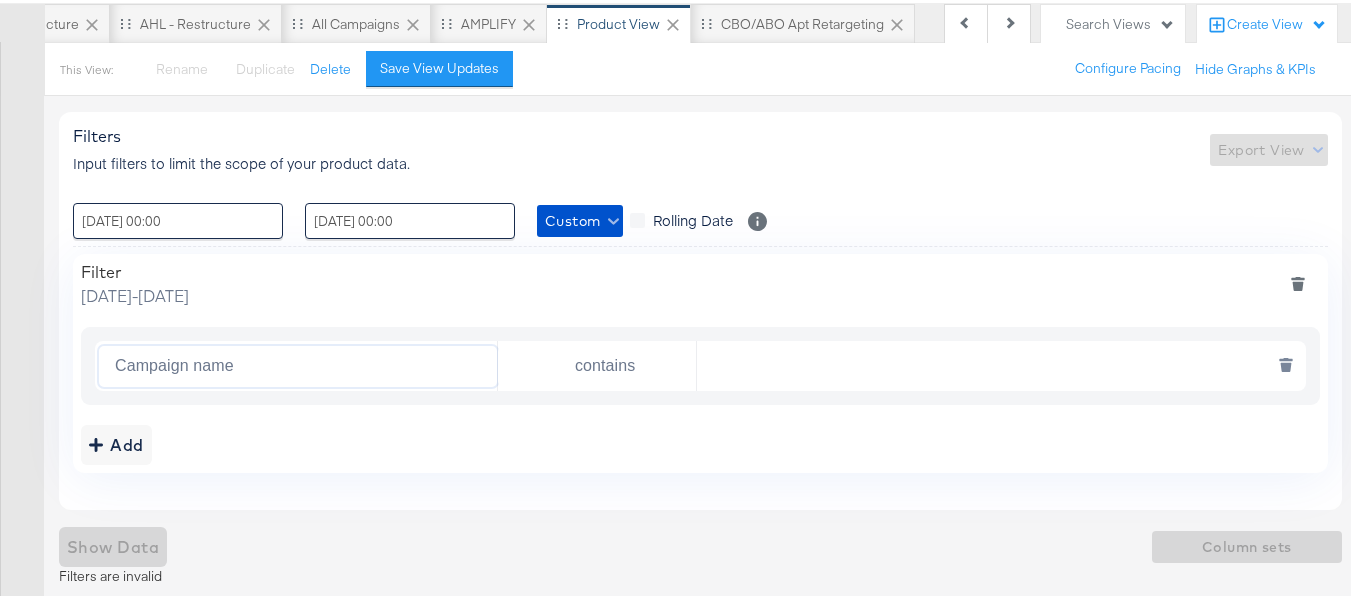 click at bounding box center [996, 363] 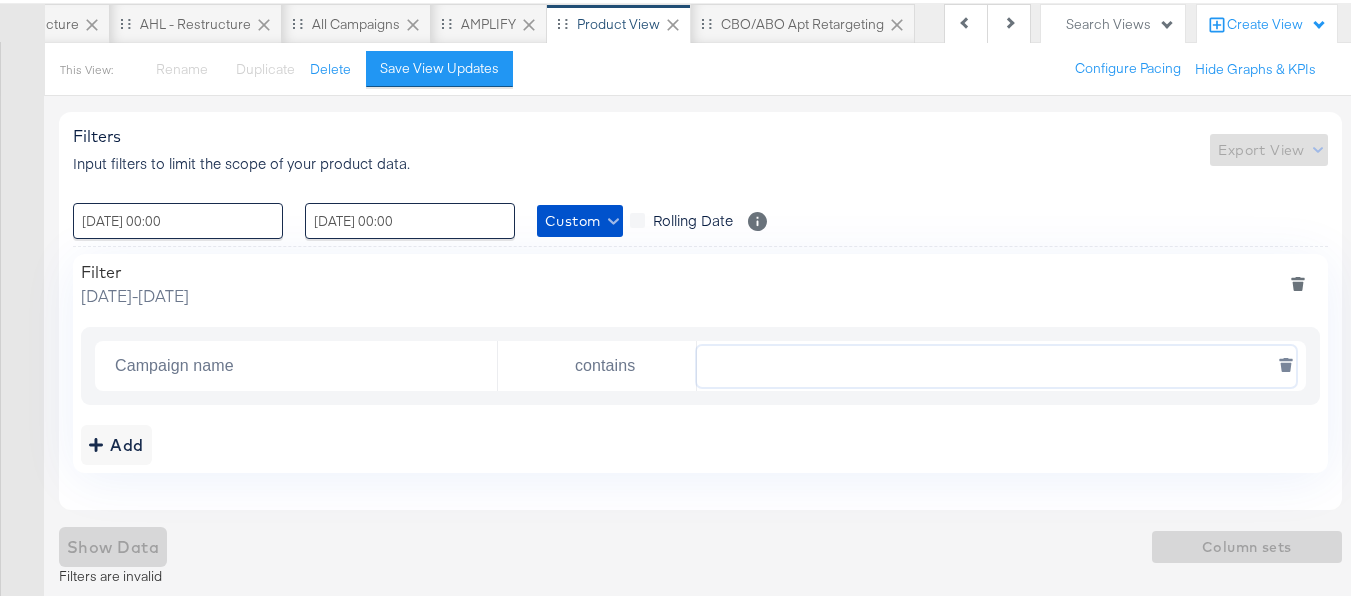paste on "AHL24" 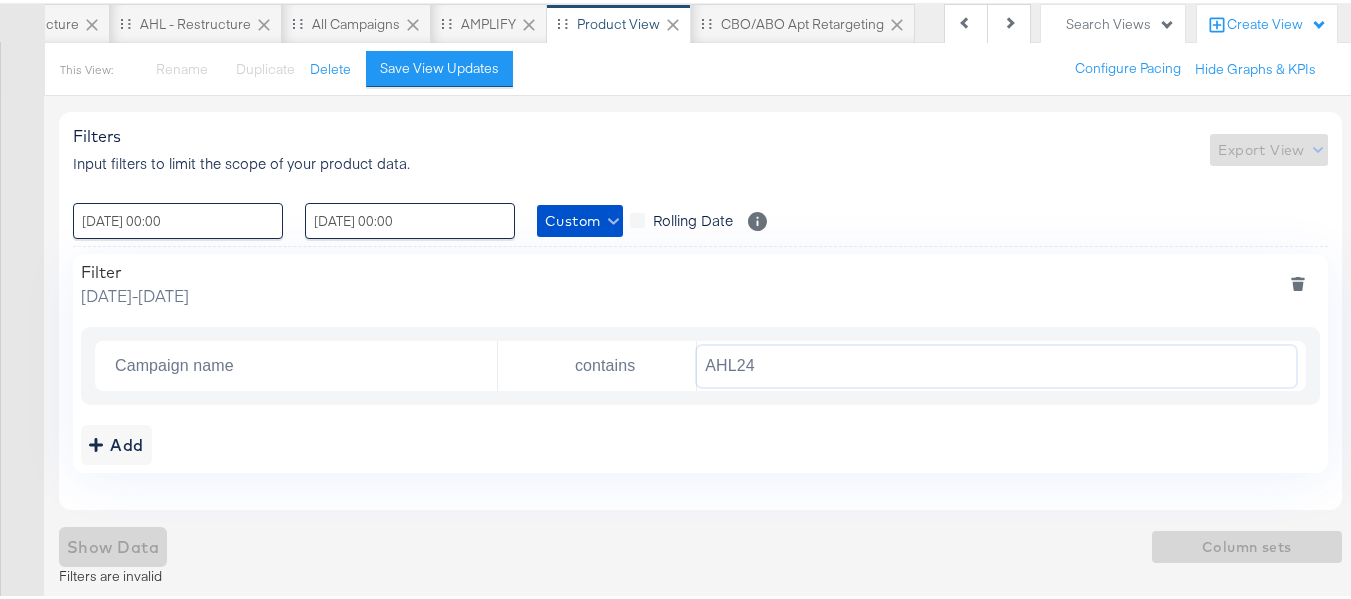 click on ": 01 / July / 2025 00:00 ‹ July 2025 › Su Mo Tu We Th Fr Sa 29 30 1 2 3 4 5 6 7 8 9 10 11 12 13 14 15 16 17 18 19 20 21 22 23 24 25 26 27 28 29 30 31 1 2 3 4 5 6 7 8 9 00:00   : 28 / July / 2025 00:00 ‹ July 2025 › Su Mo Tu We Th Fr Sa 29 30 1 2 3 4 5 6 7 8 9 10 11 12 13 14 15 16 17 18 19 20 21 22 23 24 25 26 27 28 29 30 31 1 2 3 4 5 6 7 8 9 00:00 Custom Rolling Date Select to update the date range every day" at bounding box center (700, 218) 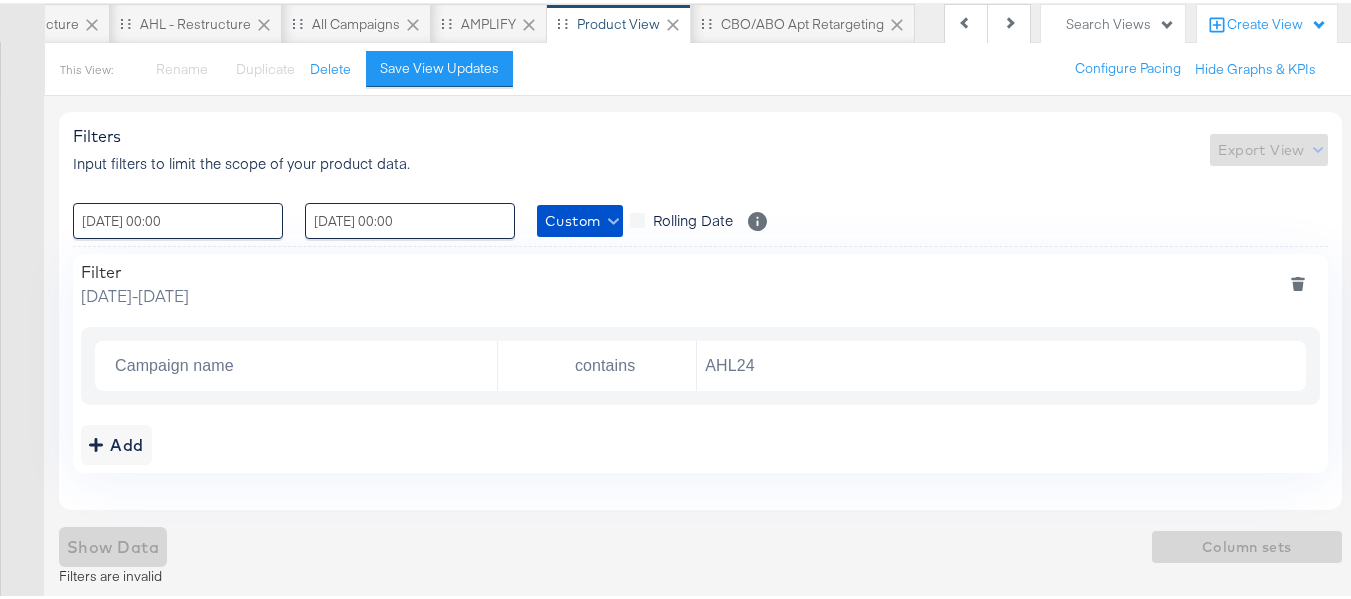 scroll, scrollTop: 165, scrollLeft: 0, axis: vertical 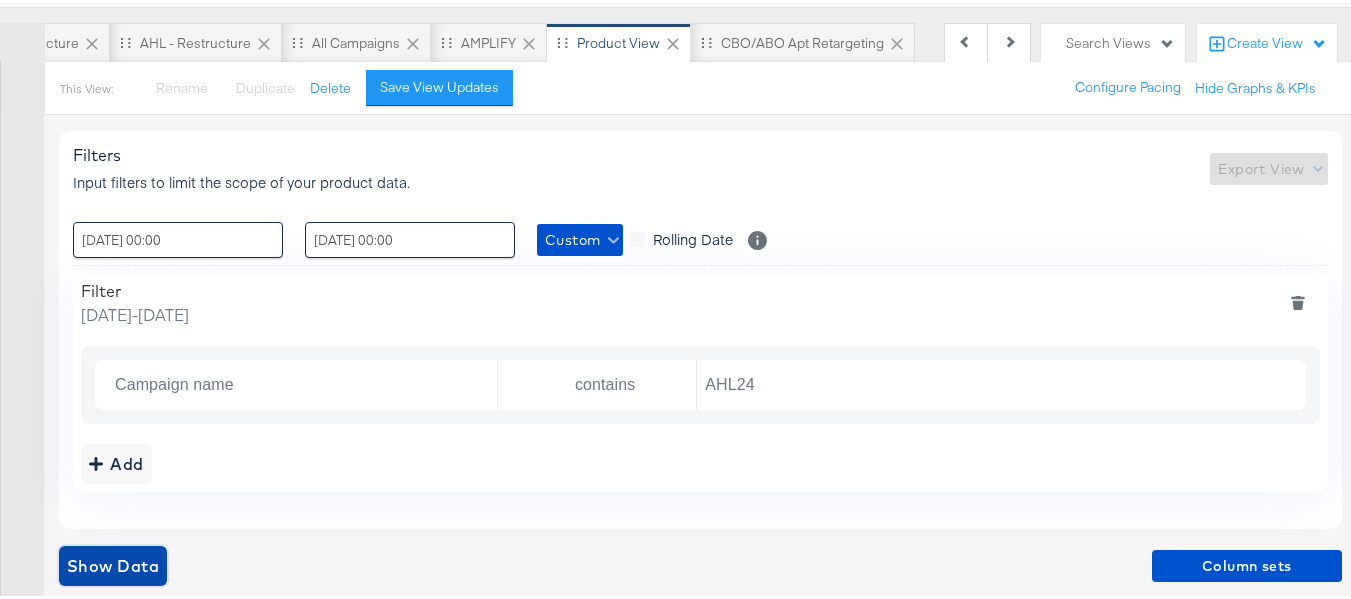 click on "Show Data" at bounding box center (113, 563) 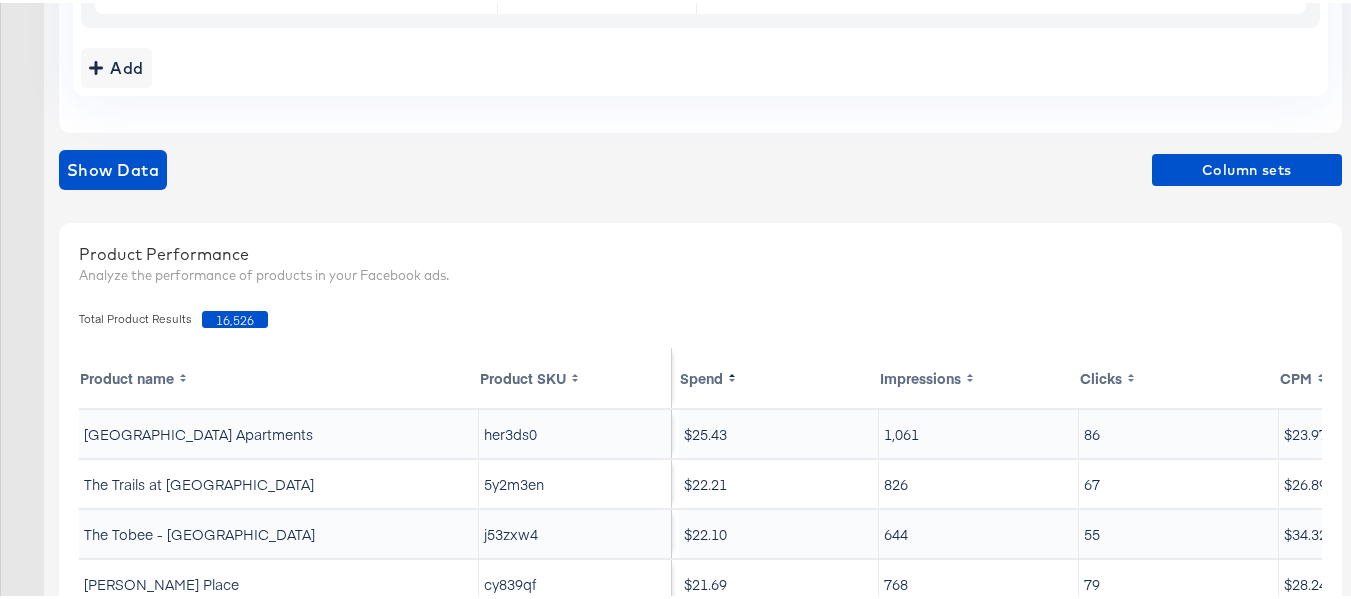 scroll, scrollTop: 565, scrollLeft: 0, axis: vertical 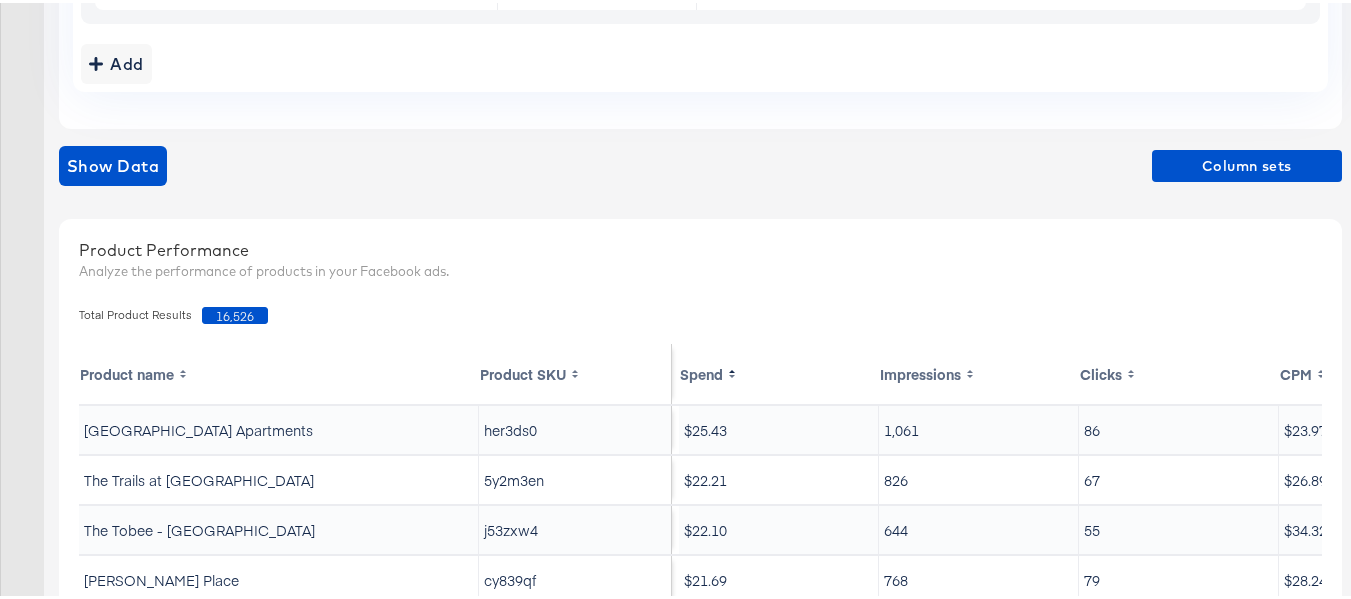click on "16,526" at bounding box center (235, 312) 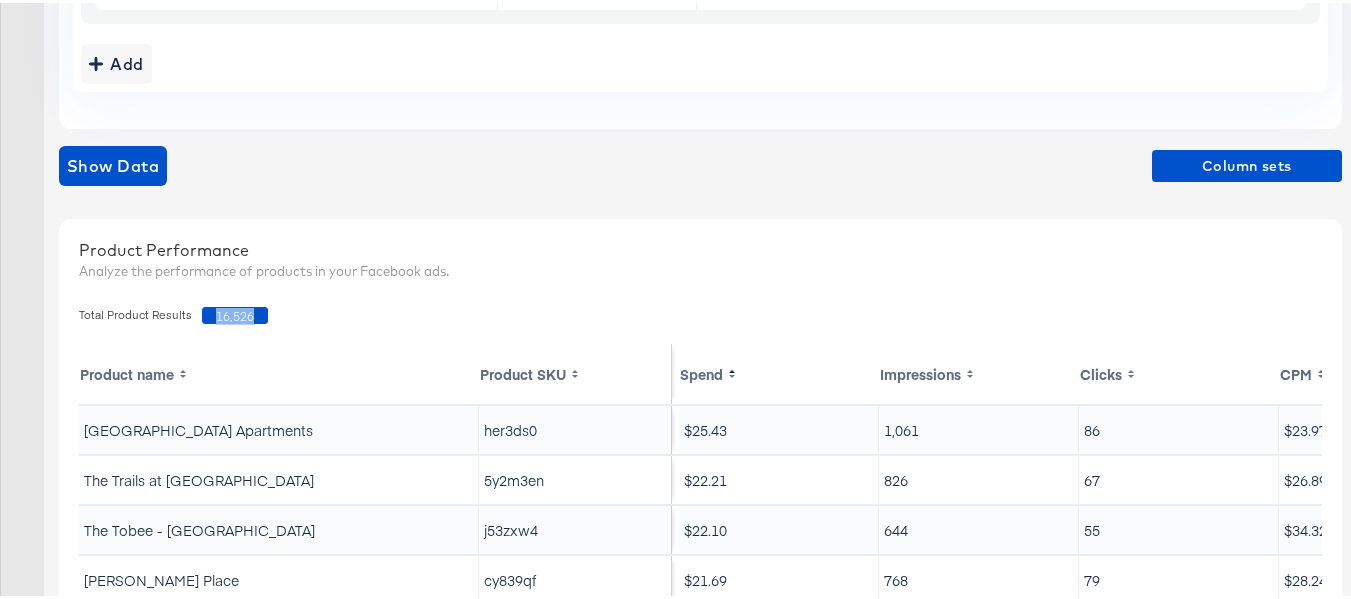 click on "16,526" at bounding box center (235, 312) 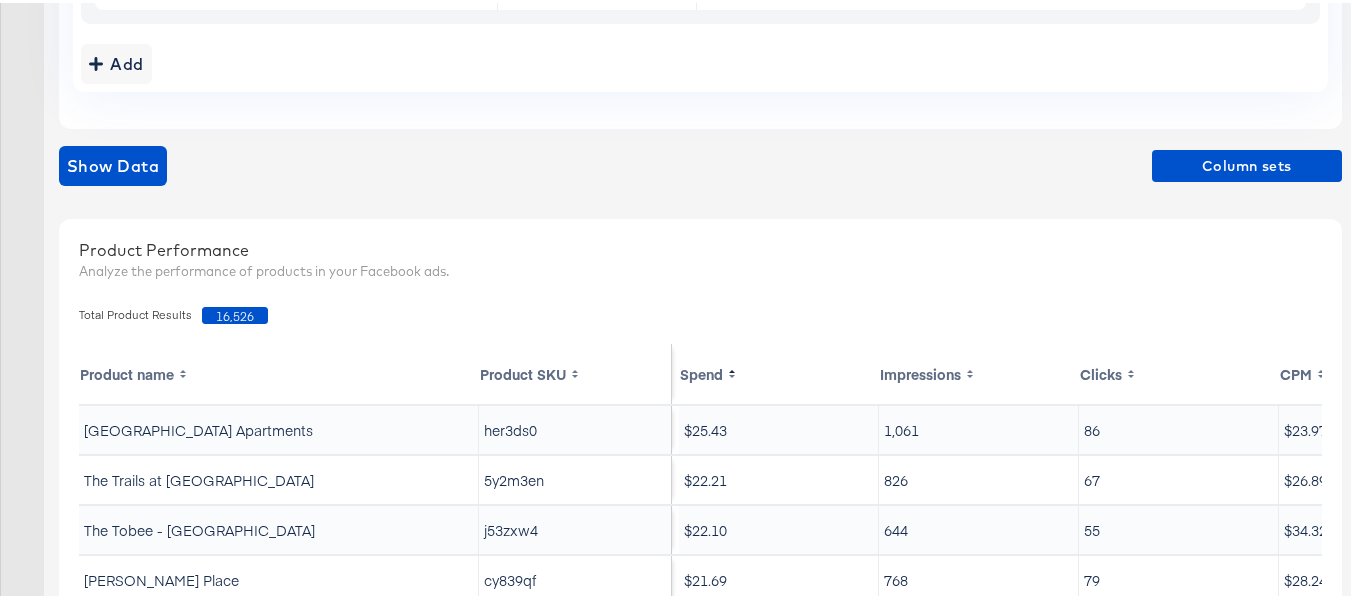 drag, startPoint x: 342, startPoint y: 331, endPoint x: 169, endPoint y: 7, distance: 367.29416 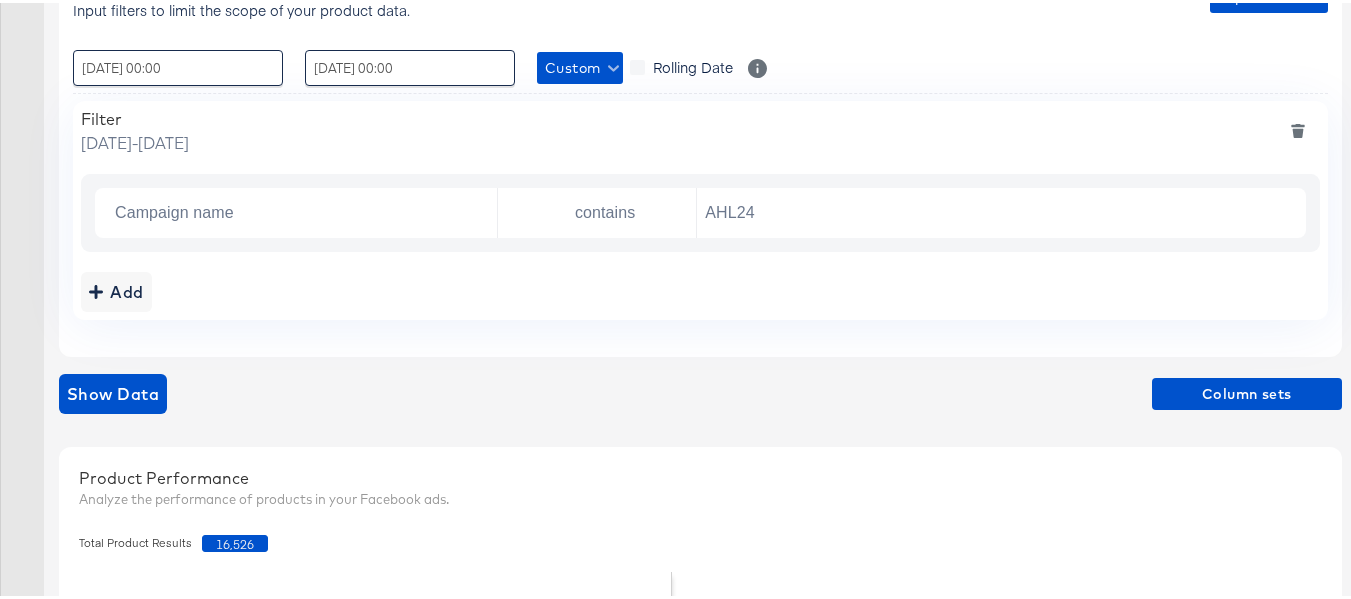 scroll, scrollTop: 465, scrollLeft: 0, axis: vertical 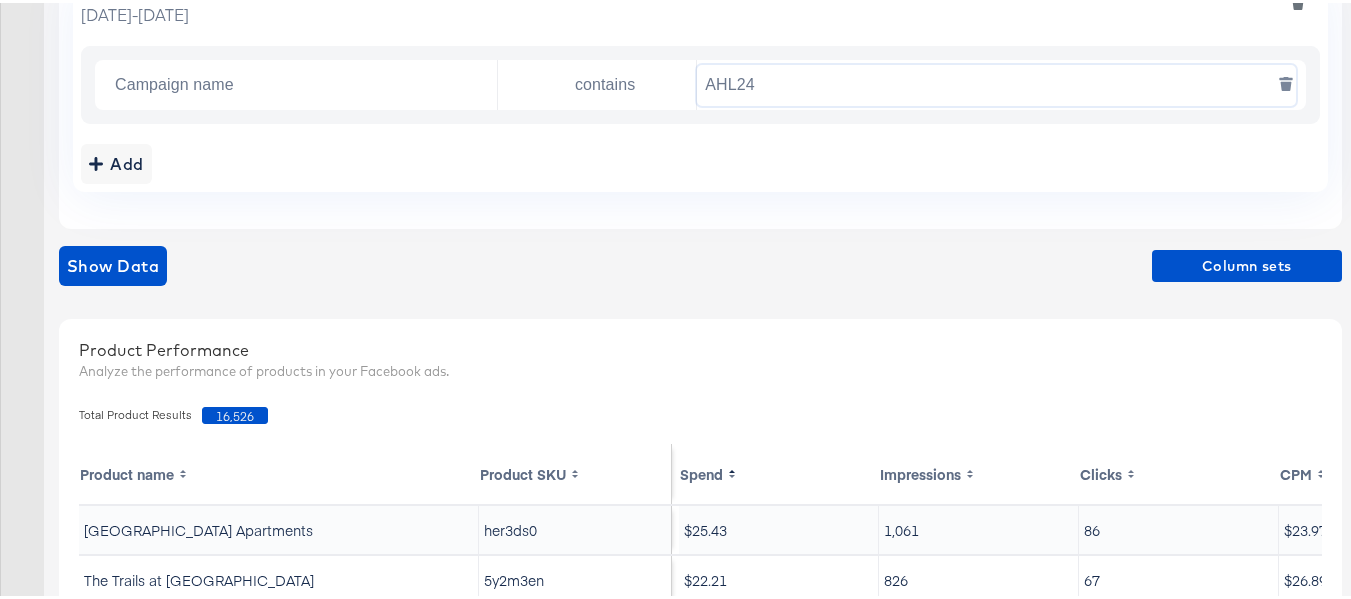 click on "AHL24" at bounding box center [996, 82] 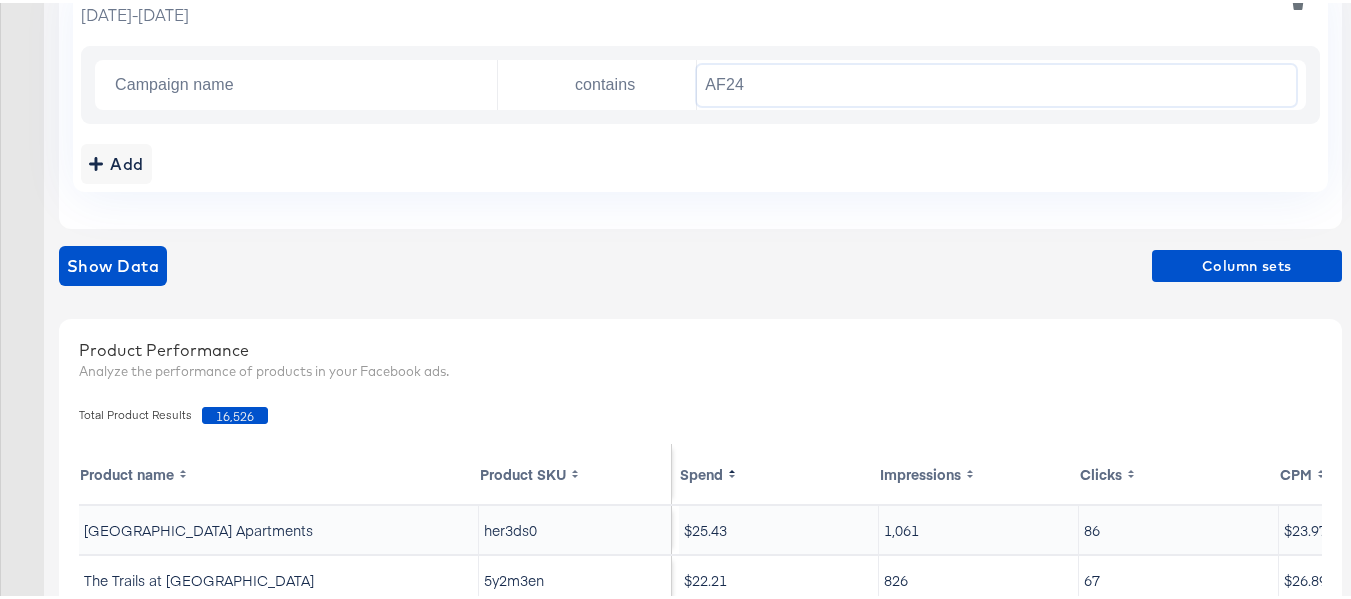 click on "Add" at bounding box center (700, 161) 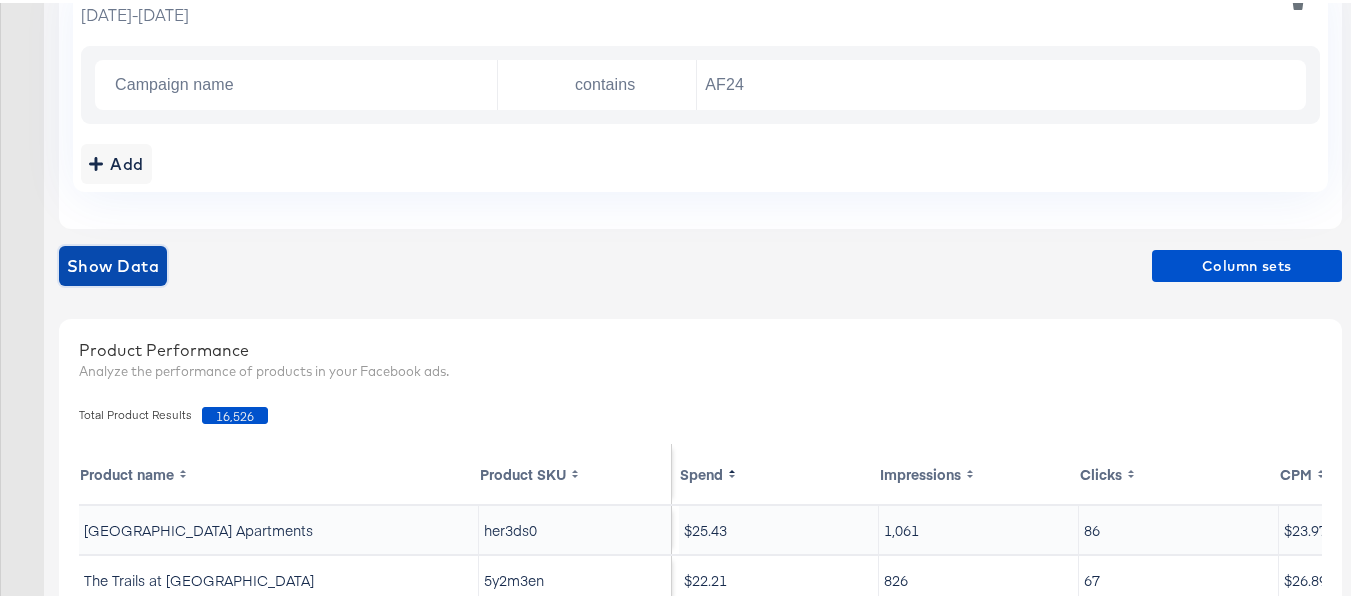 click on "Show Data" at bounding box center [113, 263] 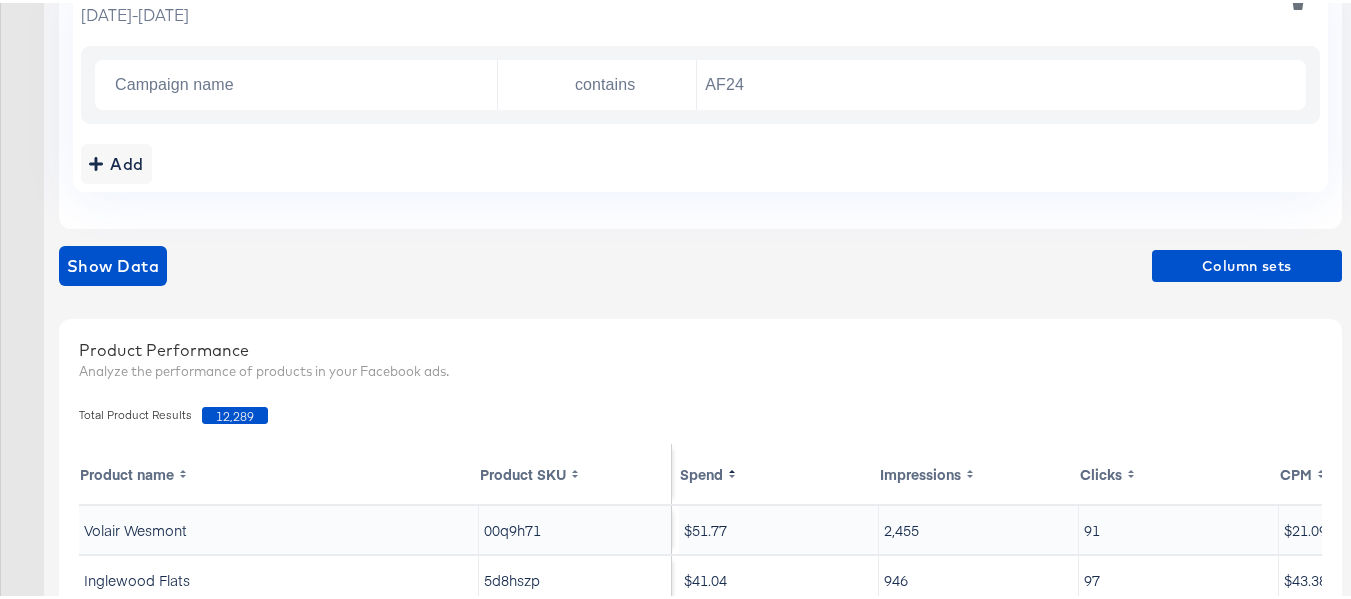 click on "12,289" at bounding box center (235, 412) 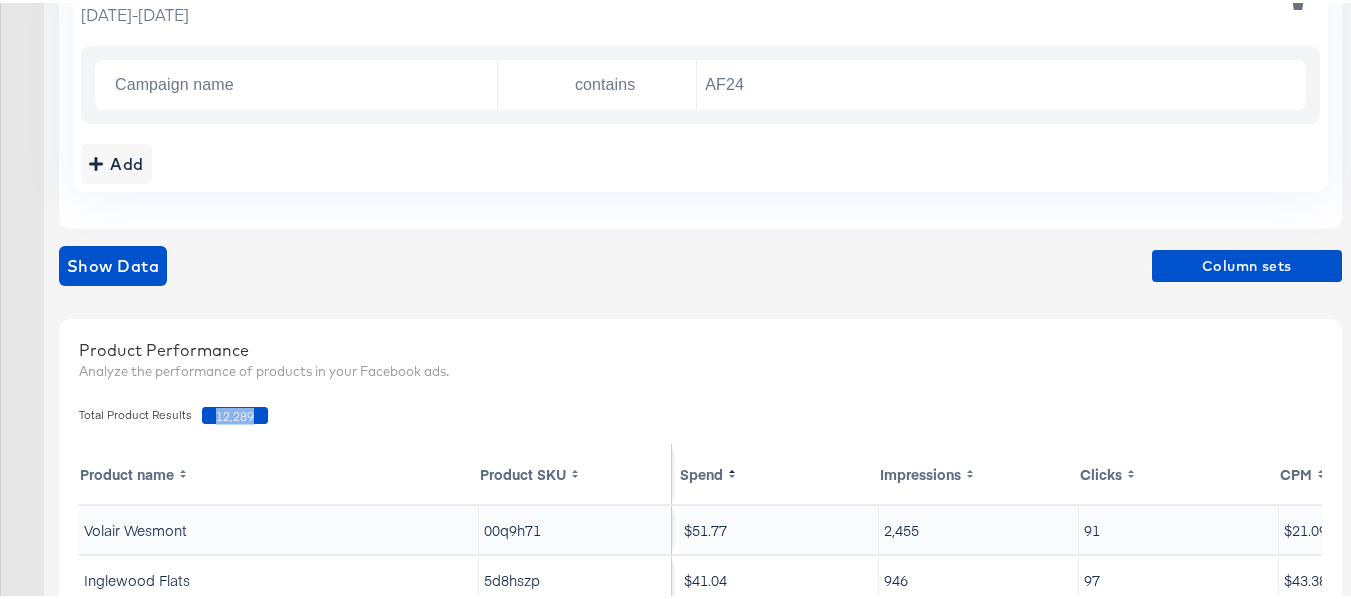 click on "12,289" at bounding box center (235, 412) 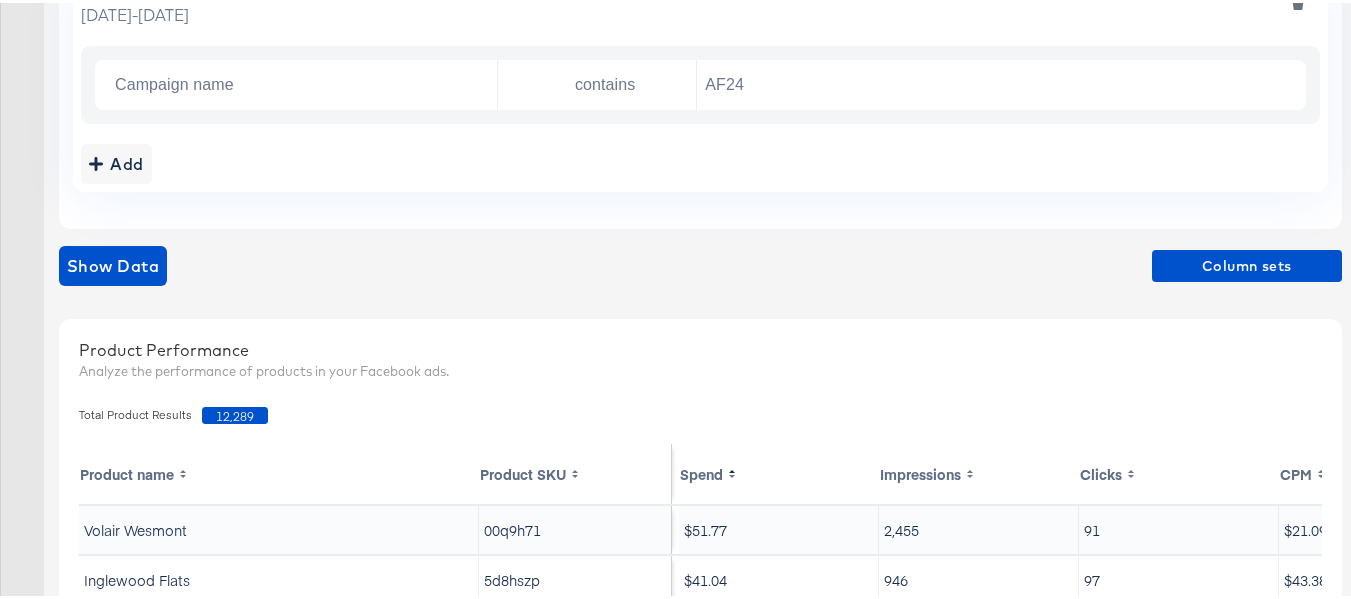 click on "Filters Input filters to limit the scope of your product data. Export View   : 01 / July / 2025 00:00 ‹ July 2025 › Su Mo Tu We Th Fr Sa 29 30 1 2 3 4 5 6 7 8 9 10 11 12 13 14 15 16 17 18 19 20 21 22 23 24 25 26 27 28 29 30 31 1 2 3 4 5 6 7 8 9 00:00   : 28 / July / 2025 00:00 ‹ July 2025 › Su Mo Tu We Th Fr Sa 29 30 1 2 3 4 5 6 7 8 9 10 11 12 13 14 15 16 17 18 19 20 21 22 23 24 25 26 27 28 29 30 31 1 2 3 4 5 6 7 8 9 00:00 Custom Rolling Date Select to update the date range every day Filter Tuesday, July 1 2025  -  Monday, July 28 2025 Campaign name contains AF24 Add" at bounding box center [700, 27] 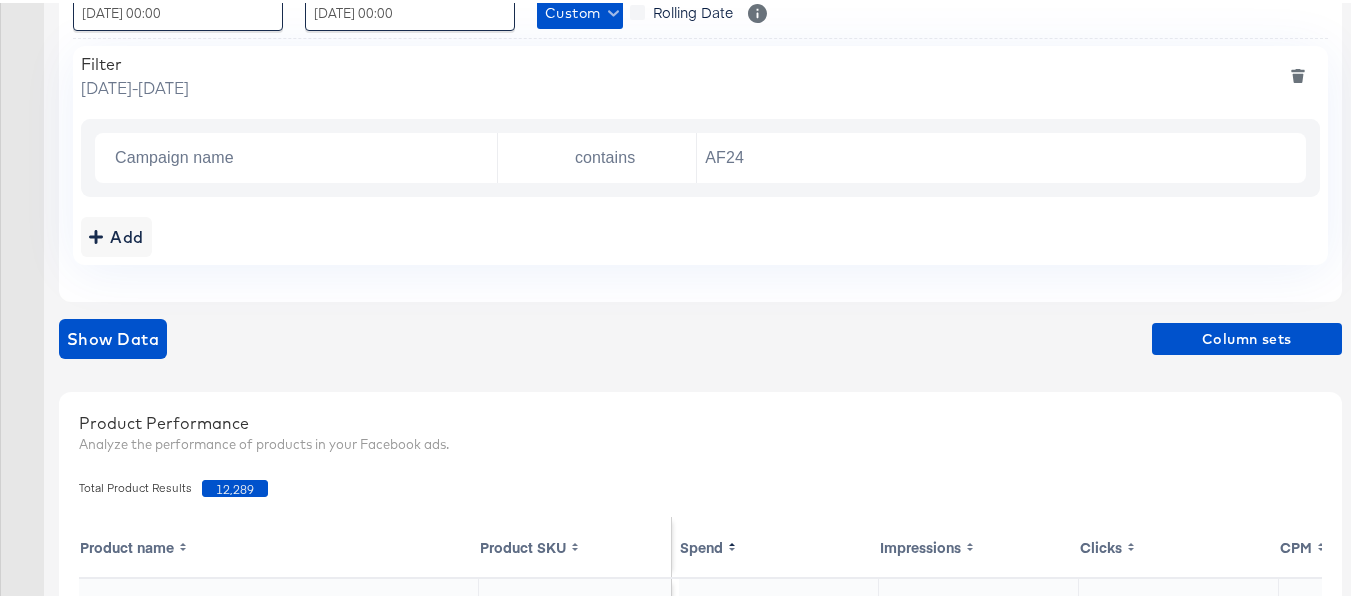 scroll, scrollTop: 465, scrollLeft: 0, axis: vertical 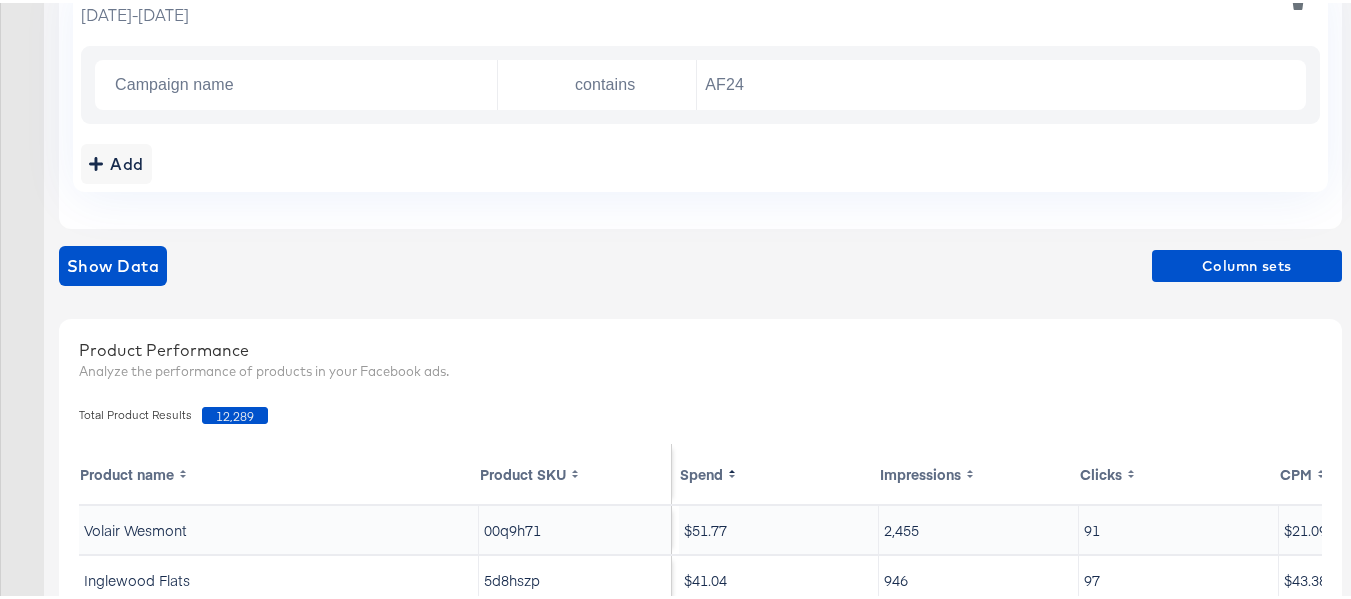 click on "12,289" at bounding box center [235, 412] 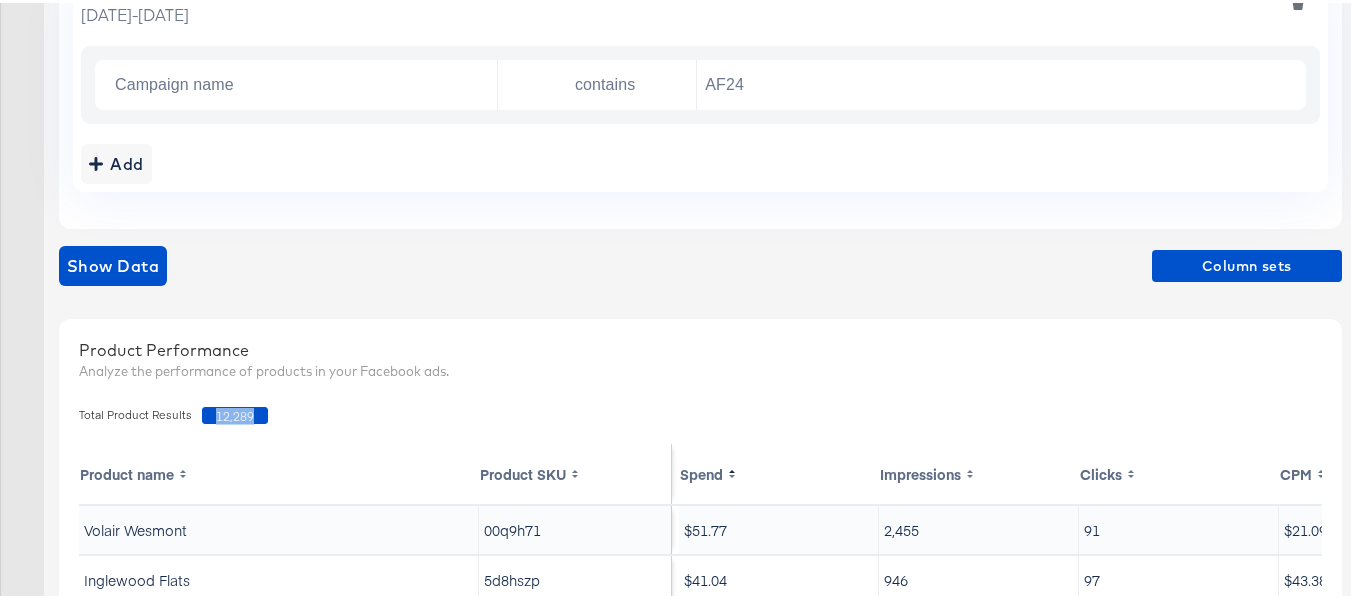 click on "12,289" at bounding box center [235, 412] 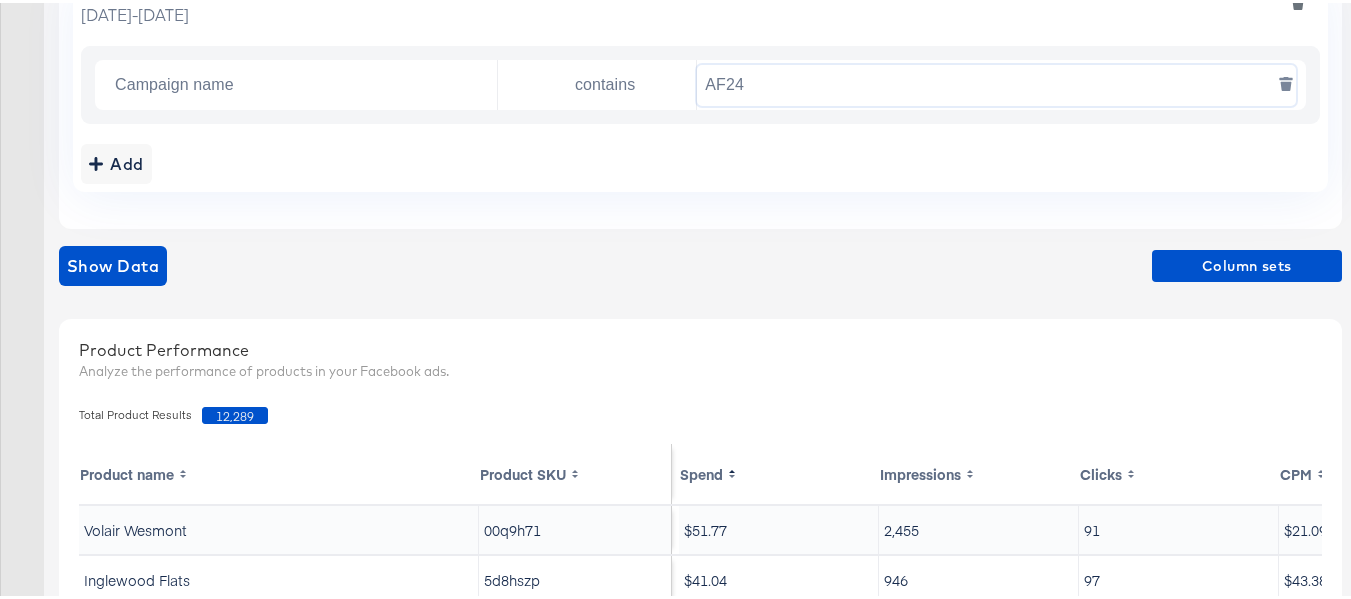 click on "AF24" at bounding box center (996, 82) 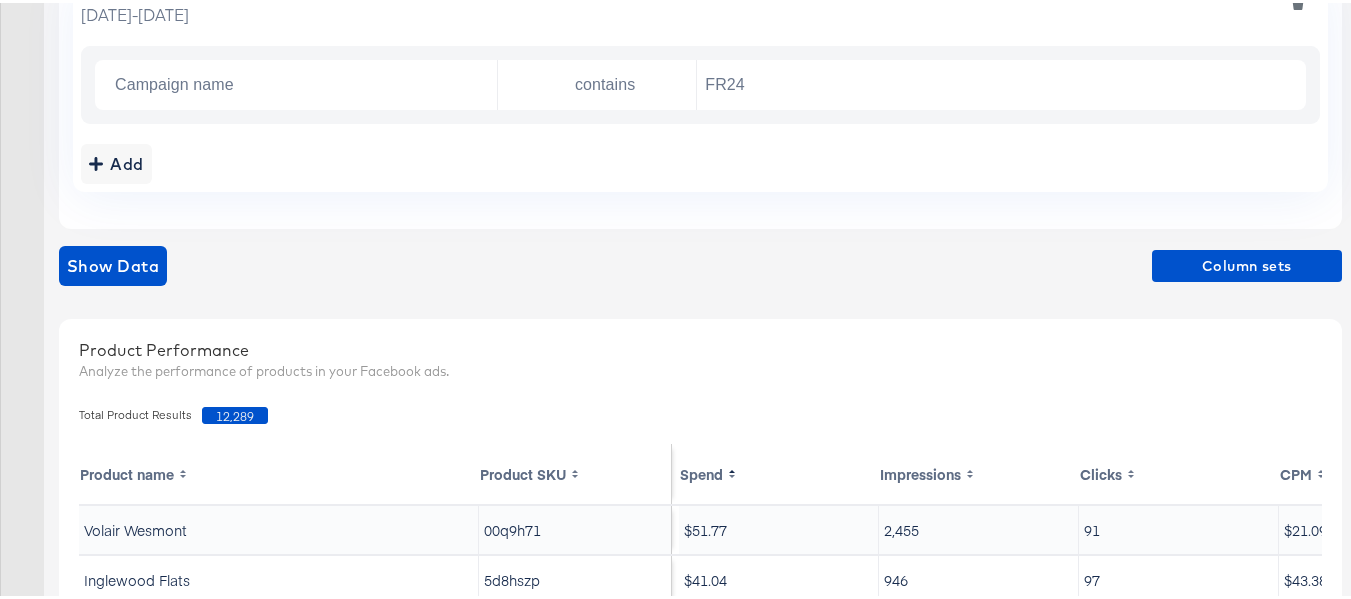 click on "Add" at bounding box center [700, 161] 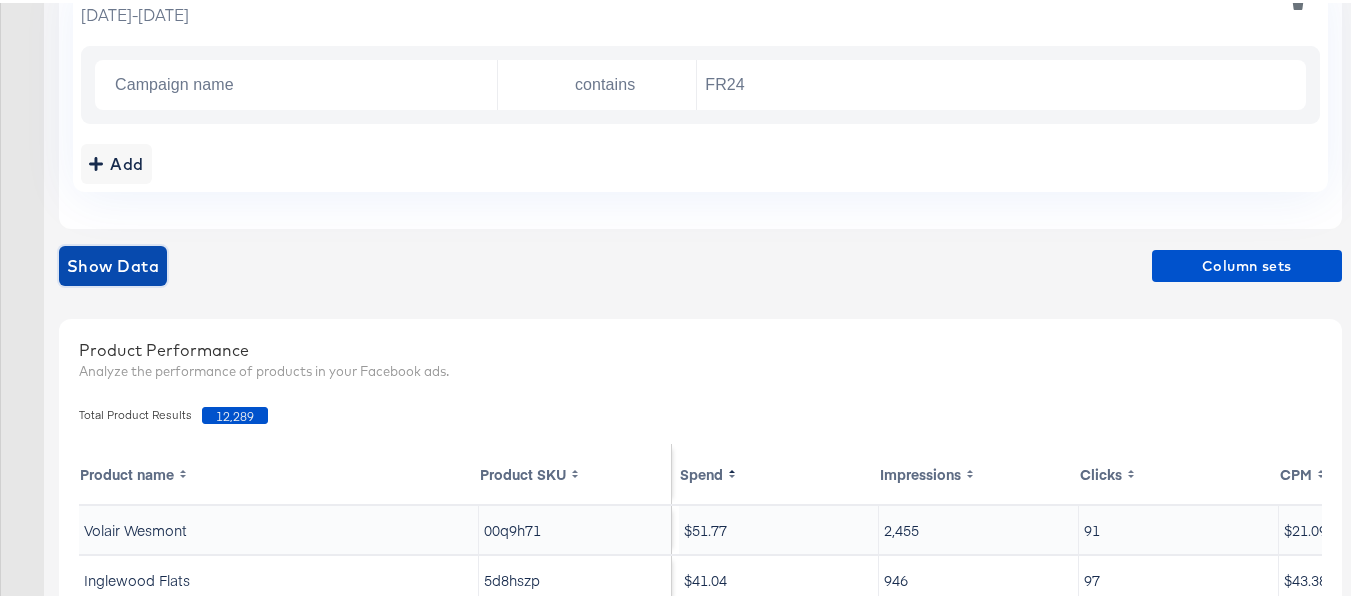 click on "Show Data" at bounding box center [113, 263] 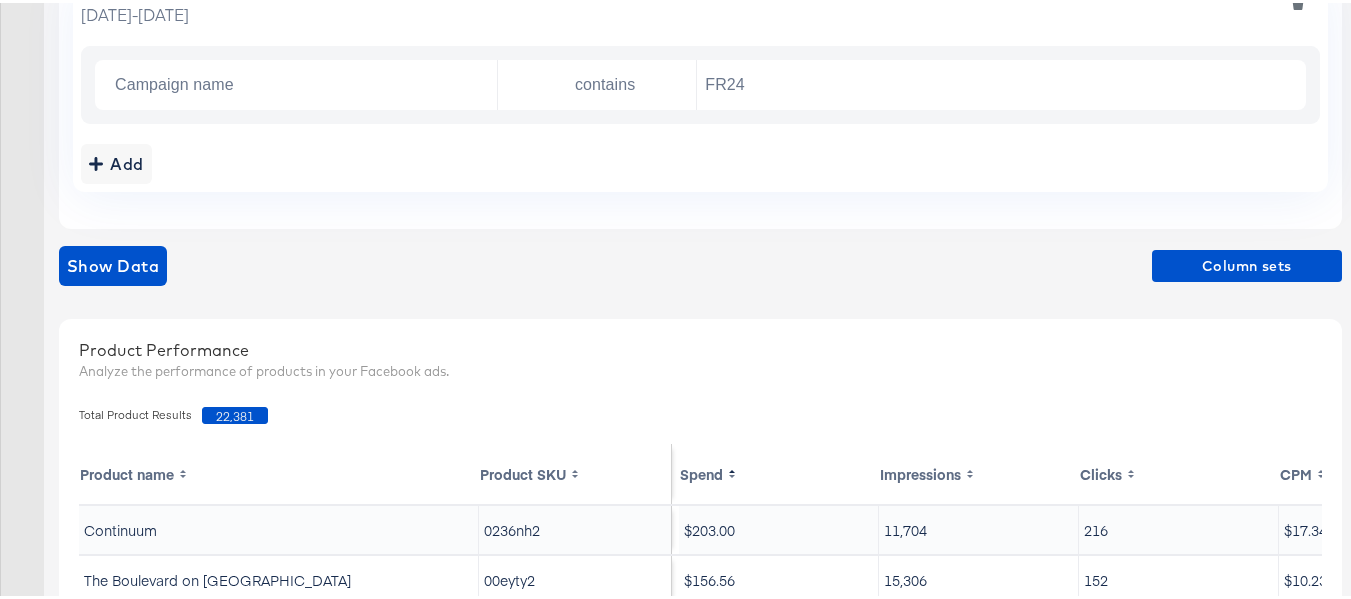 click on "22,381" at bounding box center (235, 412) 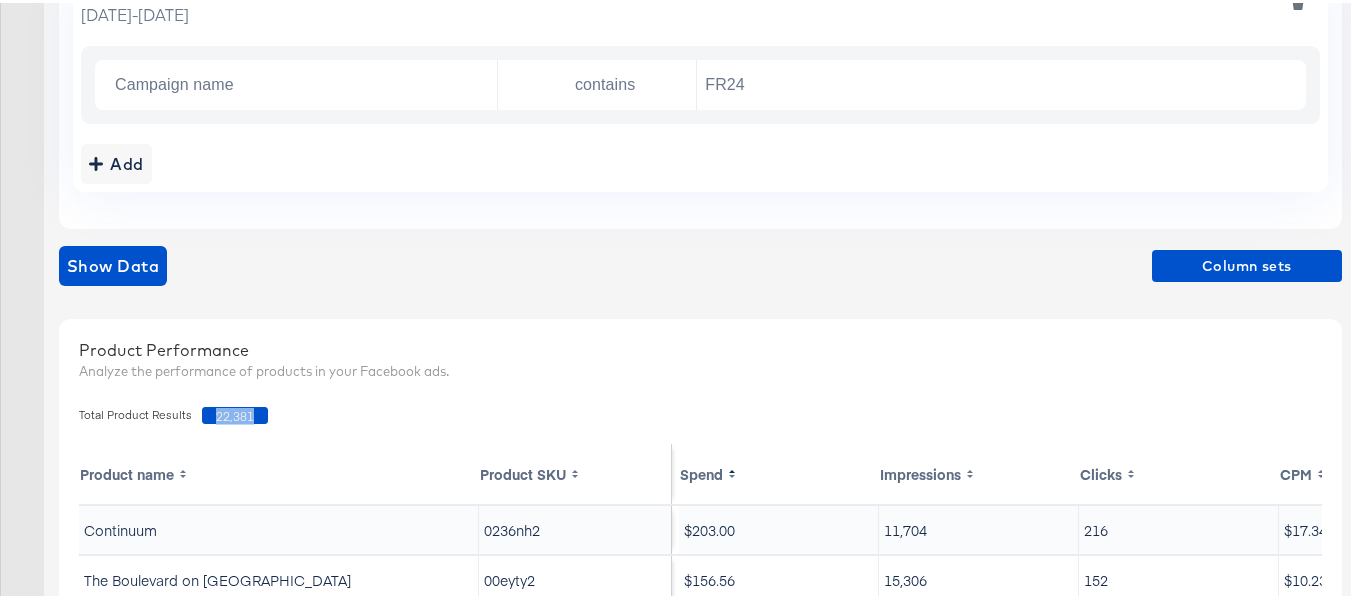 click on "22,381" at bounding box center (235, 412) 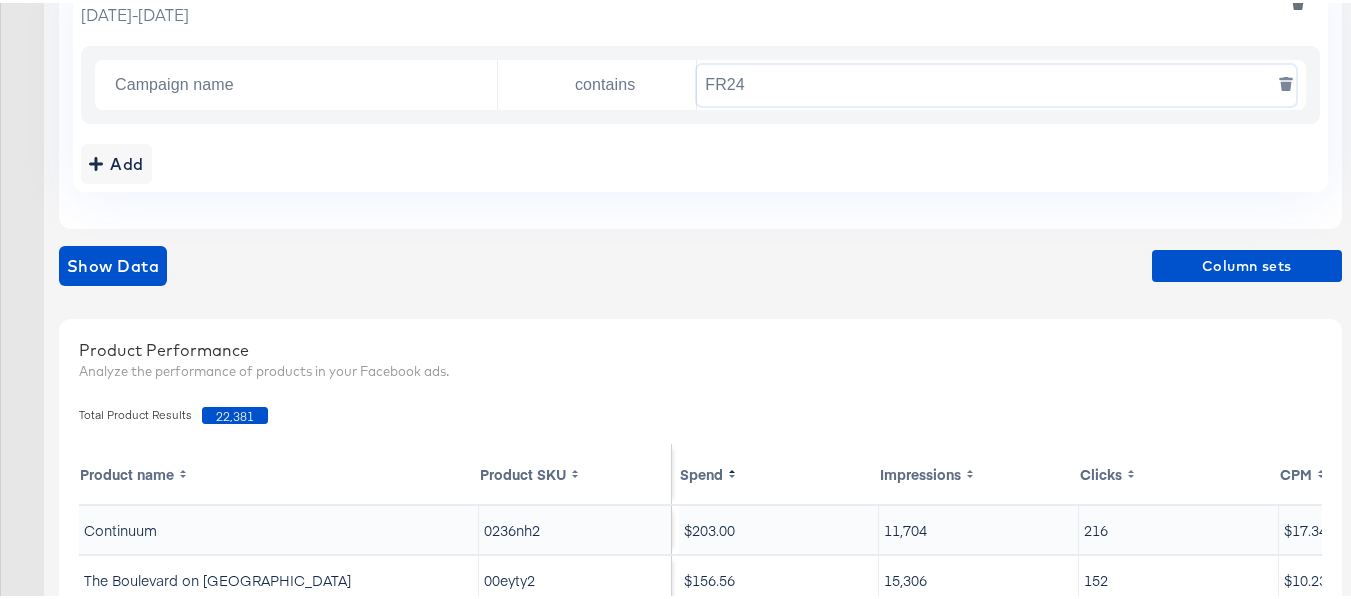 click on "FR24" at bounding box center [996, 82] 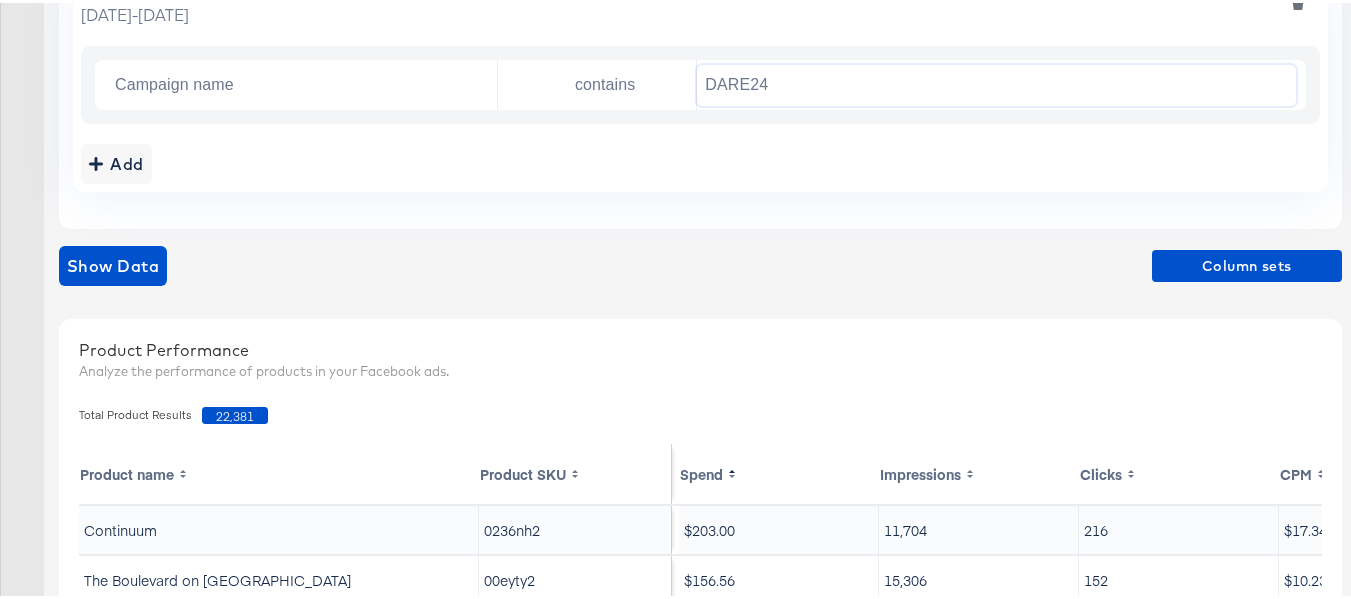 type on "DARE24" 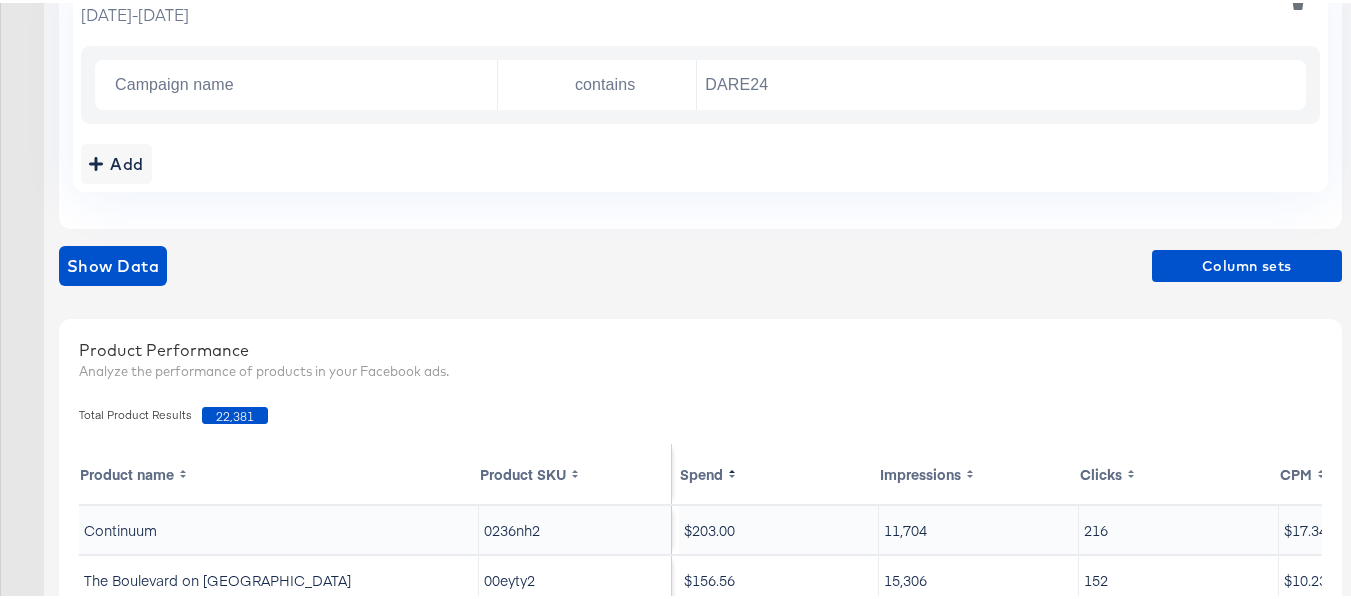 click on "Filters Input filters to limit the scope of your product data. Export View   : 01 / July / 2025 00:00 ‹ July 2025 › Su Mo Tu We Th Fr Sa 29 30 1 2 3 4 5 6 7 8 9 10 11 12 13 14 15 16 17 18 19 20 21 22 23 24 25 26 27 28 29 30 31 1 2 3 4 5 6 7 8 9 00:00   : 28 / July / 2025 00:00 ‹ July 2025 › Su Mo Tu We Th Fr Sa 29 30 1 2 3 4 5 6 7 8 9 10 11 12 13 14 15 16 17 18 19 20 21 22 23 24 25 26 27 28 29 30 31 1 2 3 4 5 6 7 8 9 00:00 Custom Rolling Date Select to update the date range every day Filter Tuesday, July 1 2025  -  Monday, July 28 2025 Campaign name contains DARE24 Add" at bounding box center (700, 27) 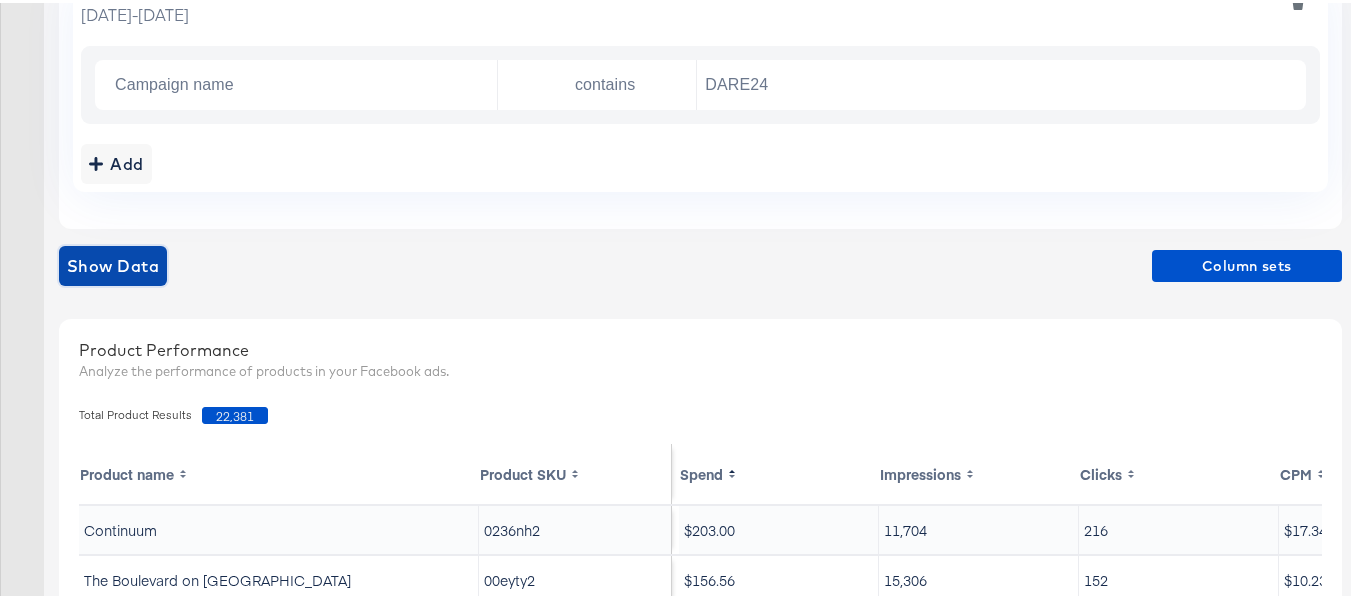 click on "Show Data" at bounding box center [113, 263] 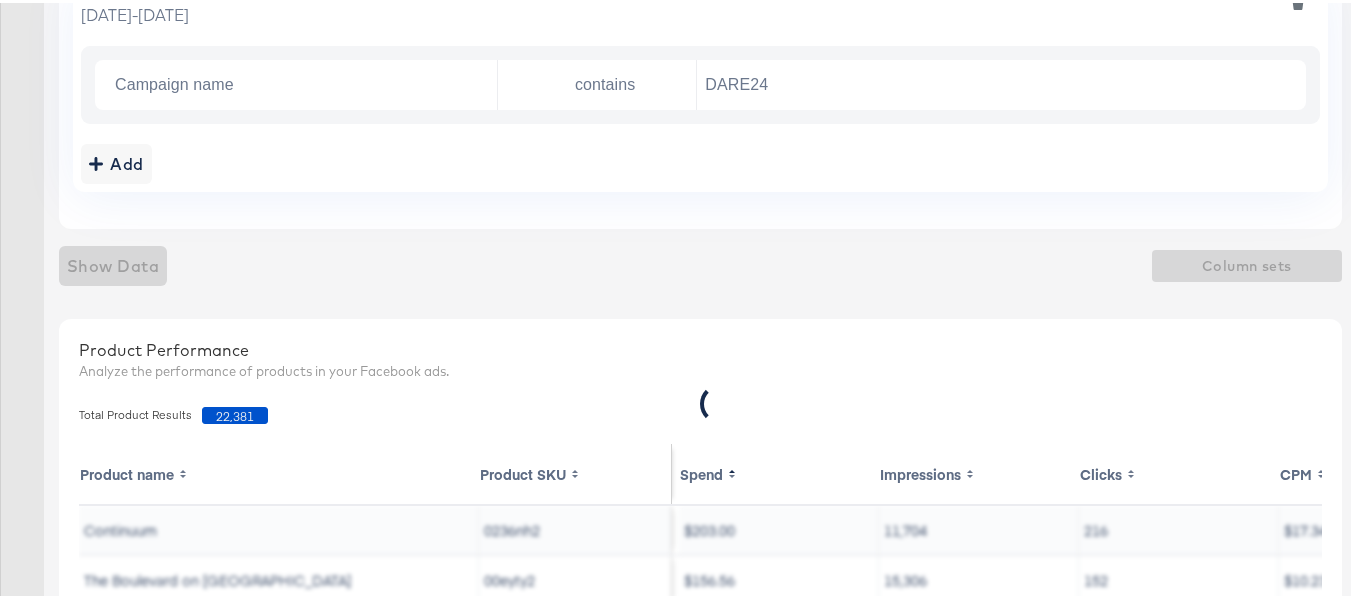 click on "Show Data Column sets" at bounding box center [700, 263] 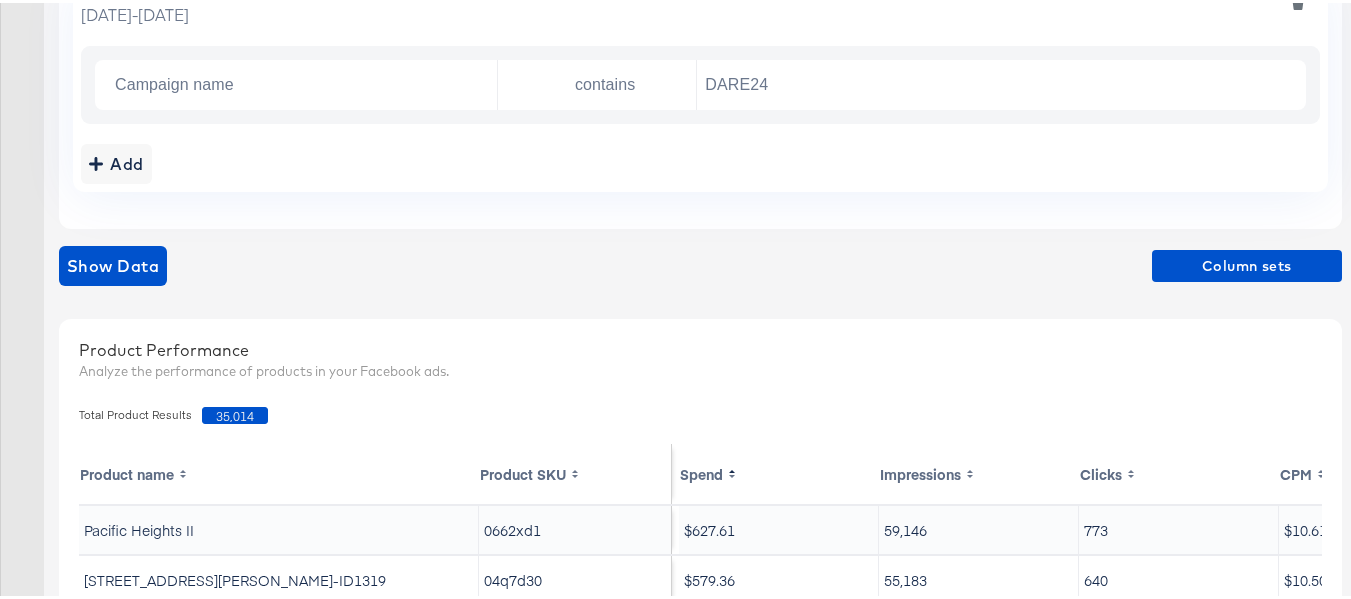 click on "35,014" at bounding box center (235, 412) 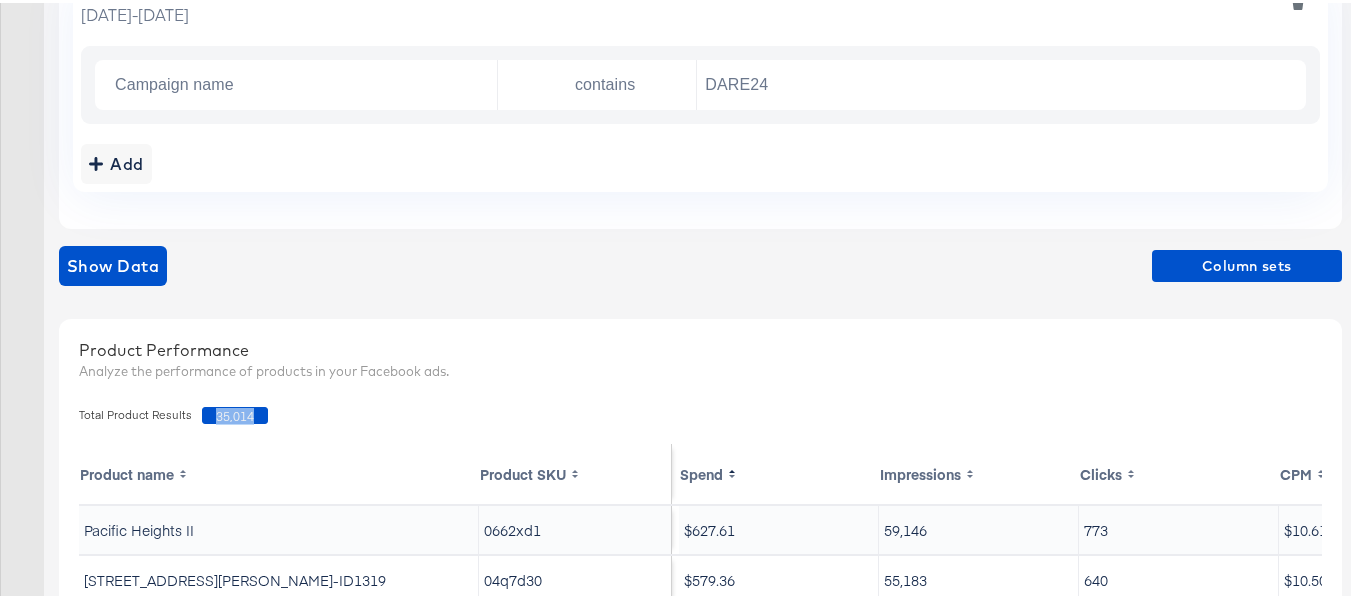 click on "35,014" at bounding box center (235, 412) 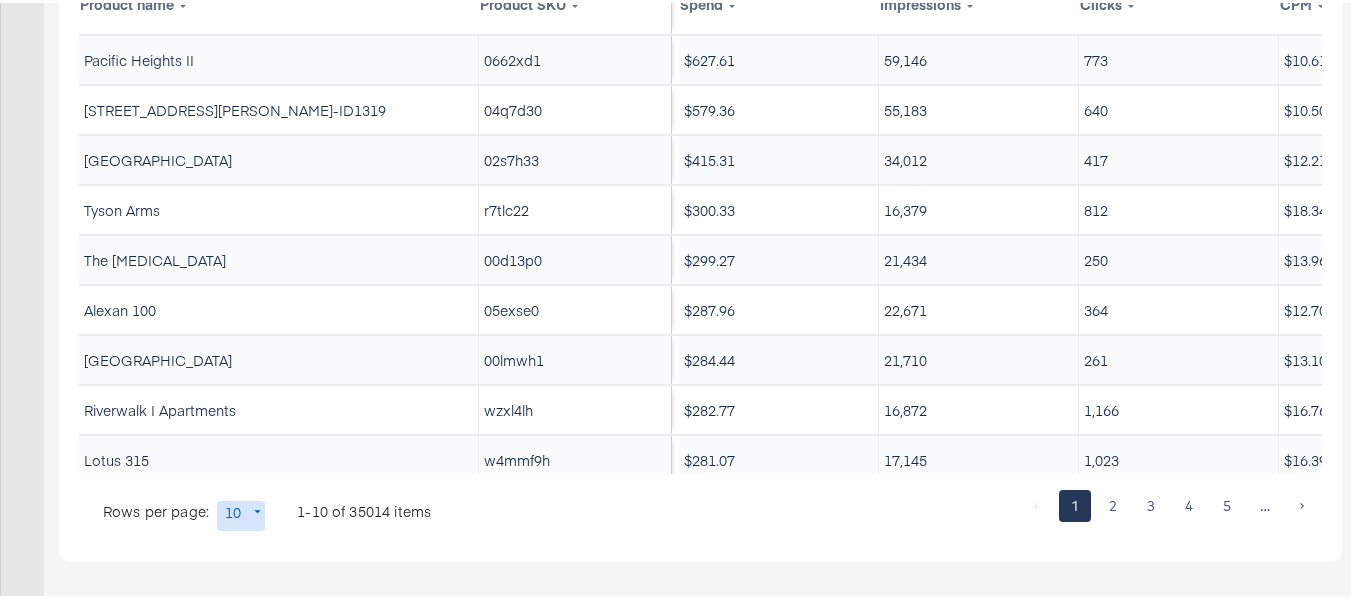 drag, startPoint x: 33, startPoint y: 554, endPoint x: 30, endPoint y: 516, distance: 38.118237 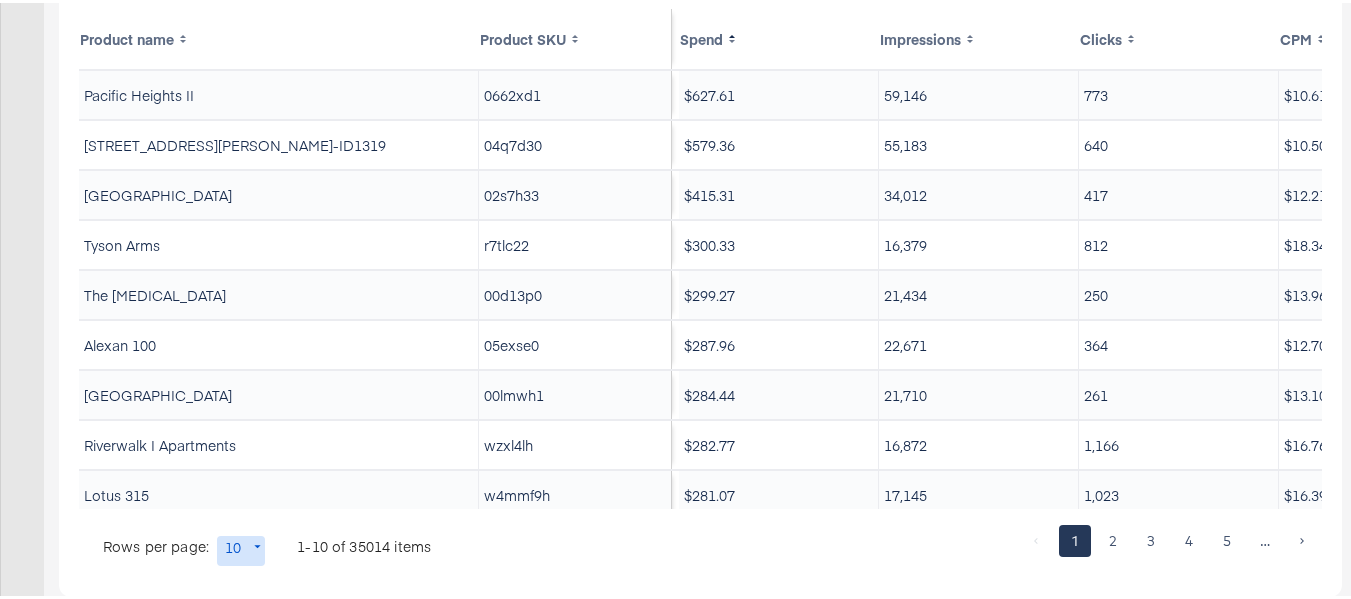 scroll, scrollTop: 0, scrollLeft: 0, axis: both 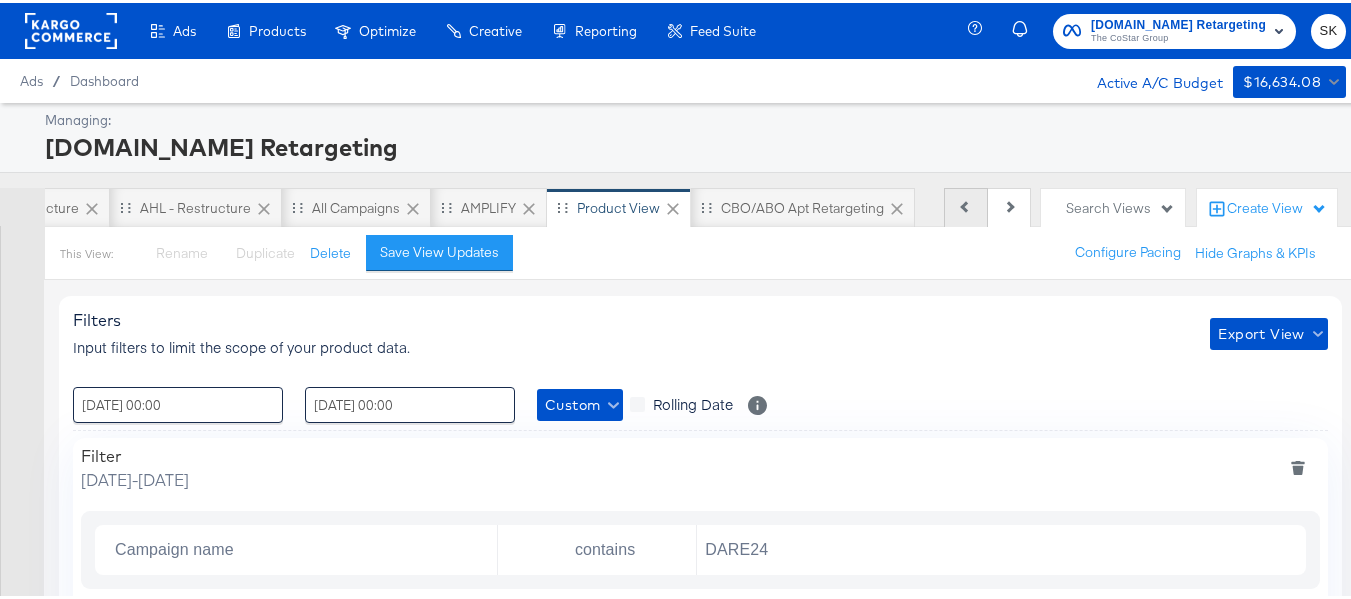 click on "Previous" at bounding box center (966, 205) 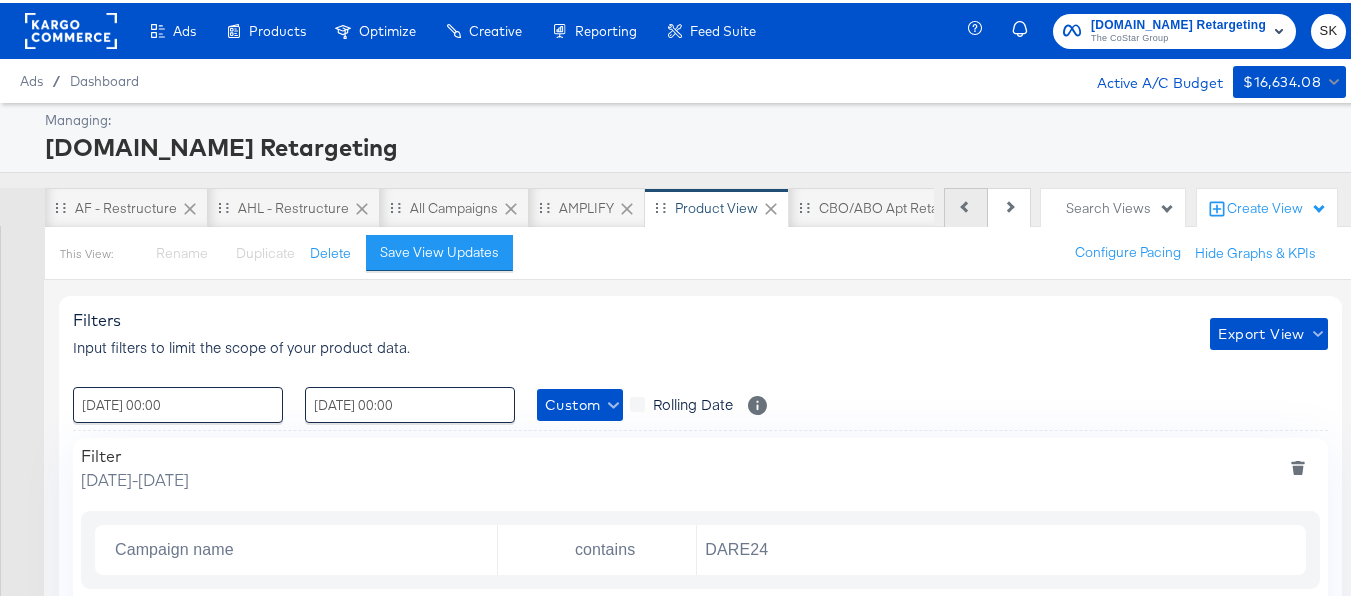 click on "Previous" at bounding box center (966, 205) 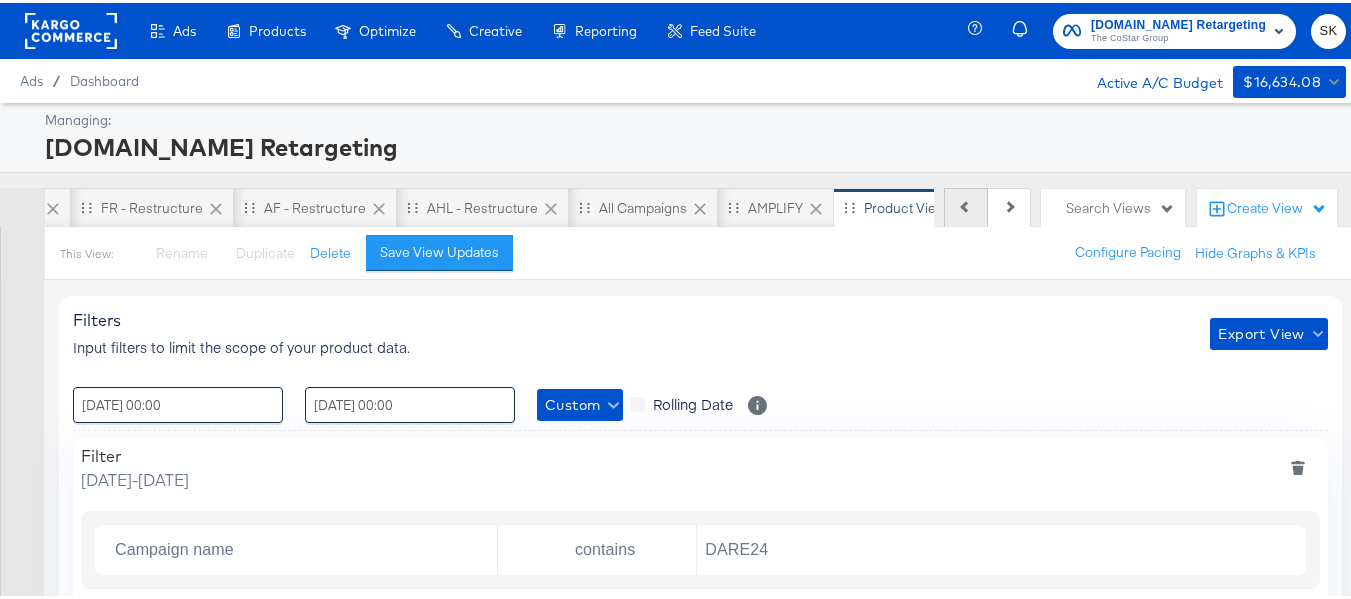 click on "Previous" at bounding box center [966, 205] 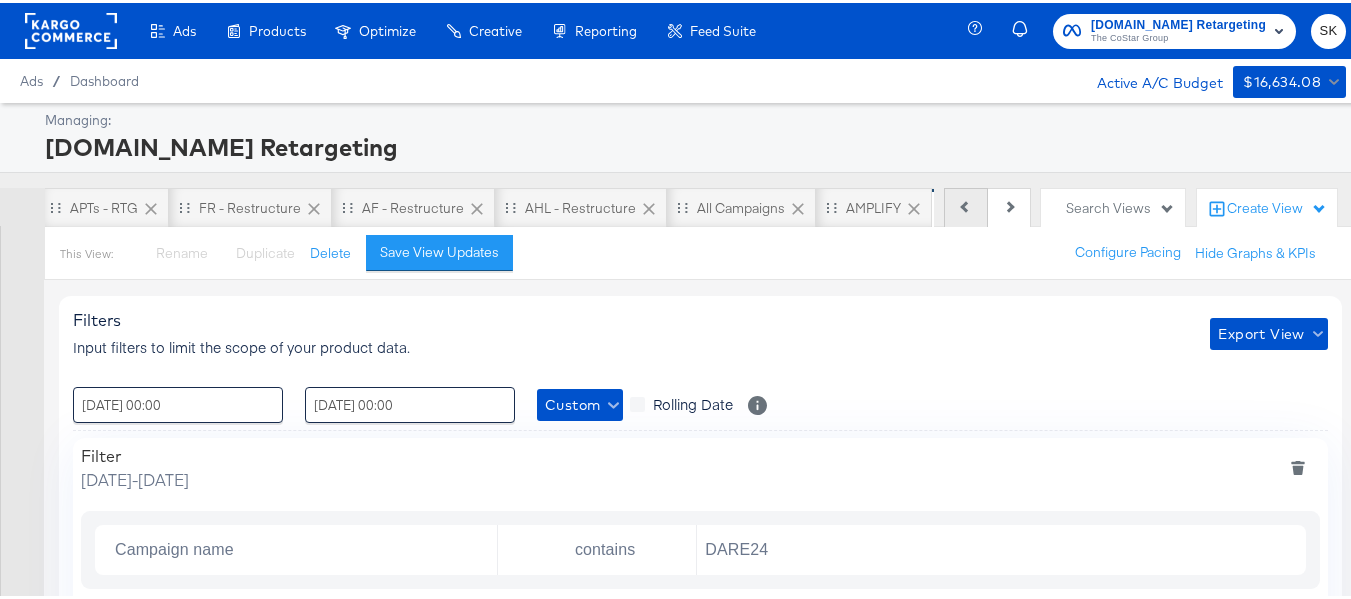 click on "Previous" at bounding box center [966, 205] 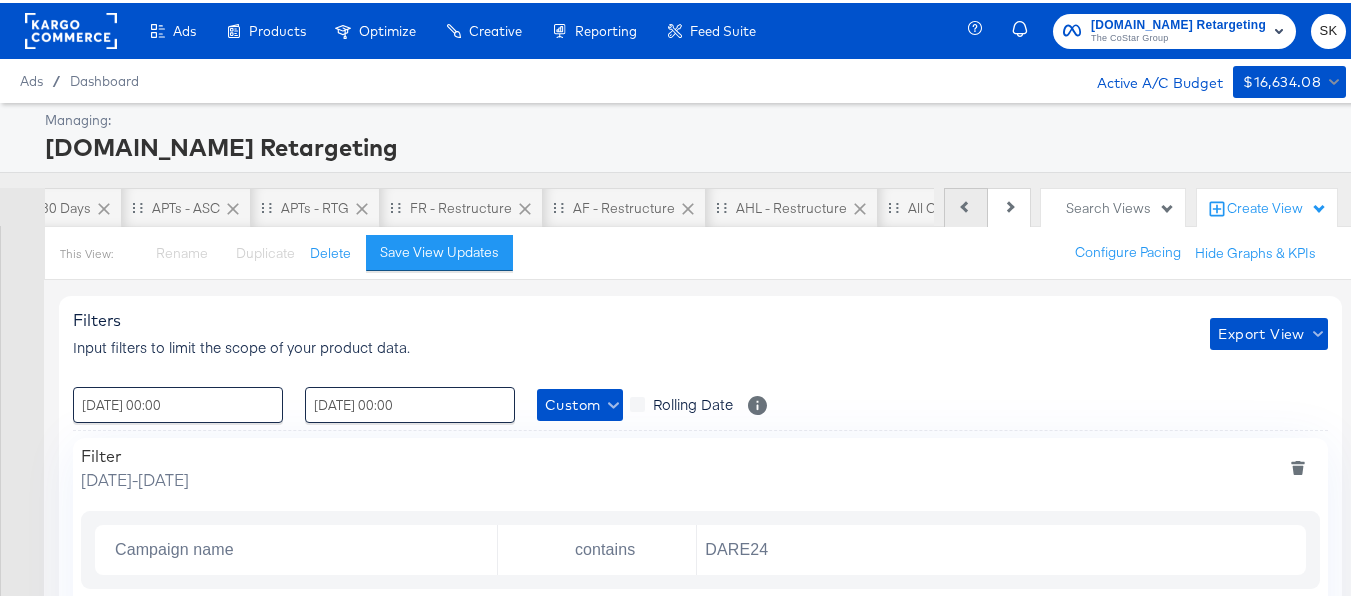click on "Previous" at bounding box center (966, 205) 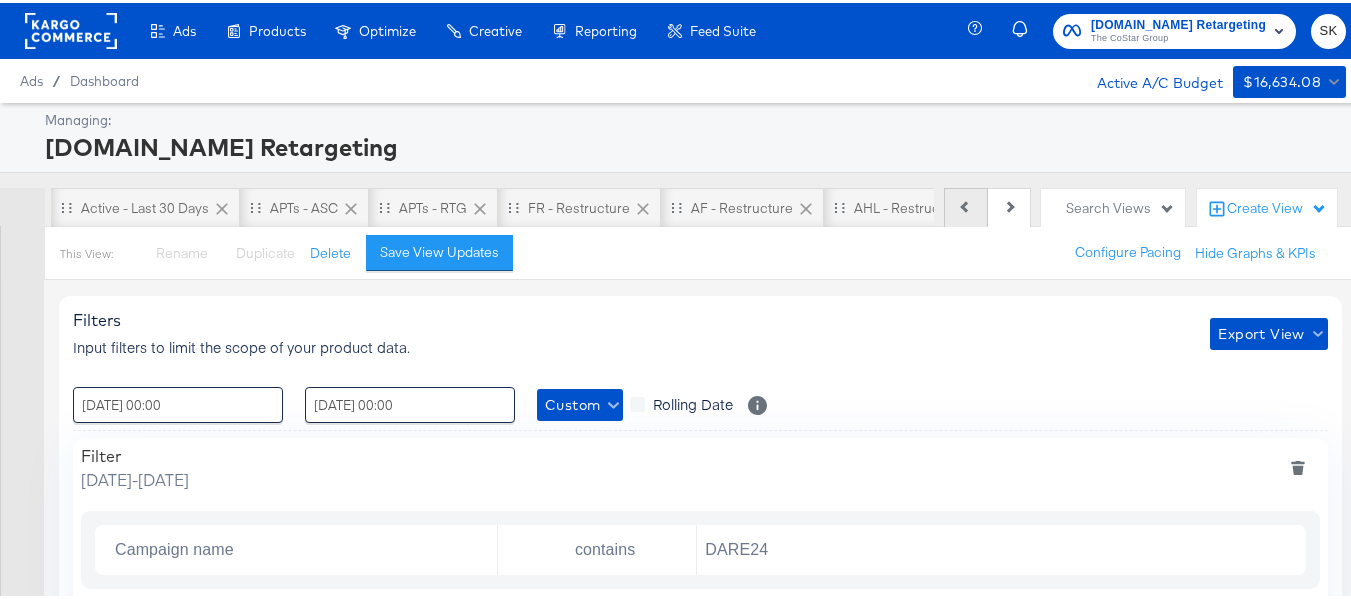 click on "Previous" at bounding box center [966, 205] 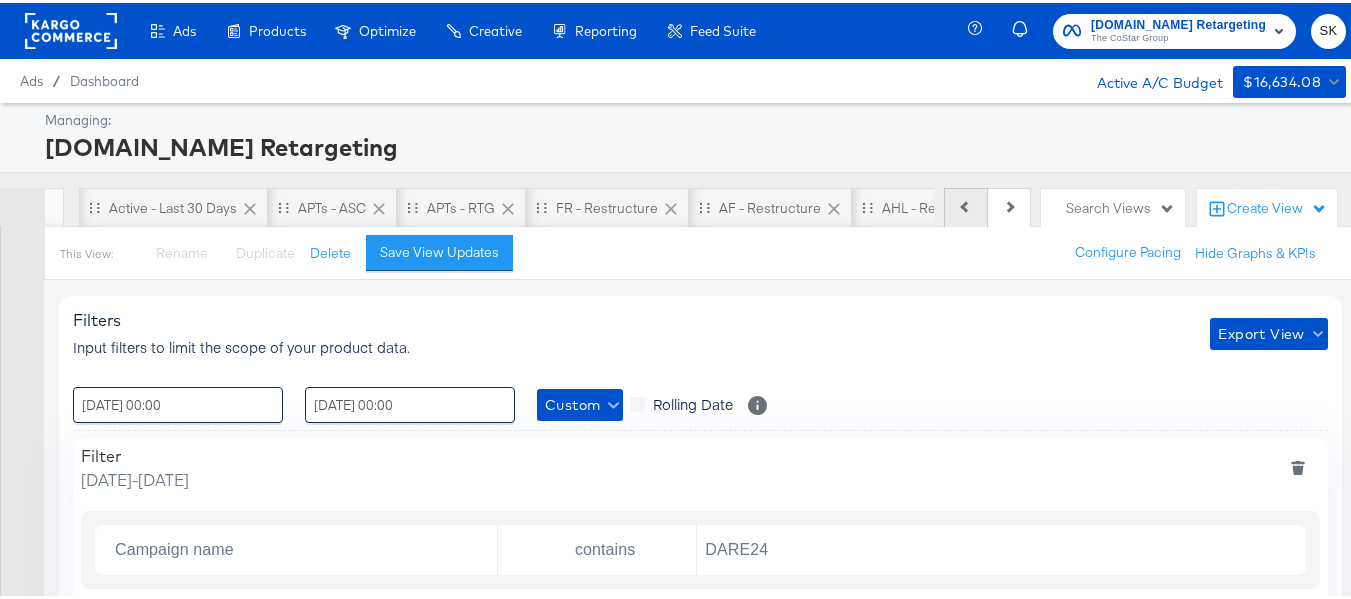 scroll, scrollTop: 0, scrollLeft: 0, axis: both 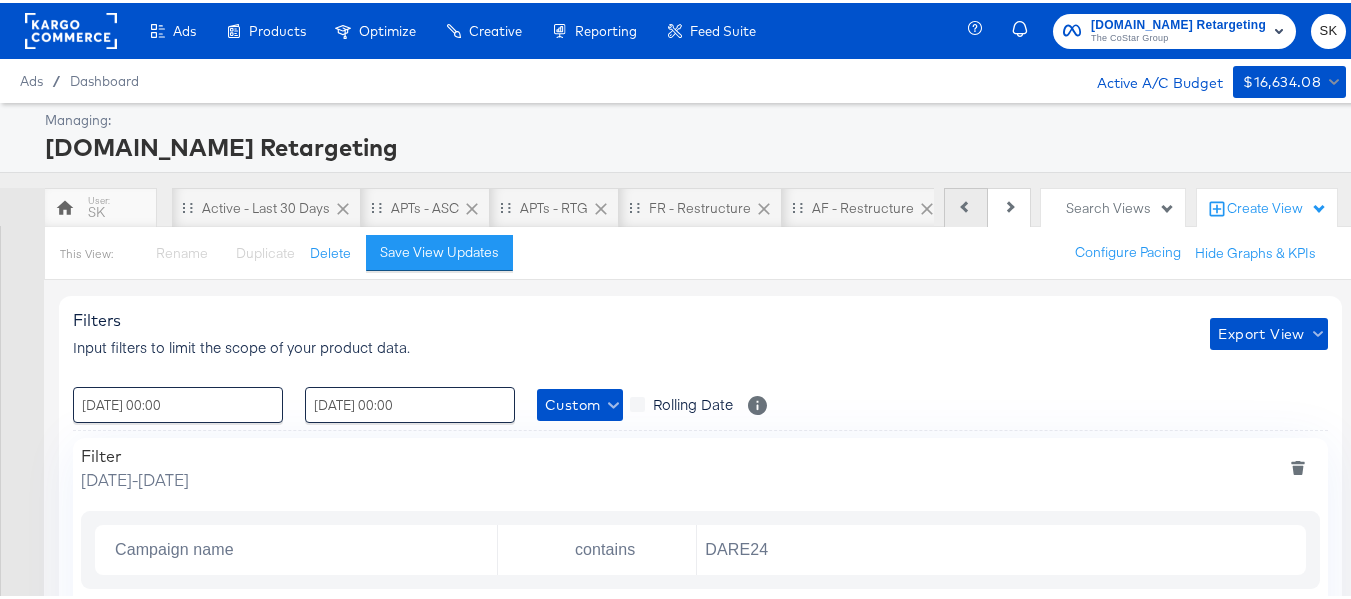 click on "Previous Next" at bounding box center [987, 205] 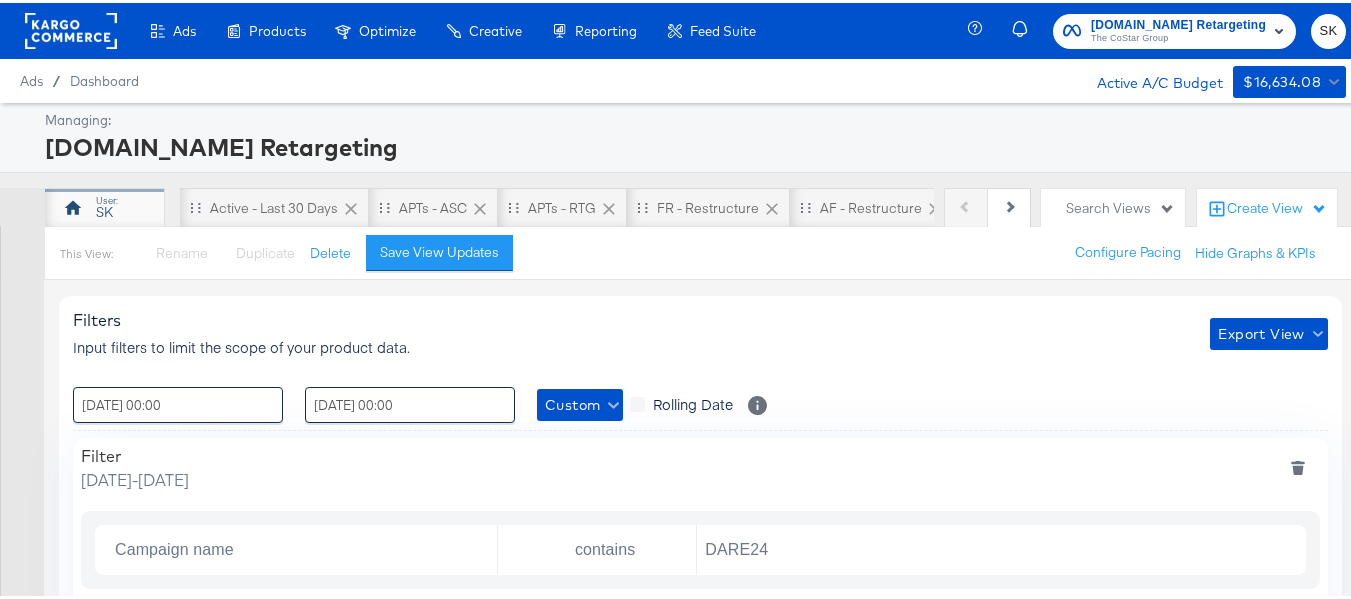 click on "SK" at bounding box center [105, 205] 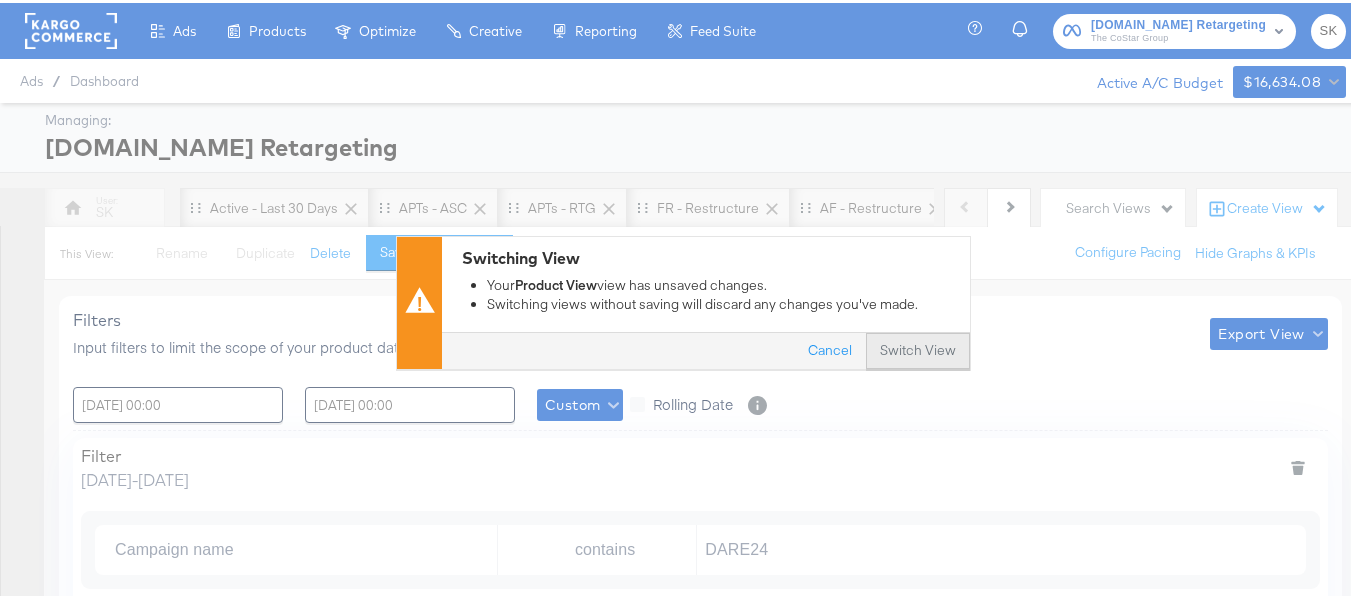 click on "Switch View" at bounding box center (918, 348) 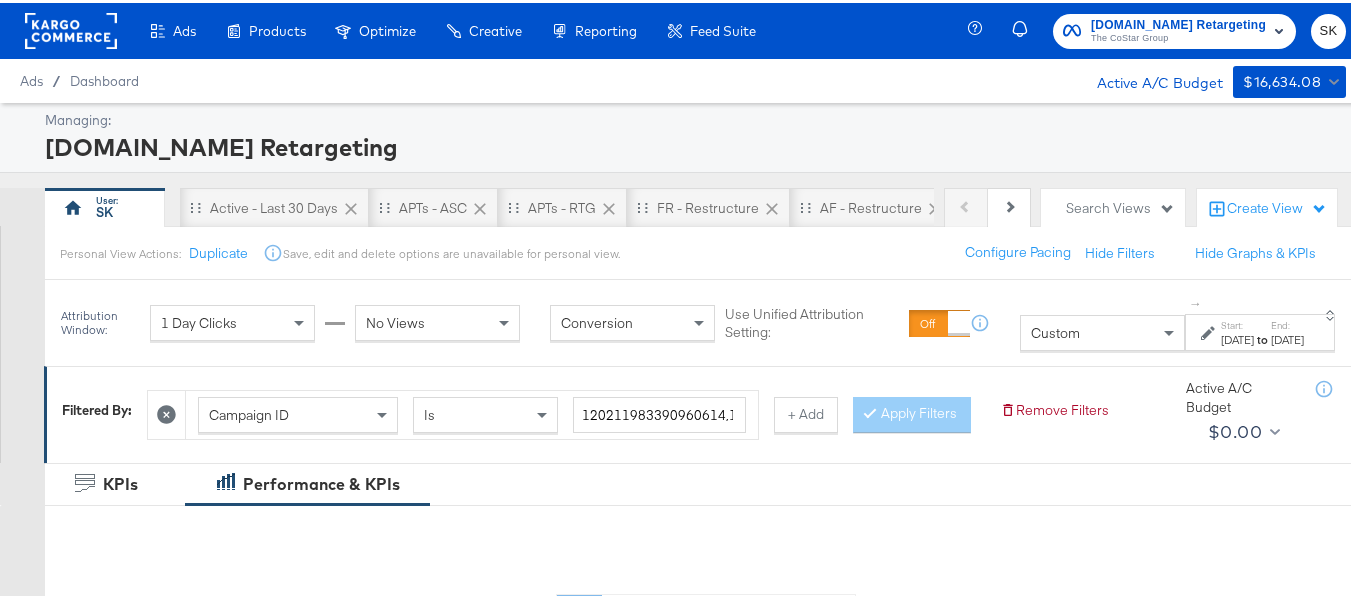 click 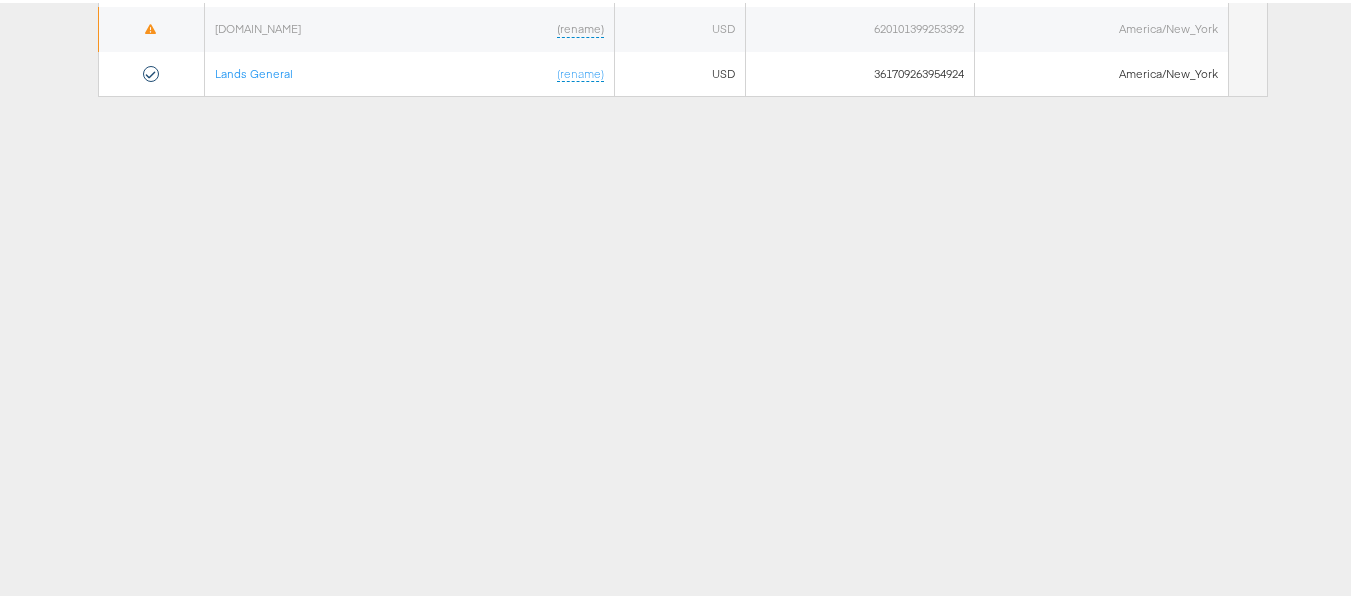 scroll, scrollTop: 0, scrollLeft: 0, axis: both 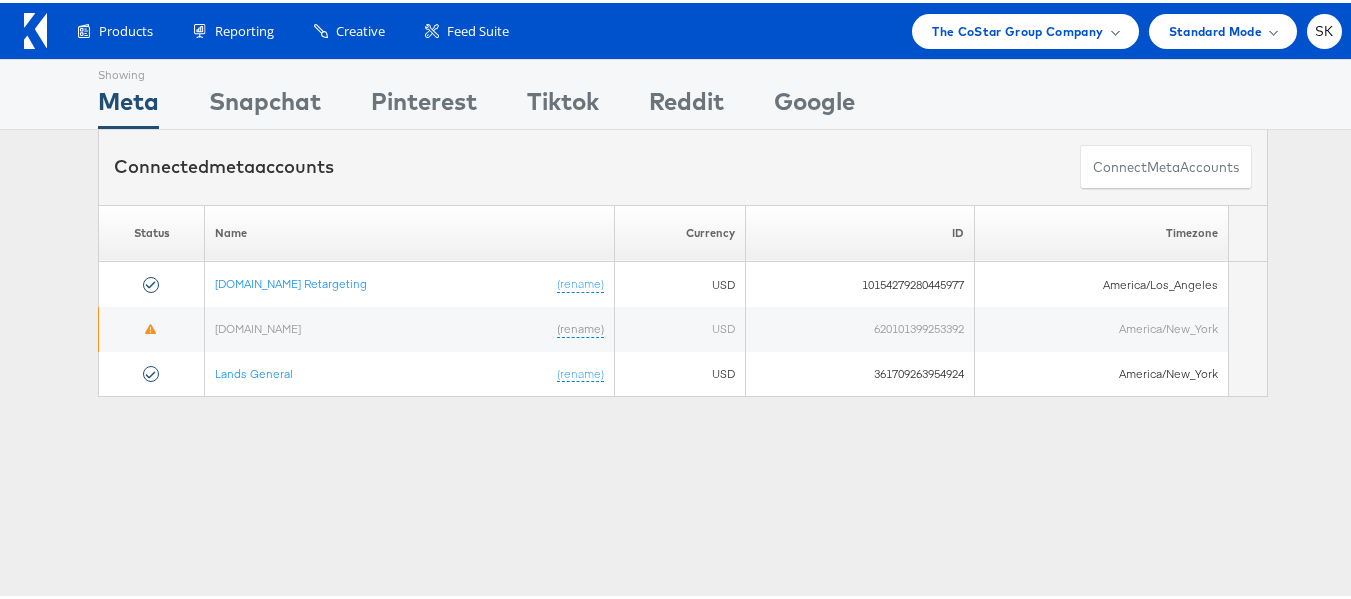 click on "SK
Account and Teammates
Subscription and Billing
Advice and Answers
Logout" at bounding box center (1324, 28) 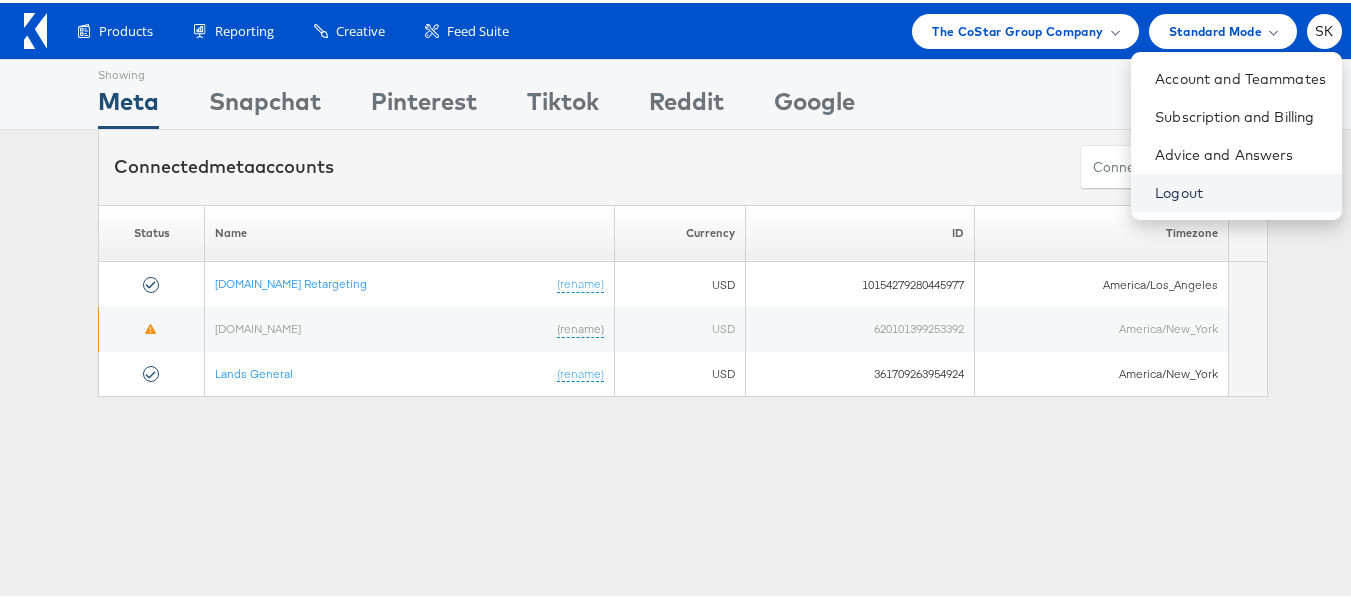 click on "Logout" at bounding box center (1240, 190) 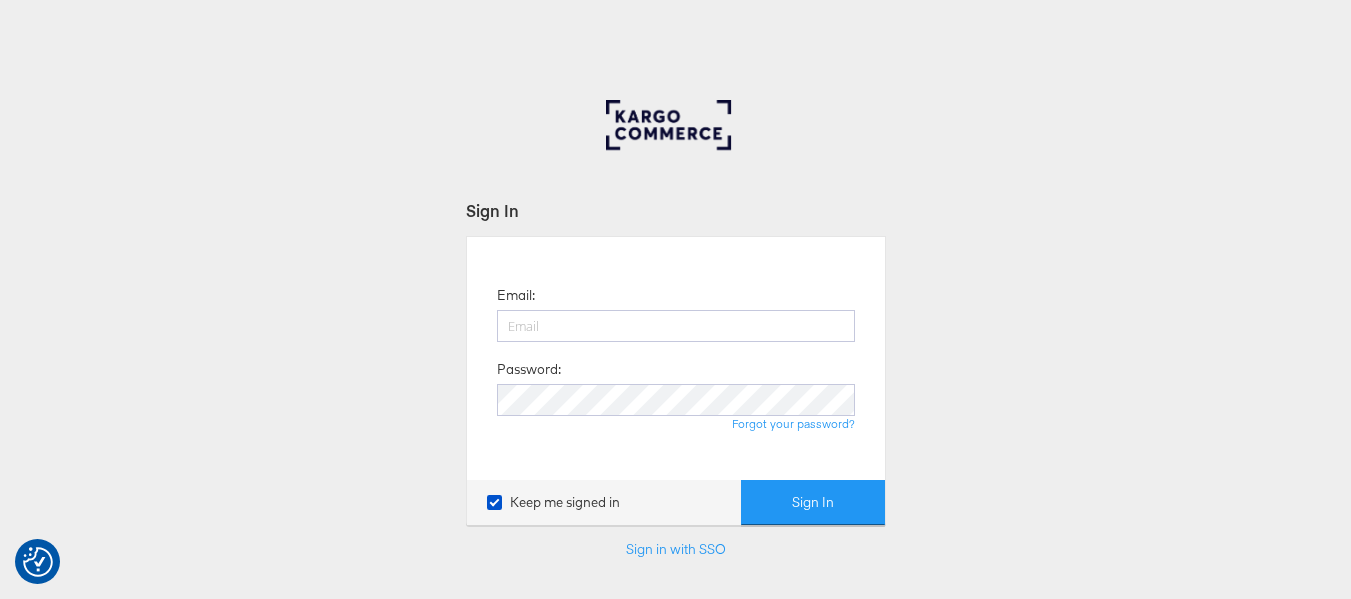 type on "[PERSON_NAME][EMAIL_ADDRESS][DOMAIN_NAME]" 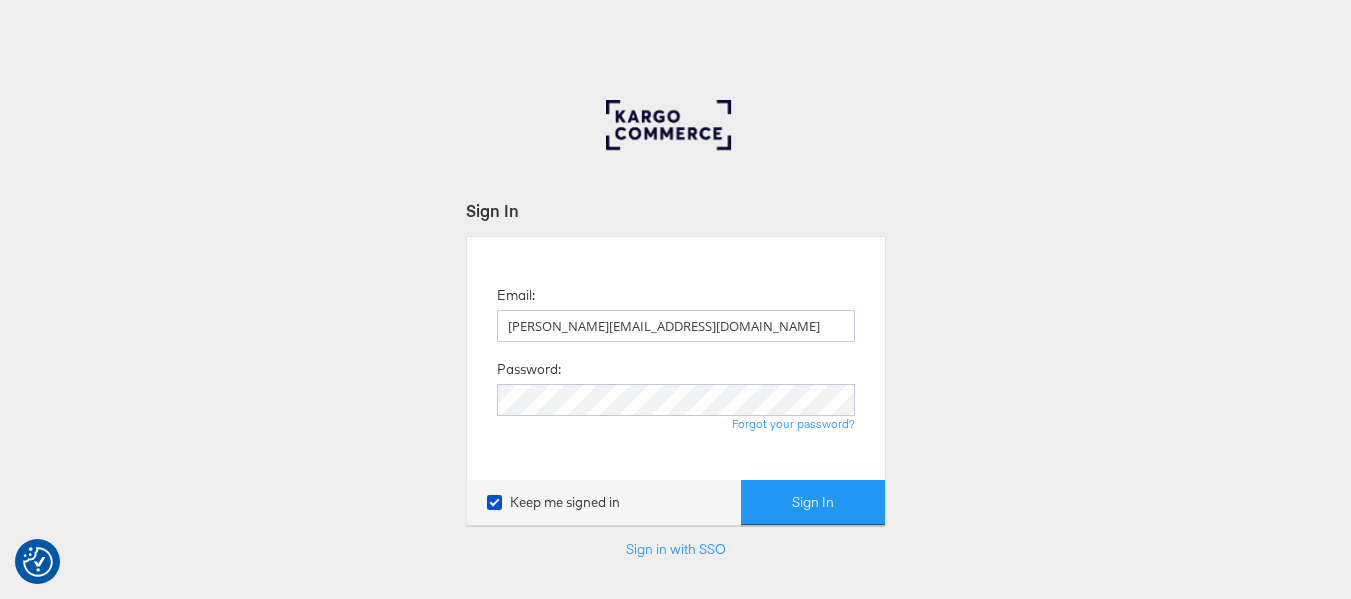 scroll, scrollTop: 0, scrollLeft: 0, axis: both 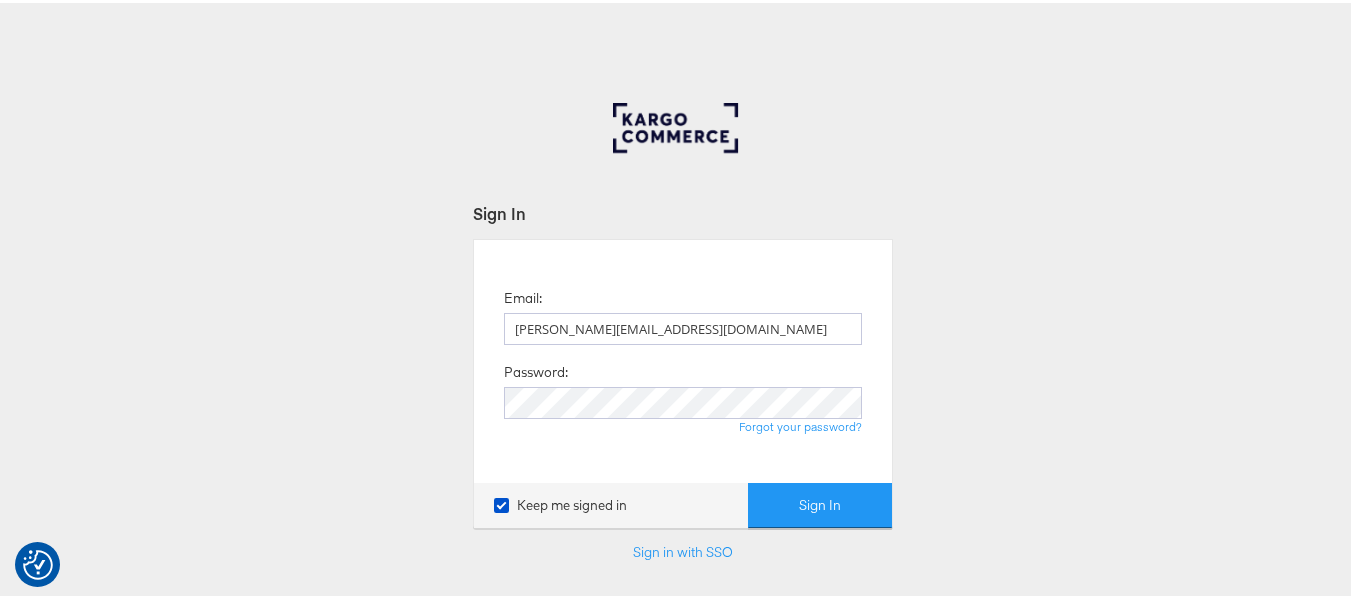 click on "Sign In" at bounding box center (820, 502) 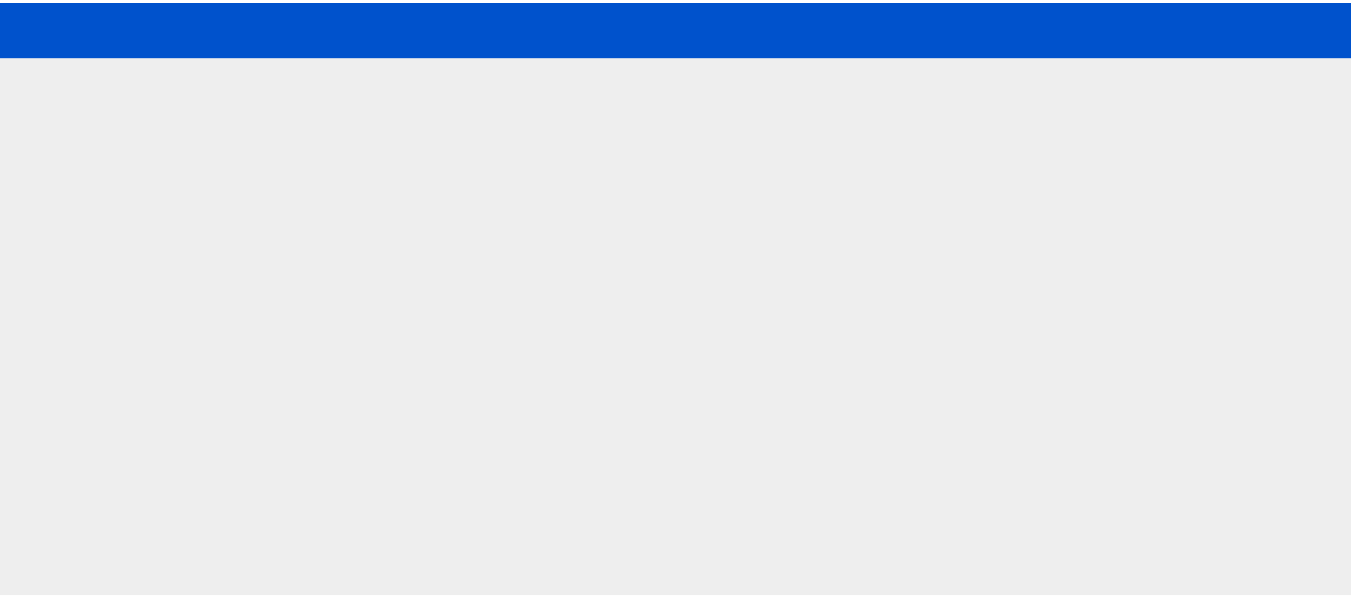 scroll, scrollTop: 0, scrollLeft: 0, axis: both 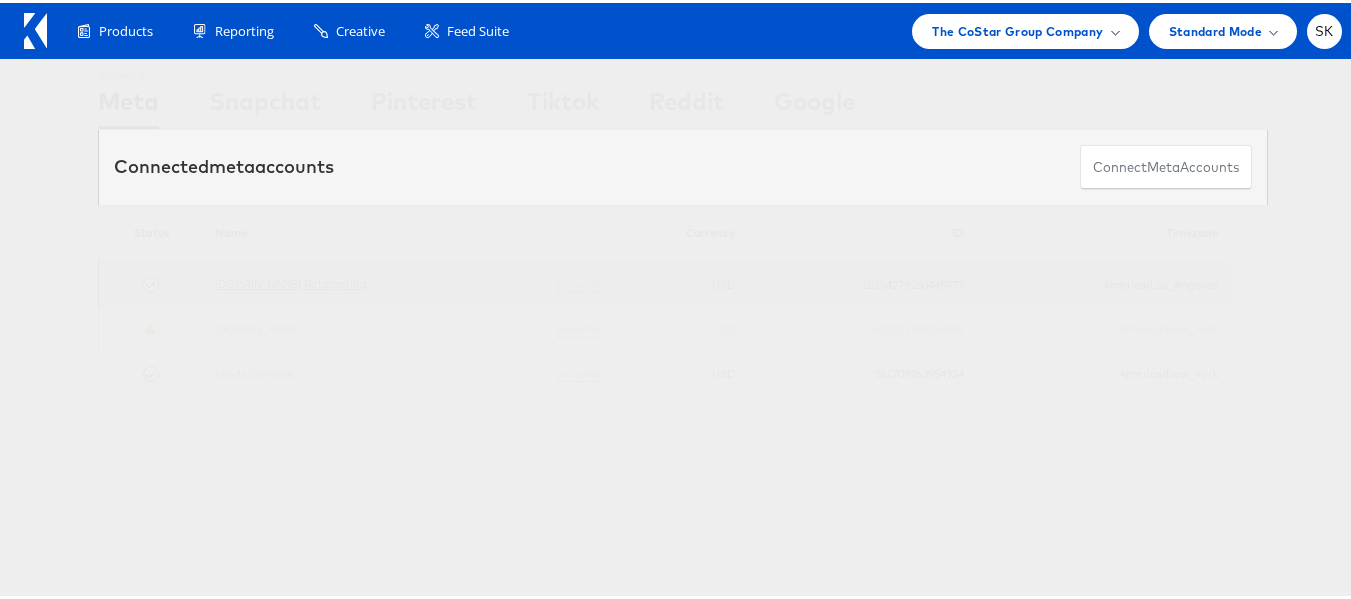 click on "[DOMAIN_NAME] Retargeting" at bounding box center [291, 280] 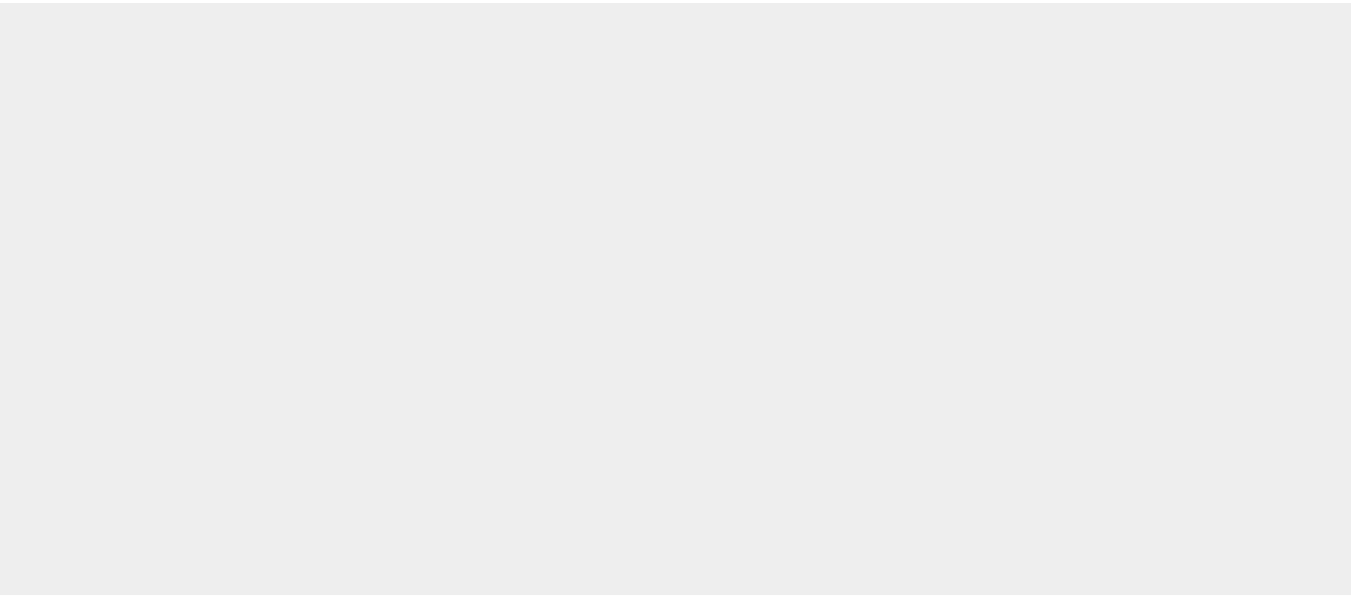 scroll, scrollTop: 0, scrollLeft: 0, axis: both 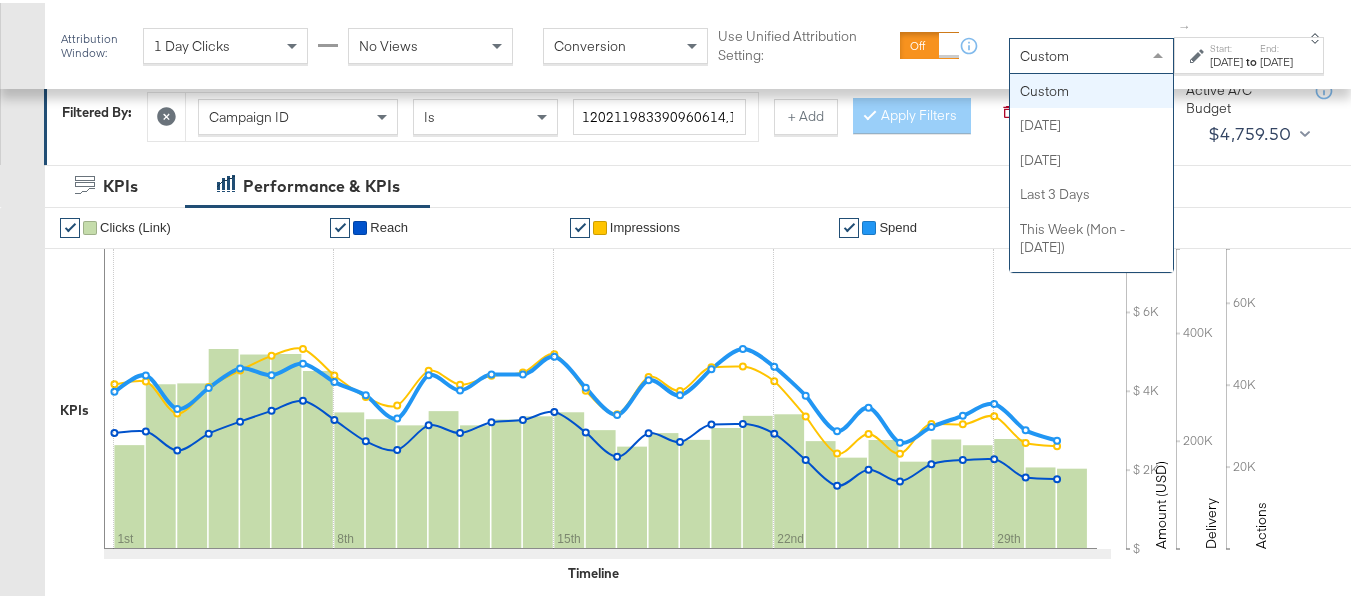 click on "Custom" at bounding box center [1091, 53] 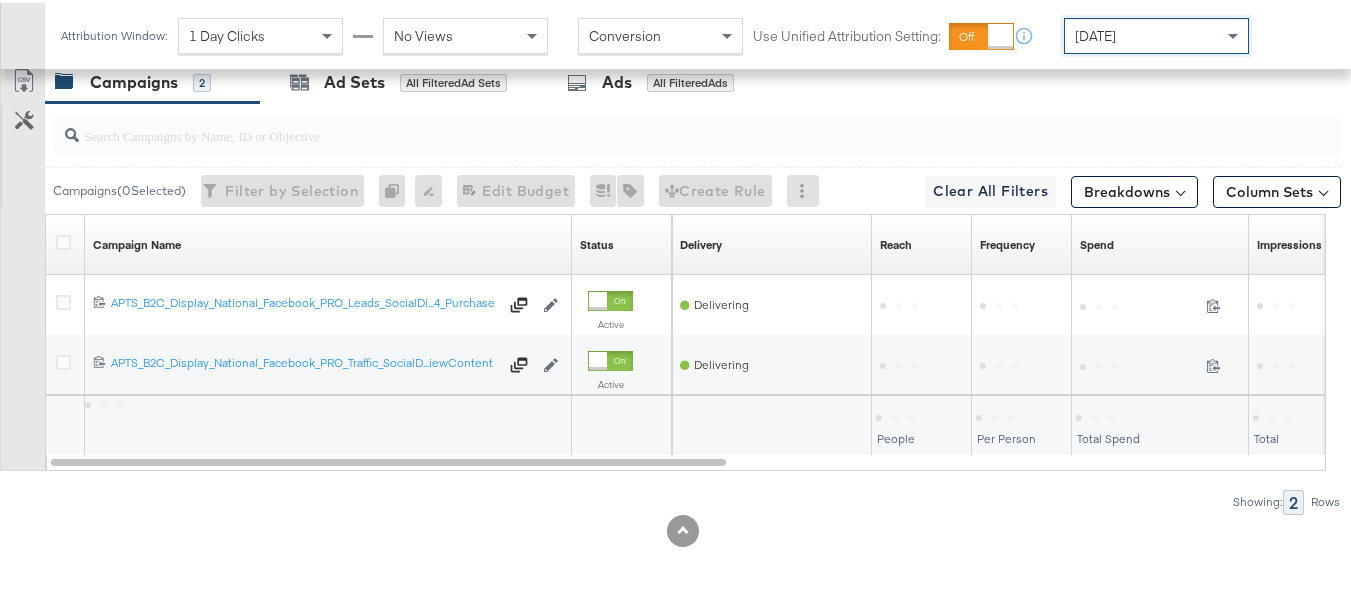 scroll, scrollTop: 933, scrollLeft: 0, axis: vertical 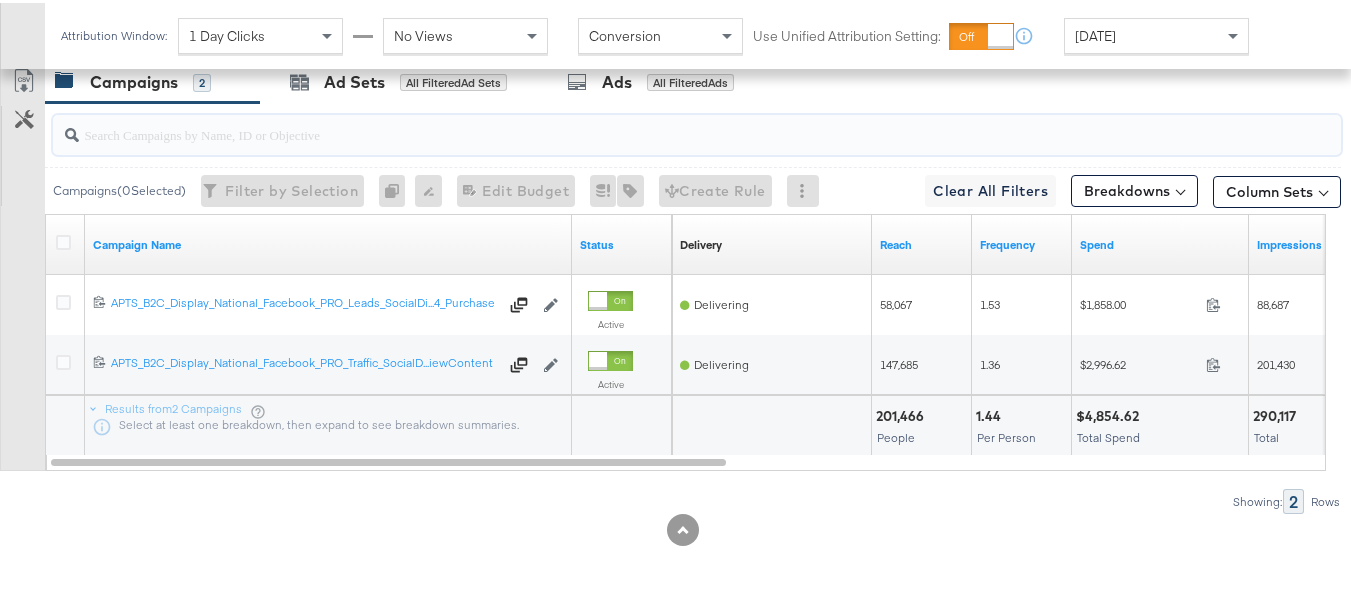 click at bounding box center [653, 123] 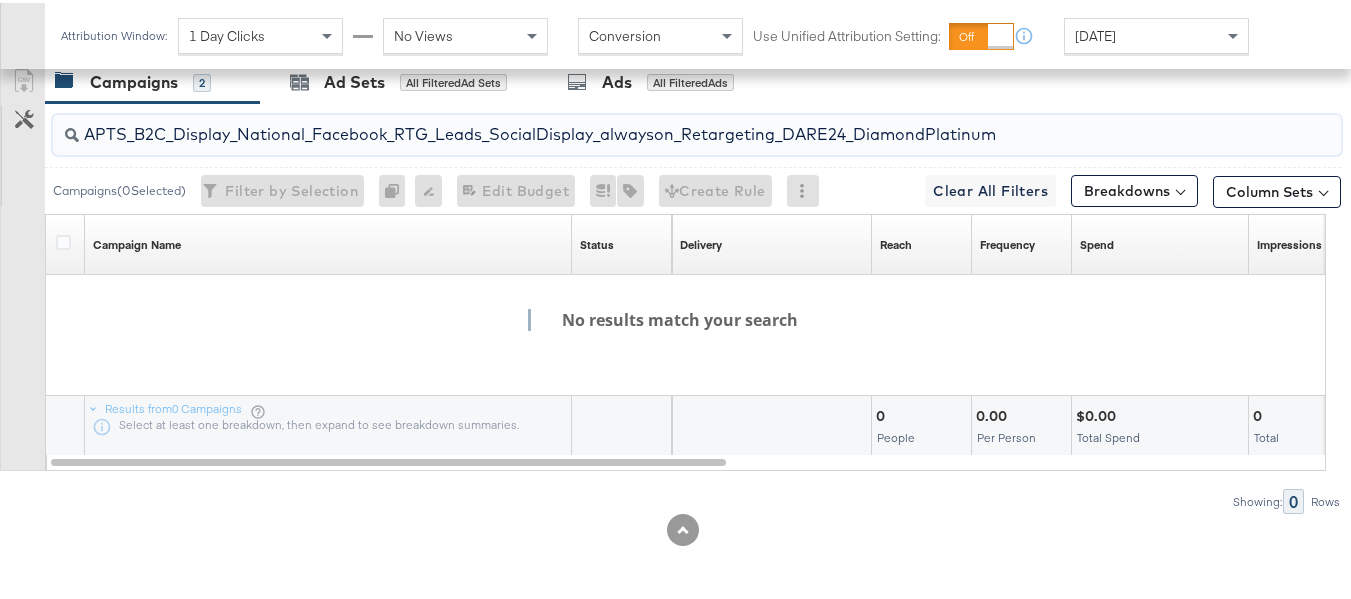 click on "APTS_B2C_Display_National_Facebook_RTG_Leads_SocialDisplay_alwayson_Retargeting_DARE24_DiamondPlatinum" at bounding box center (653, 123) 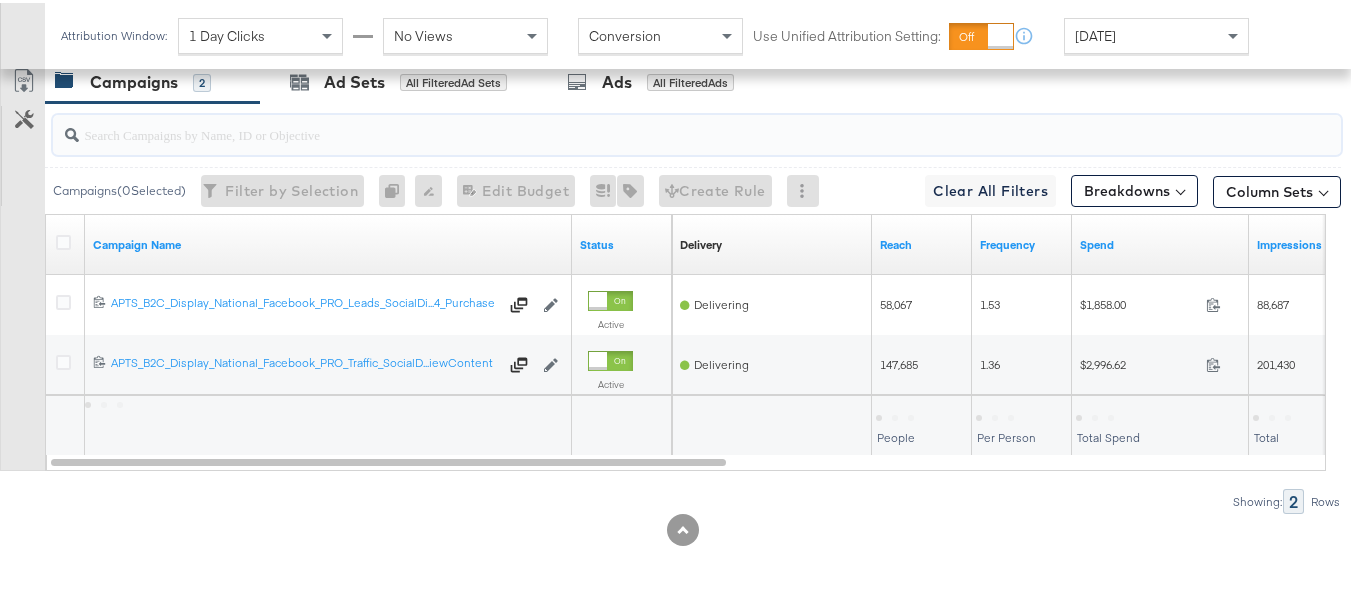 scroll, scrollTop: 0, scrollLeft: 0, axis: both 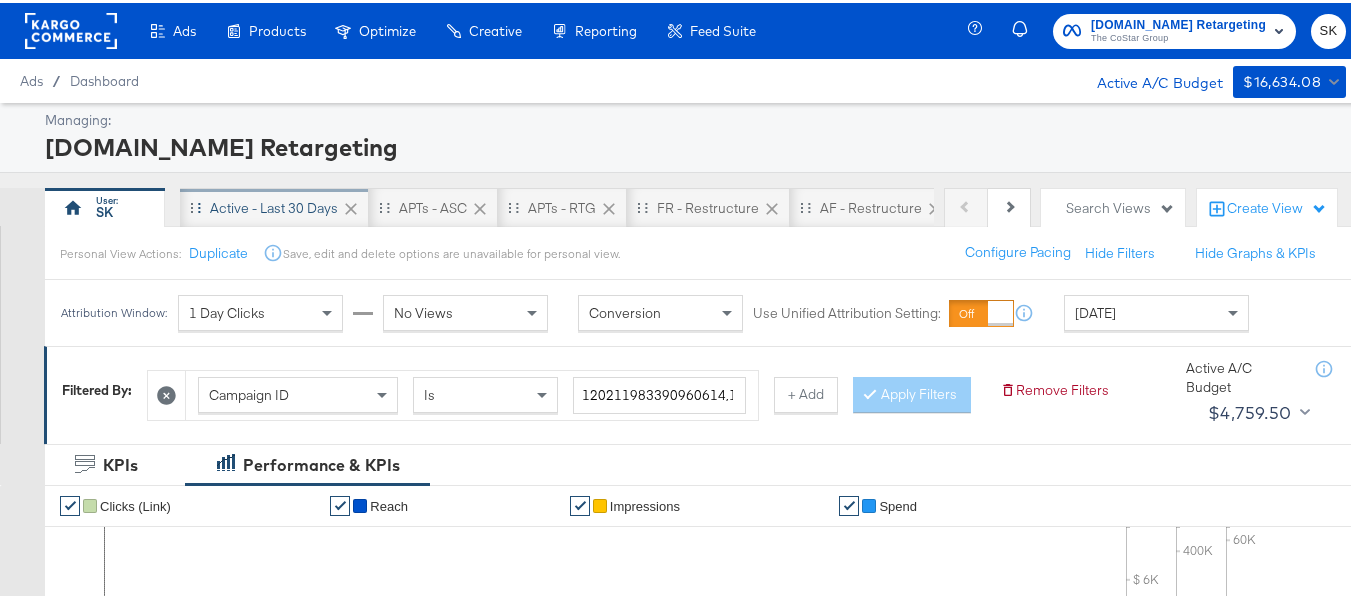 click on "Active - Last 30 Days" at bounding box center [274, 205] 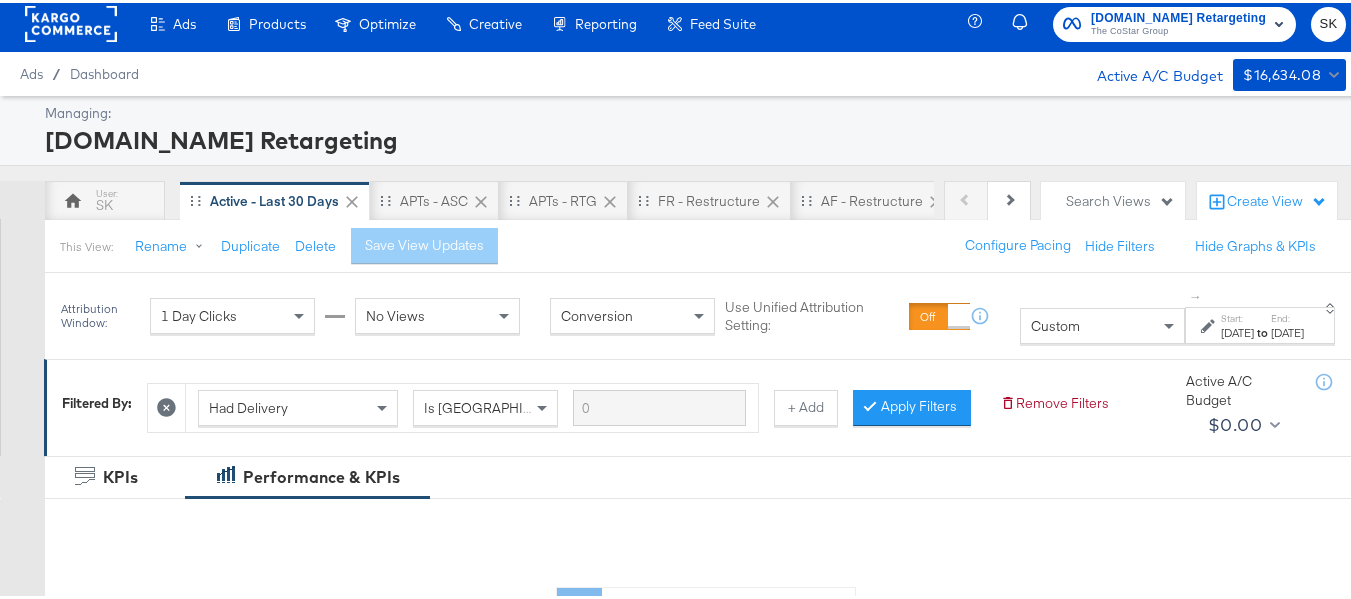 scroll, scrollTop: 784, scrollLeft: 0, axis: vertical 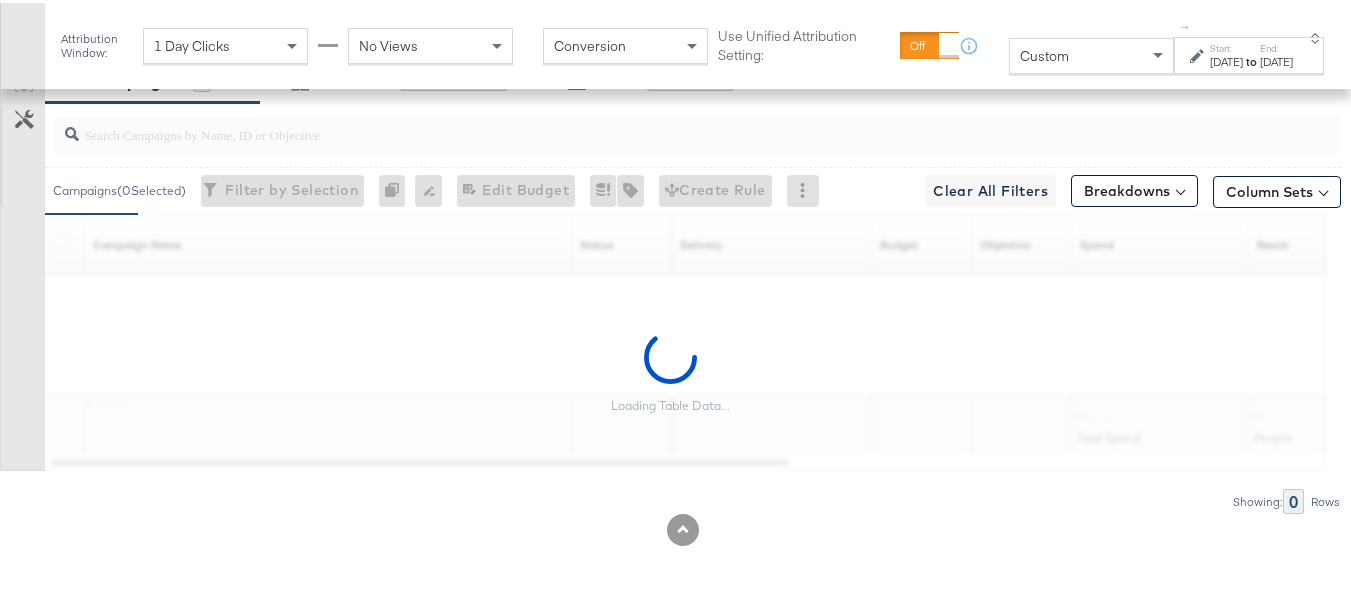 click on "Custom" at bounding box center [1044, 53] 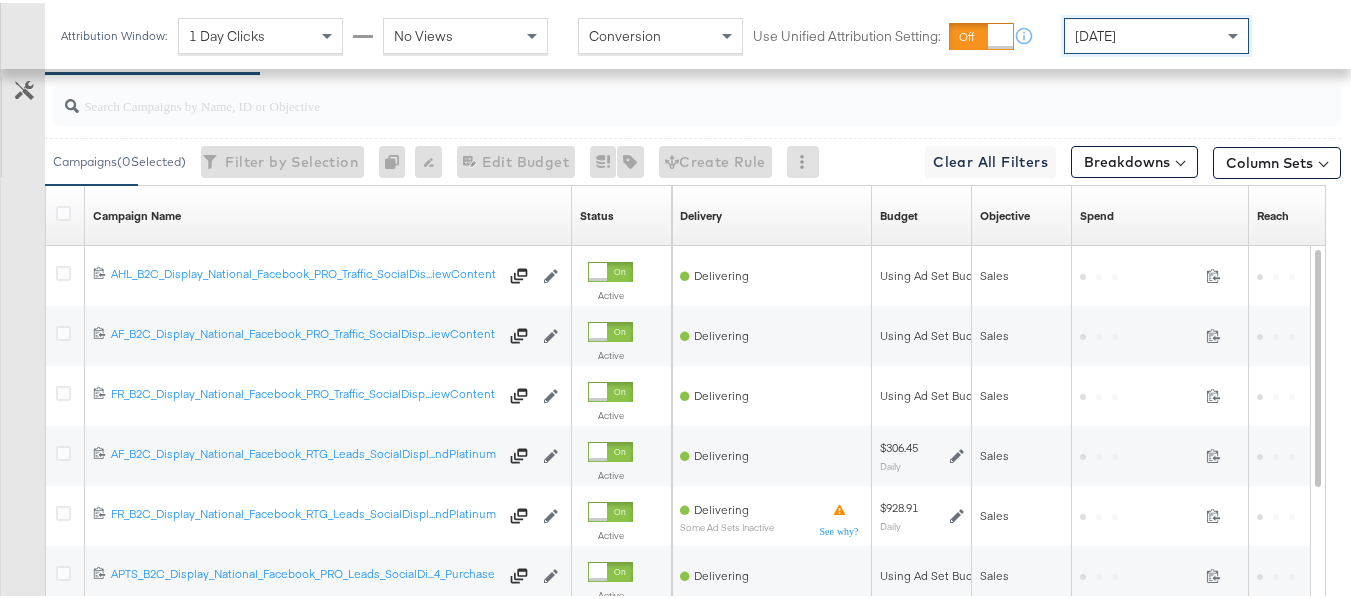 scroll, scrollTop: 733, scrollLeft: 0, axis: vertical 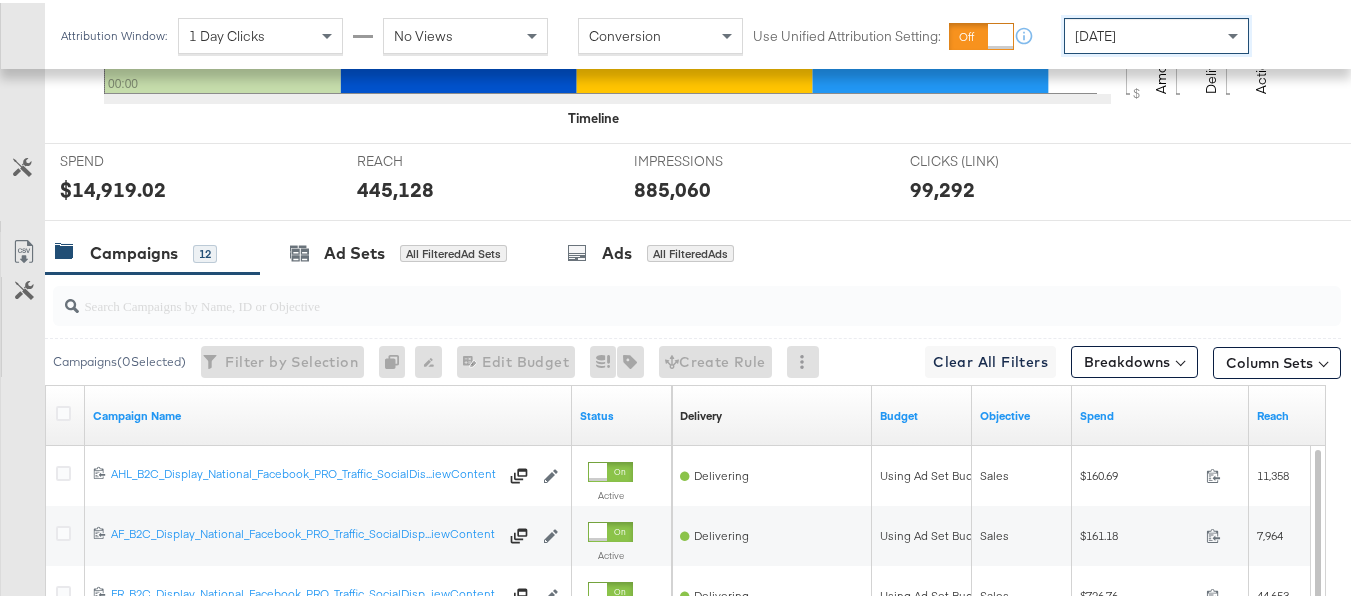 click at bounding box center (697, 303) 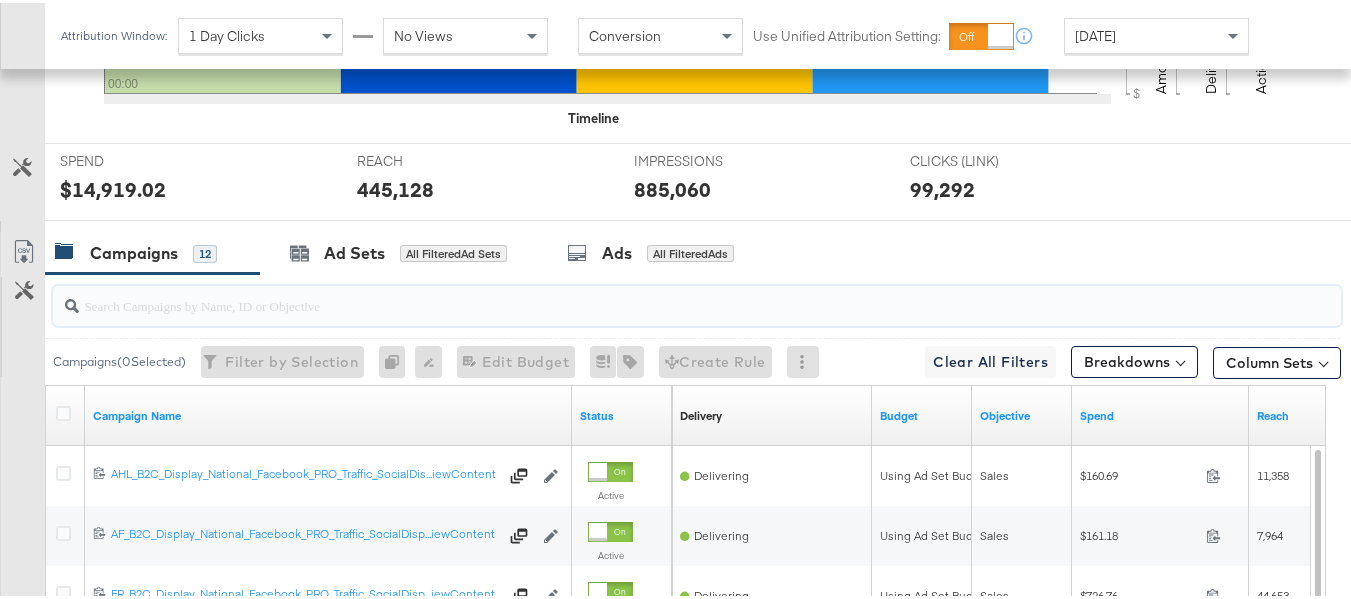 paste on "APTS_B2C_Display_National_Facebook_RTG_Leads_SocialDisplay_alwayson_Retargeting_DARE24_DiamondPlatinum" 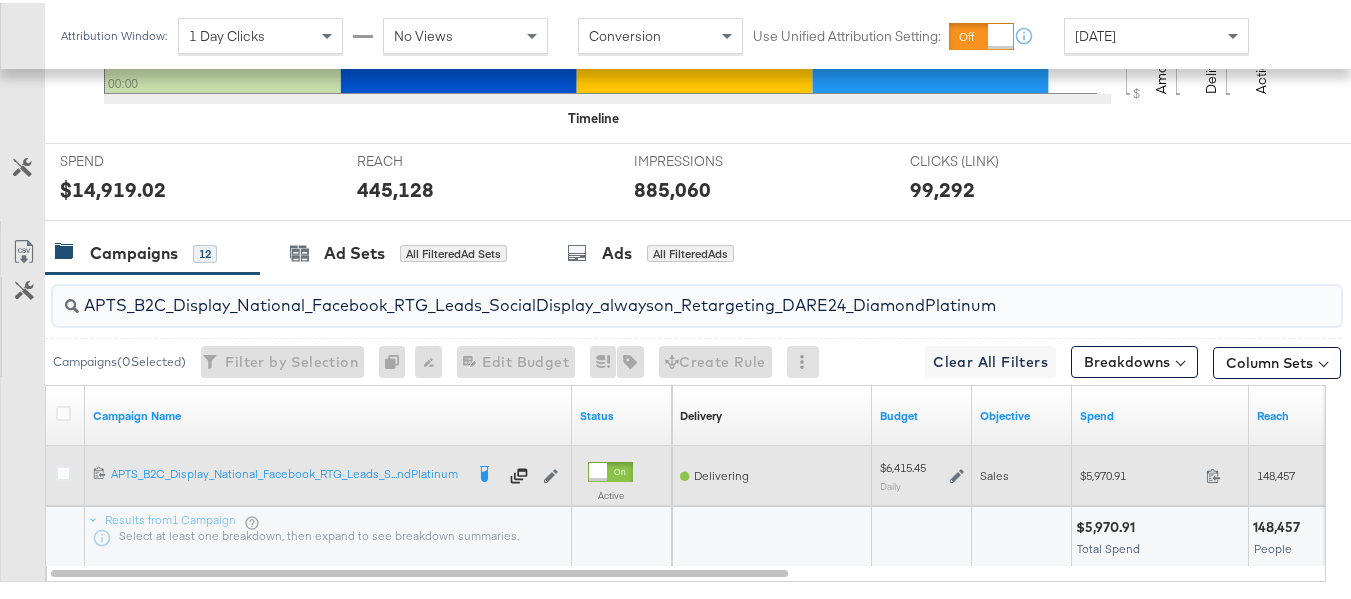 click on "$5,970.91" at bounding box center (1139, 472) 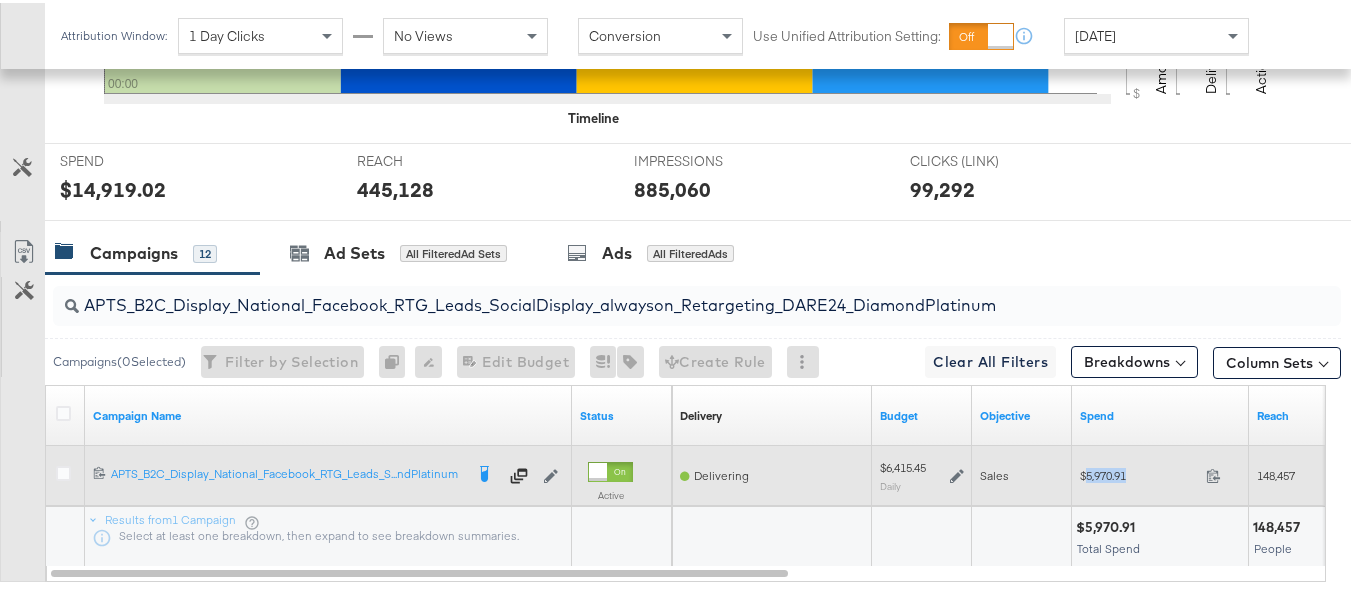 click on "$5,970.91" at bounding box center [1139, 472] 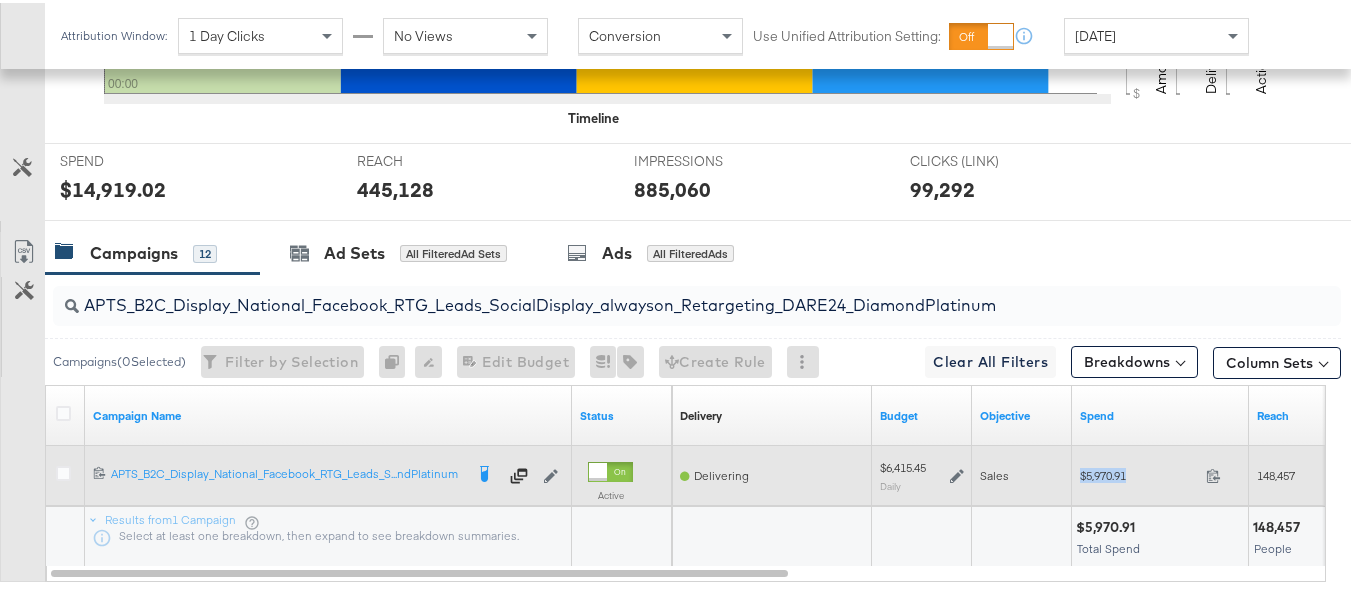 click on "$5,970.91" at bounding box center [1139, 472] 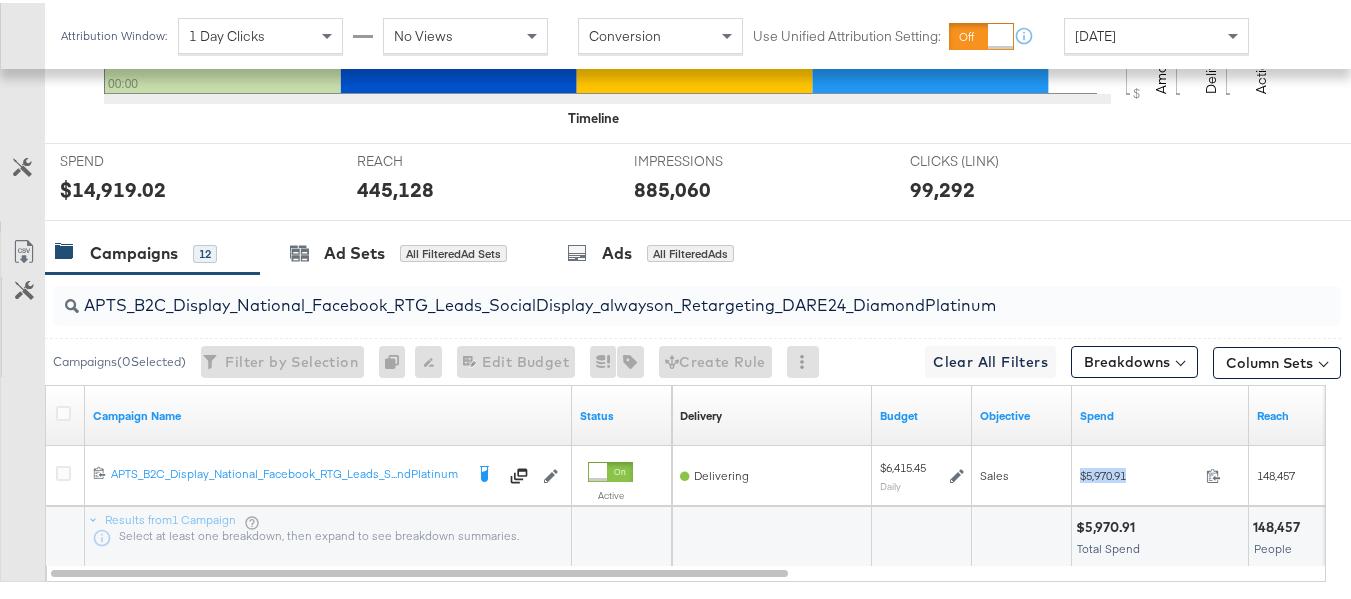 copy on "$5,970.91" 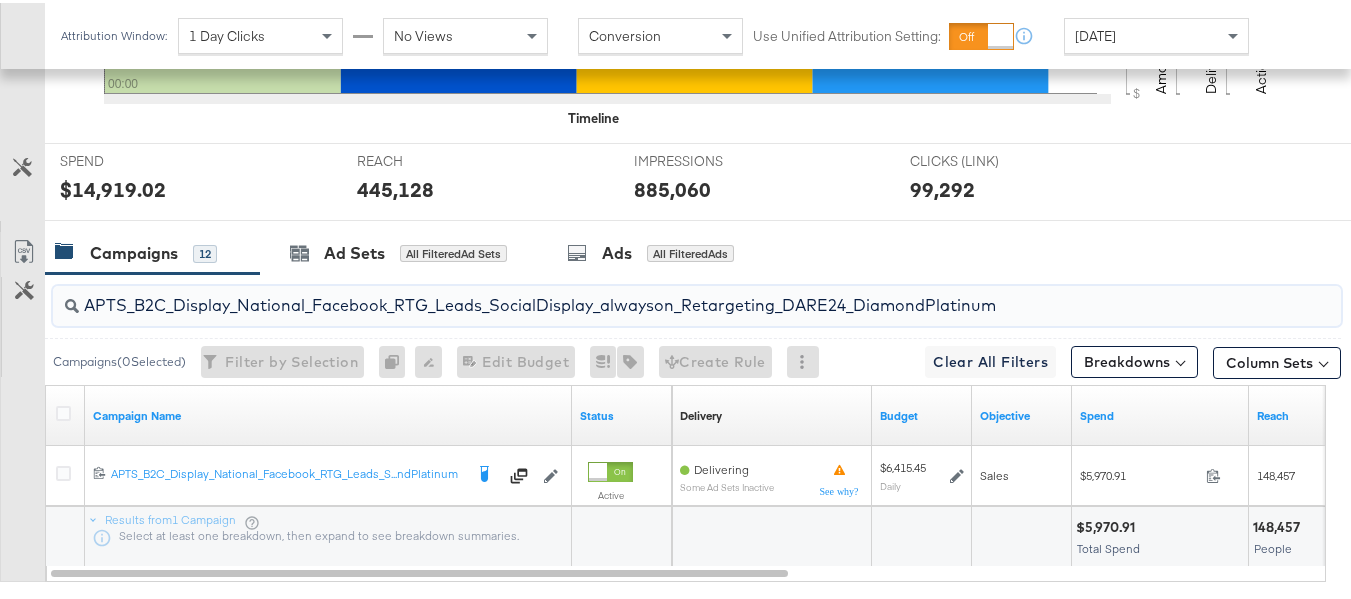 click on "APTS_B2C_Display_National_Facebook_RTG_Leads_SocialDisplay_alwayson_Retargeting_DARE24_DiamondPlatinum" at bounding box center [653, 294] 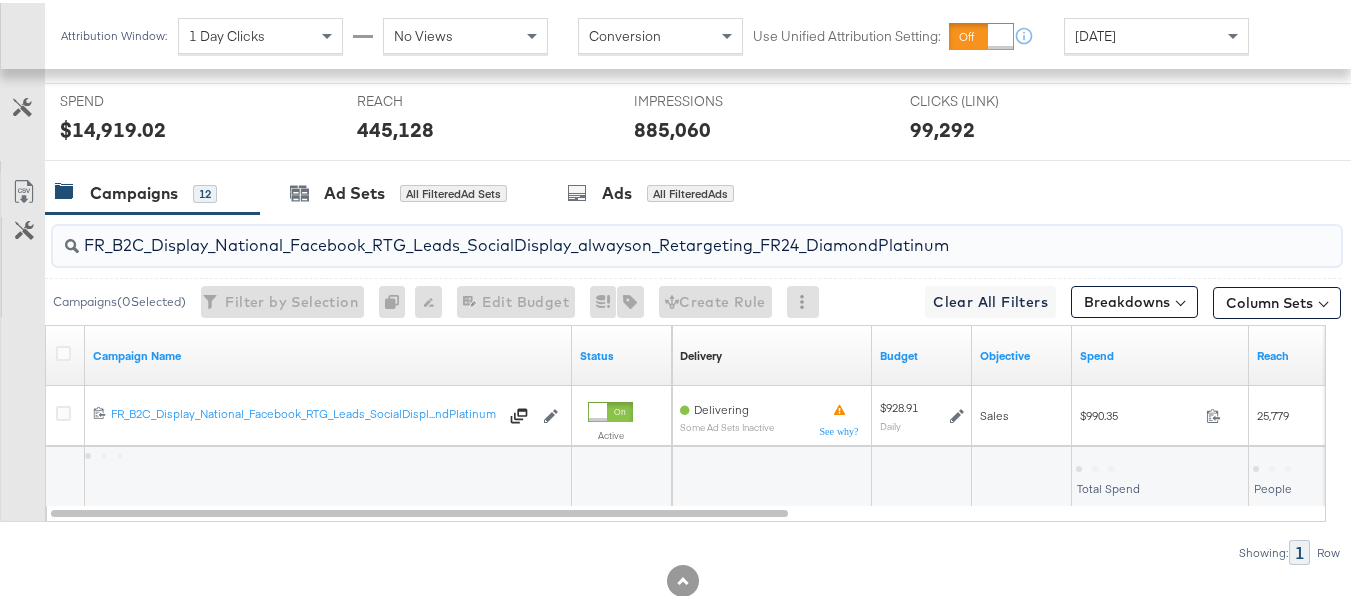 scroll, scrollTop: 873, scrollLeft: 0, axis: vertical 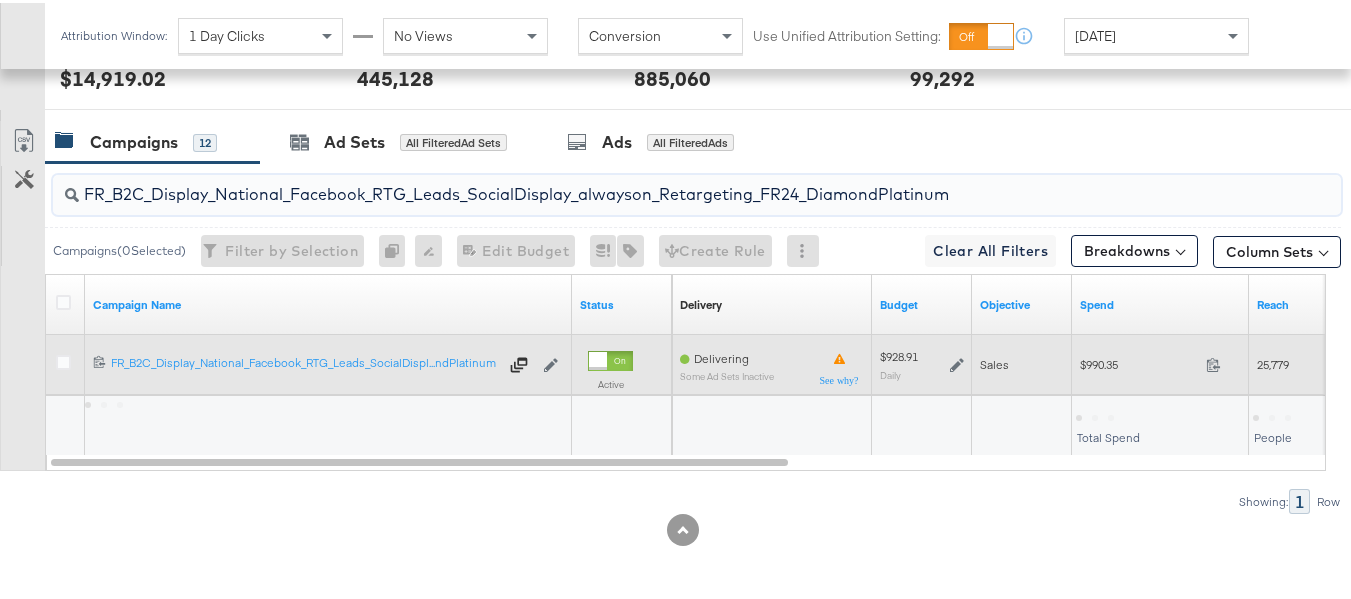 click on "$990.35" at bounding box center [1139, 361] 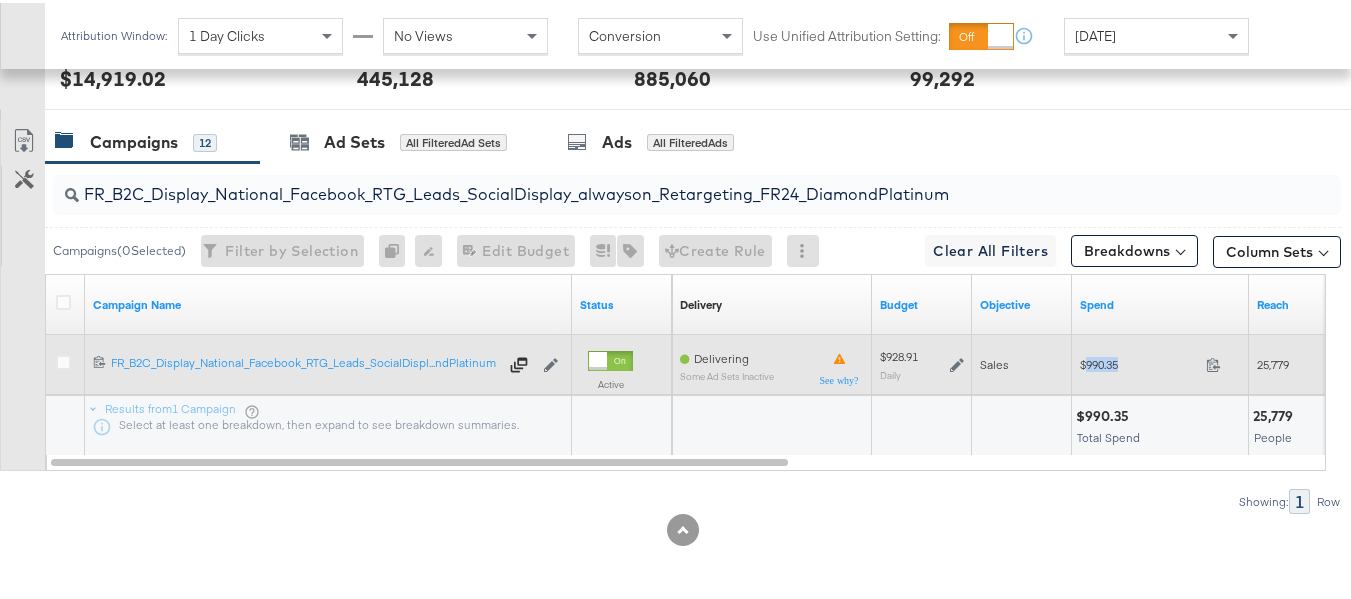 click on "$990.35" at bounding box center [1139, 361] 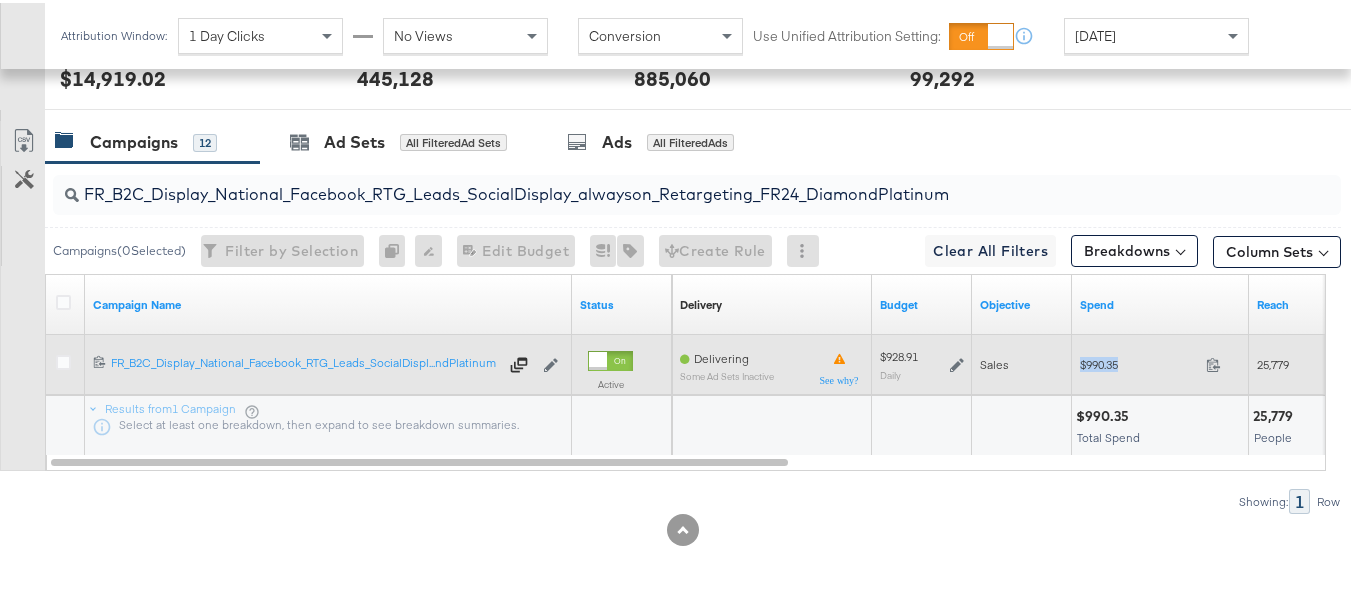 click on "$990.35" at bounding box center [1139, 361] 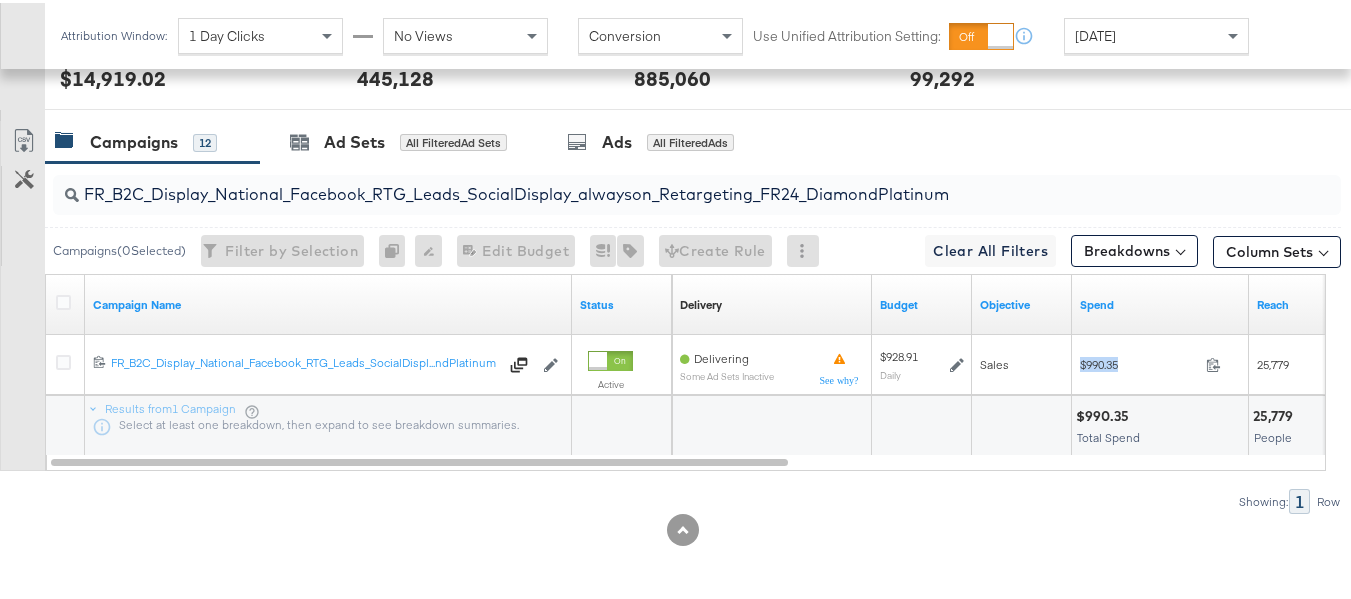 copy on "$990.35" 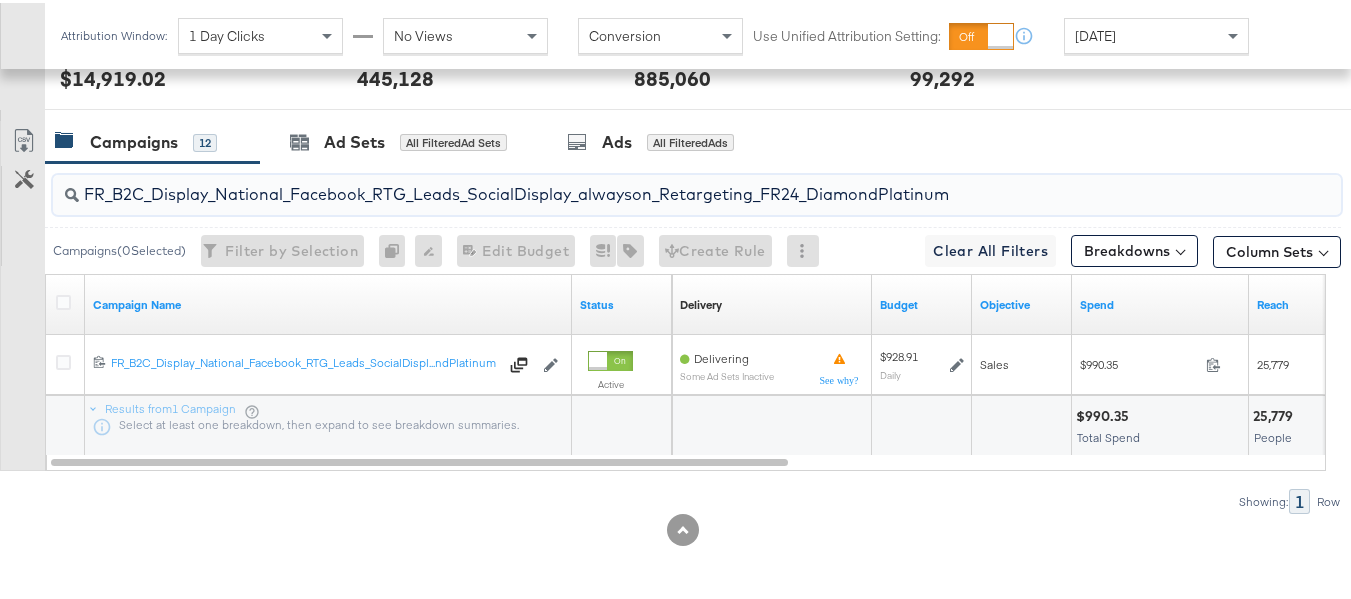 click on "FR_B2C_Display_National_Facebook_RTG_Leads_SocialDisplay_alwayson_Retargeting_FR24_DiamondPlatinum" at bounding box center [653, 183] 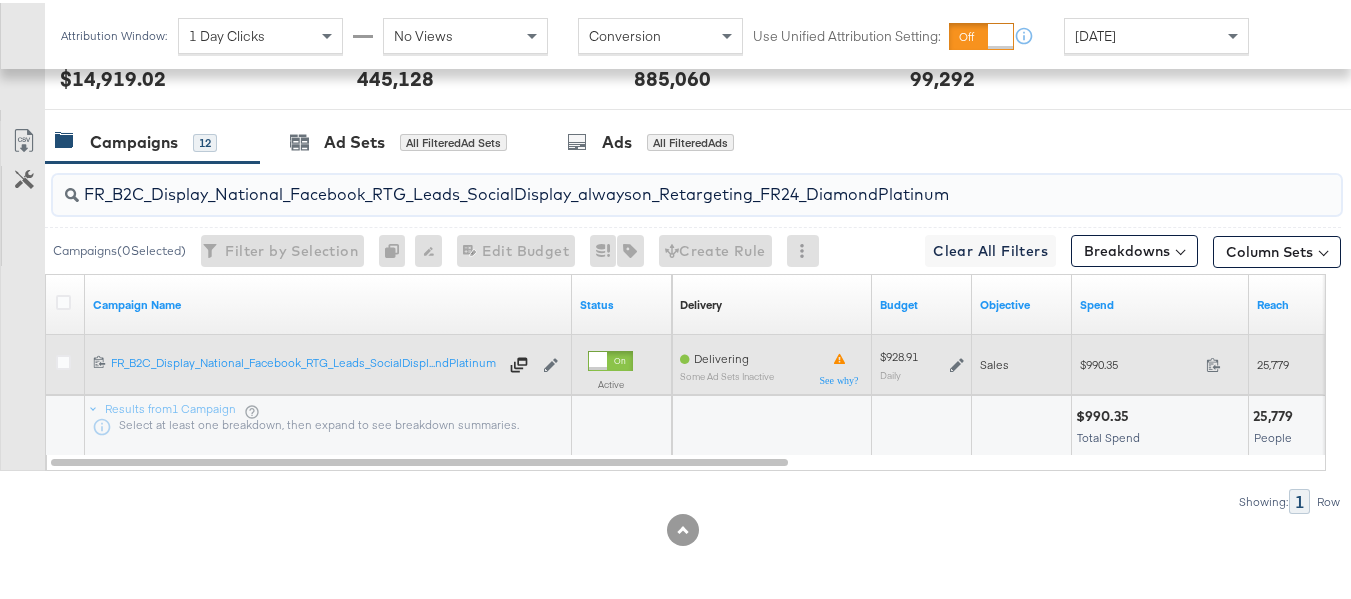 paste on "AF_B2C_Display_National_Facebook_RTG_Leads_SocialDisplay_alwayson_Retargeting_AF" 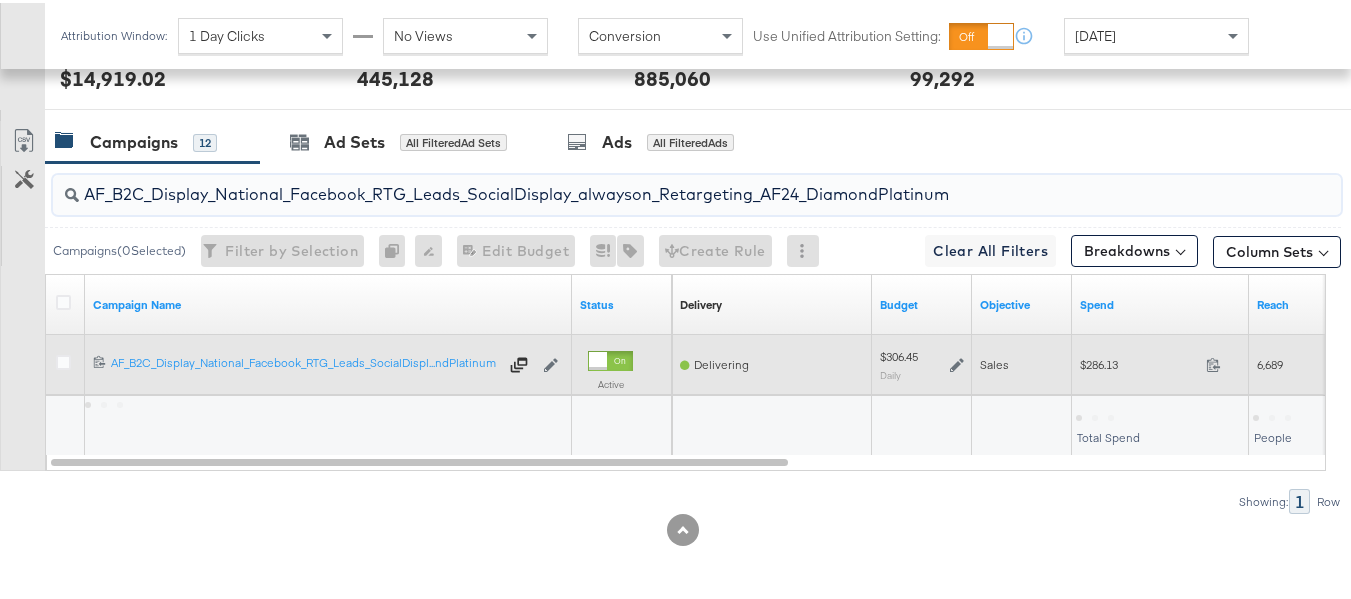 click on "$286.13" at bounding box center (1139, 361) 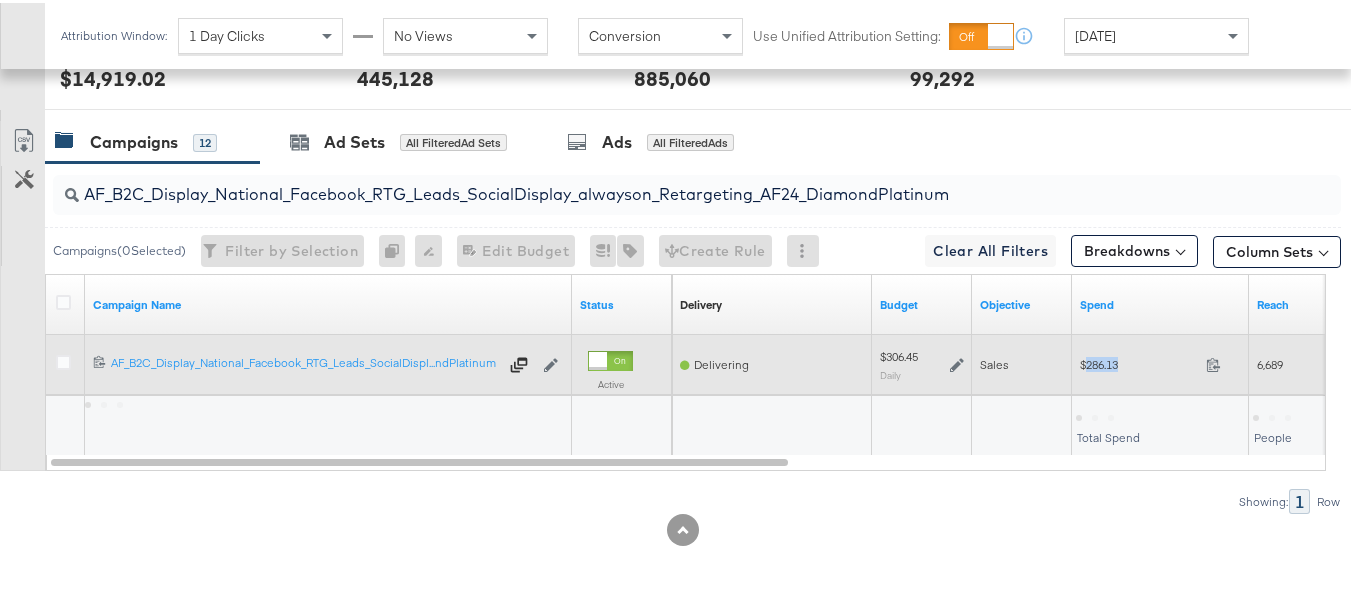 click on "$286.13" at bounding box center [1139, 361] 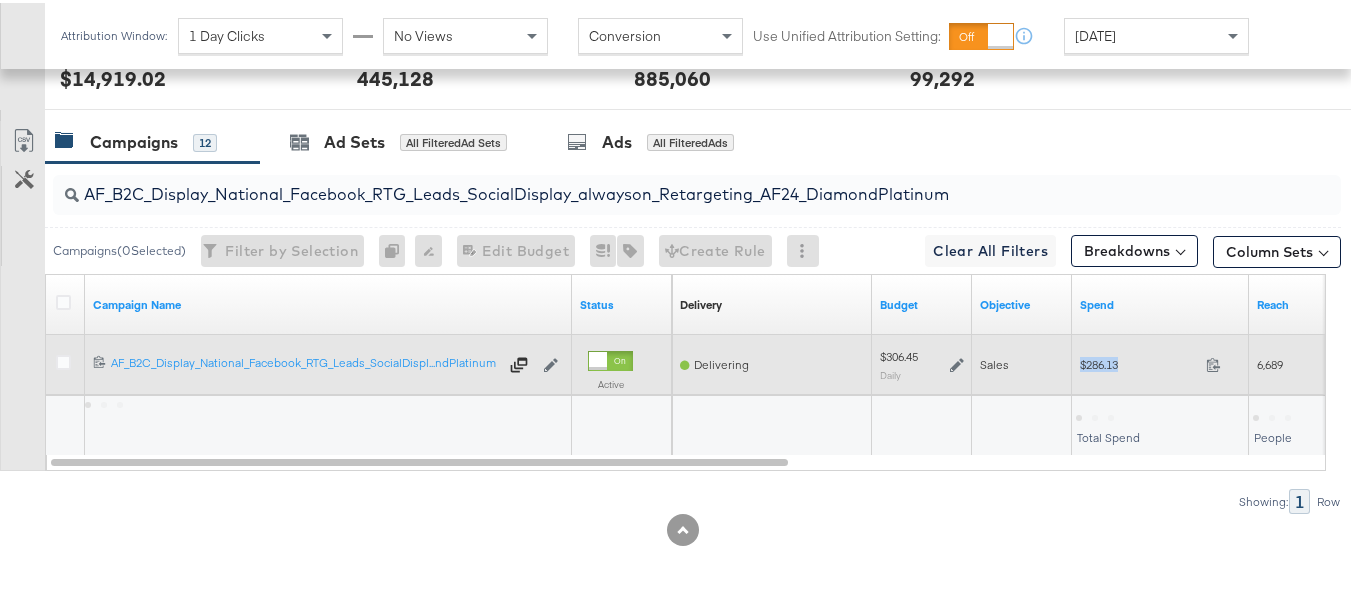 click on "$286.13" at bounding box center [1139, 361] 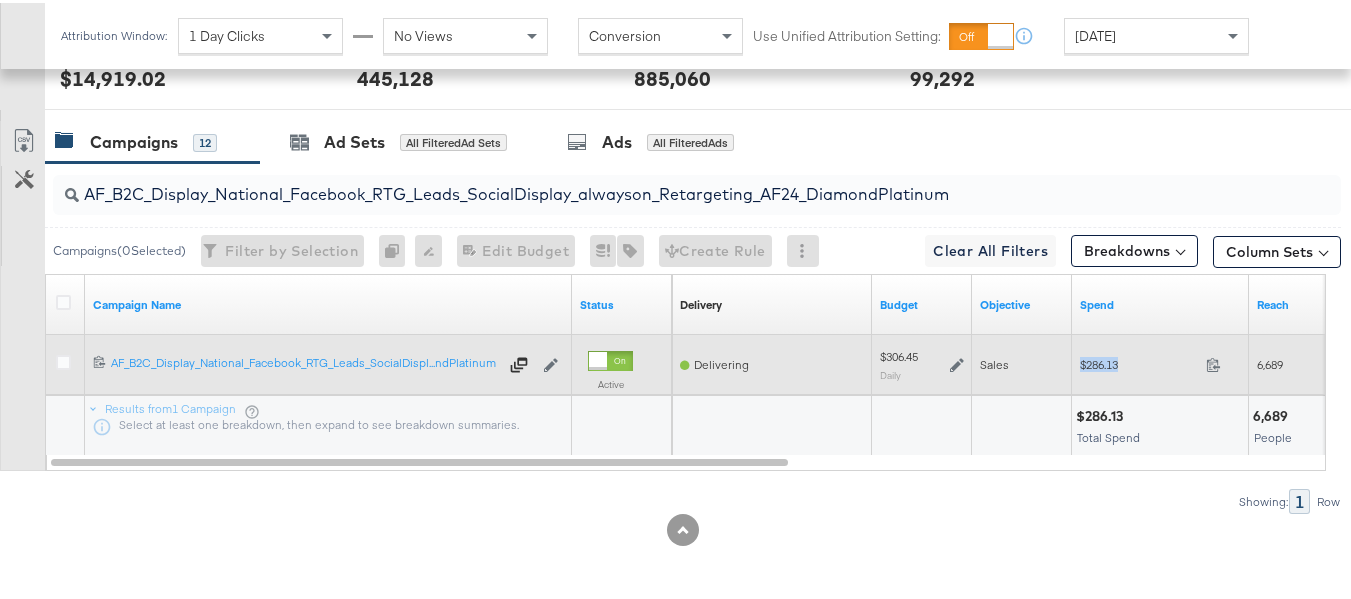 copy on "$286.13" 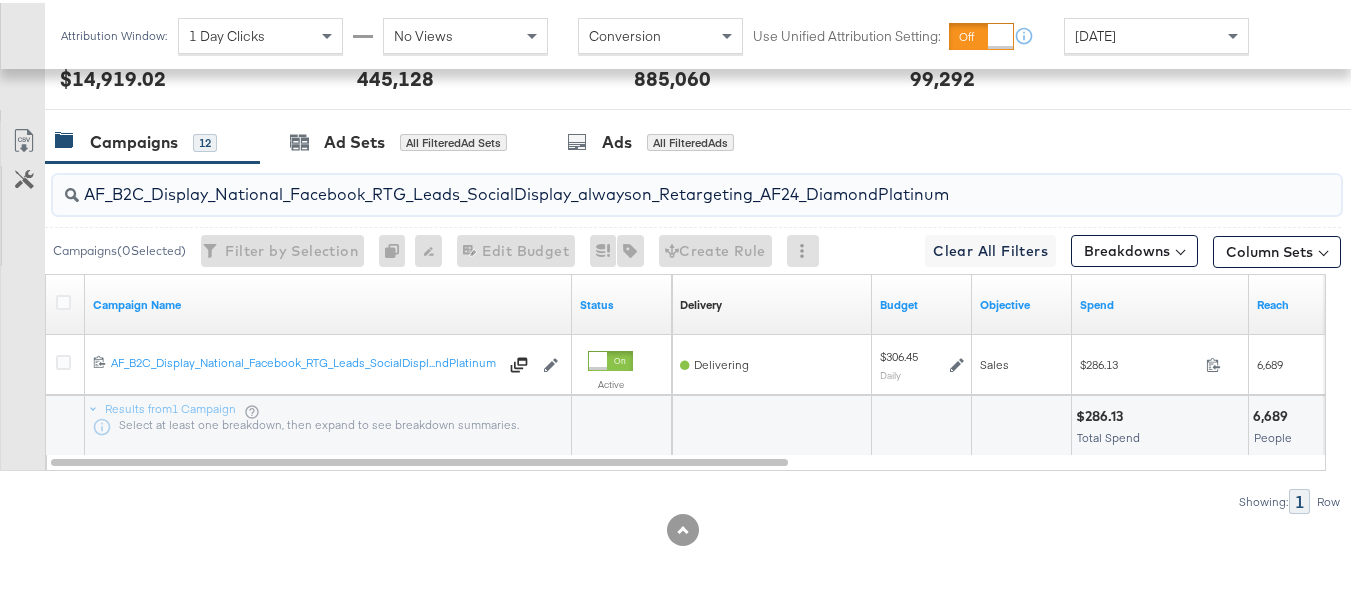 click on "AF_B2C_Display_National_Facebook_RTG_Leads_SocialDisplay_alwayson_Retargeting_AF24_DiamondPlatinum" at bounding box center (653, 183) 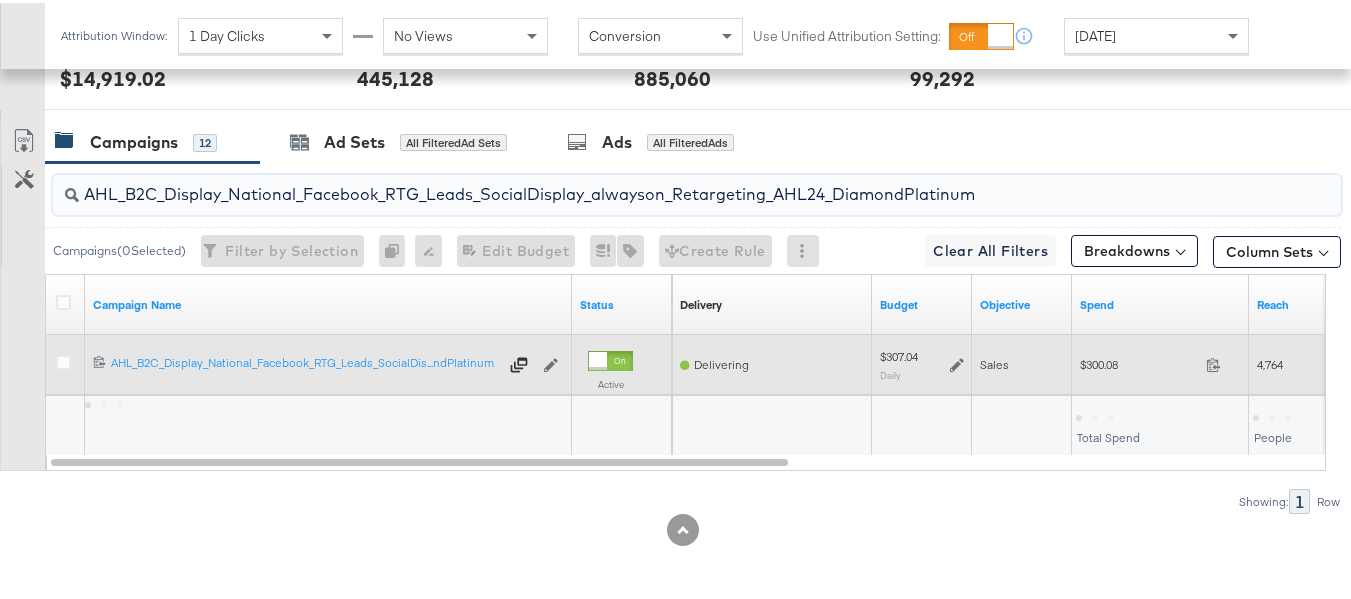 click on "$300.08" at bounding box center [1139, 361] 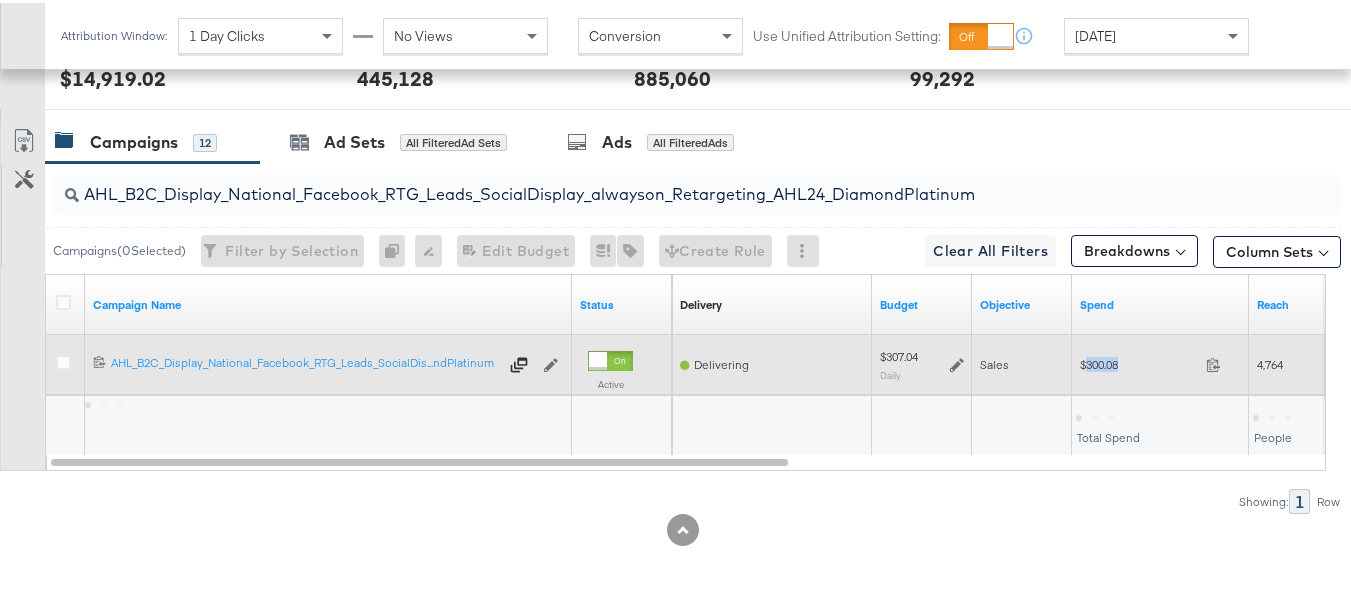 click on "$300.08" at bounding box center (1139, 361) 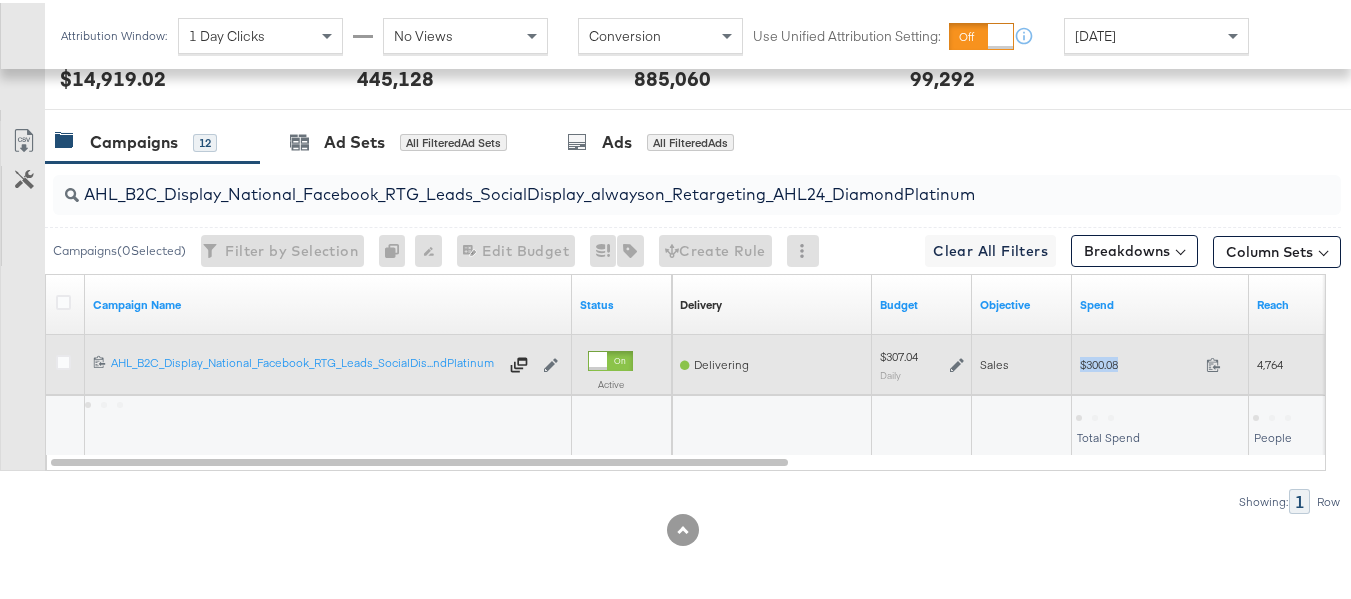 click on "$300.08" at bounding box center [1139, 361] 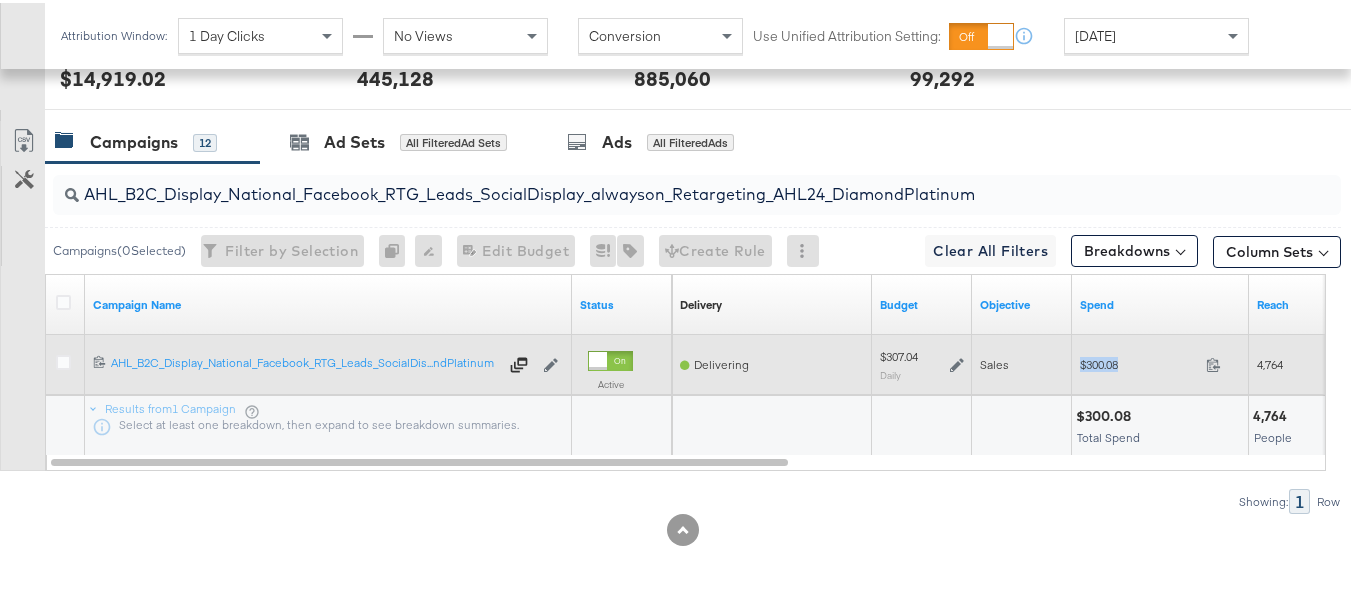 copy on "$300.08" 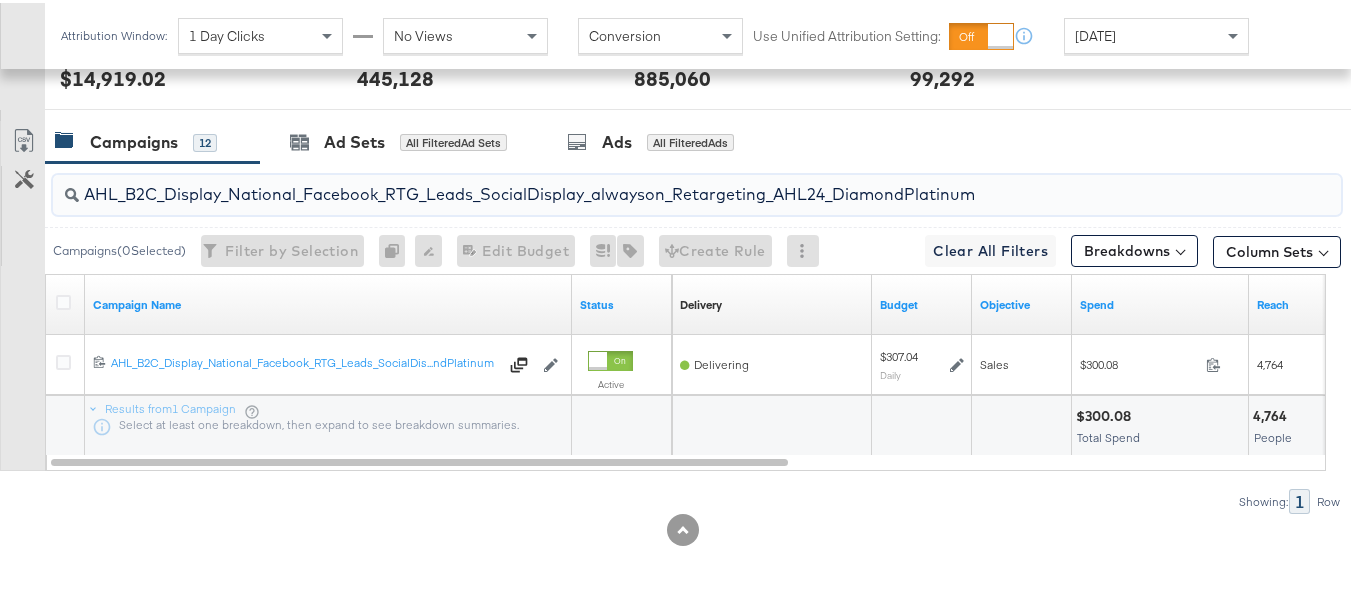 click on "AHL_B2C_Display_National_Facebook_RTG_Leads_SocialDisplay_alwayson_Retargeting_AHL24_DiamondPlatinum" at bounding box center (653, 183) 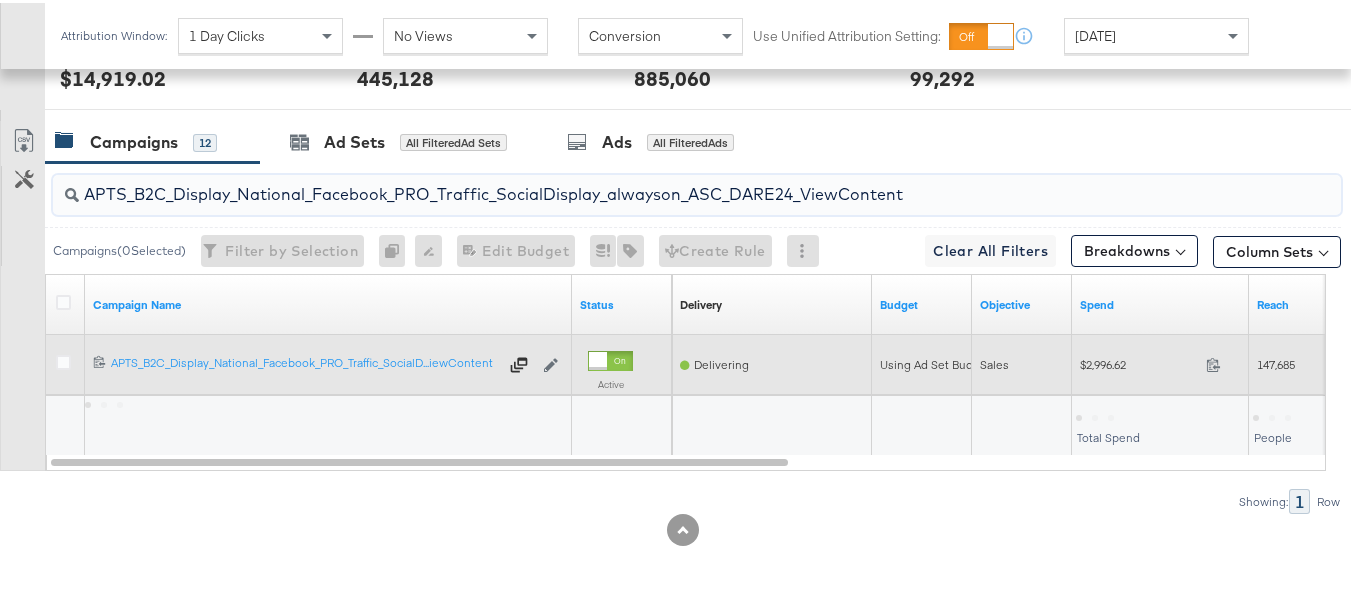 click on "$2,996.62" at bounding box center (1139, 361) 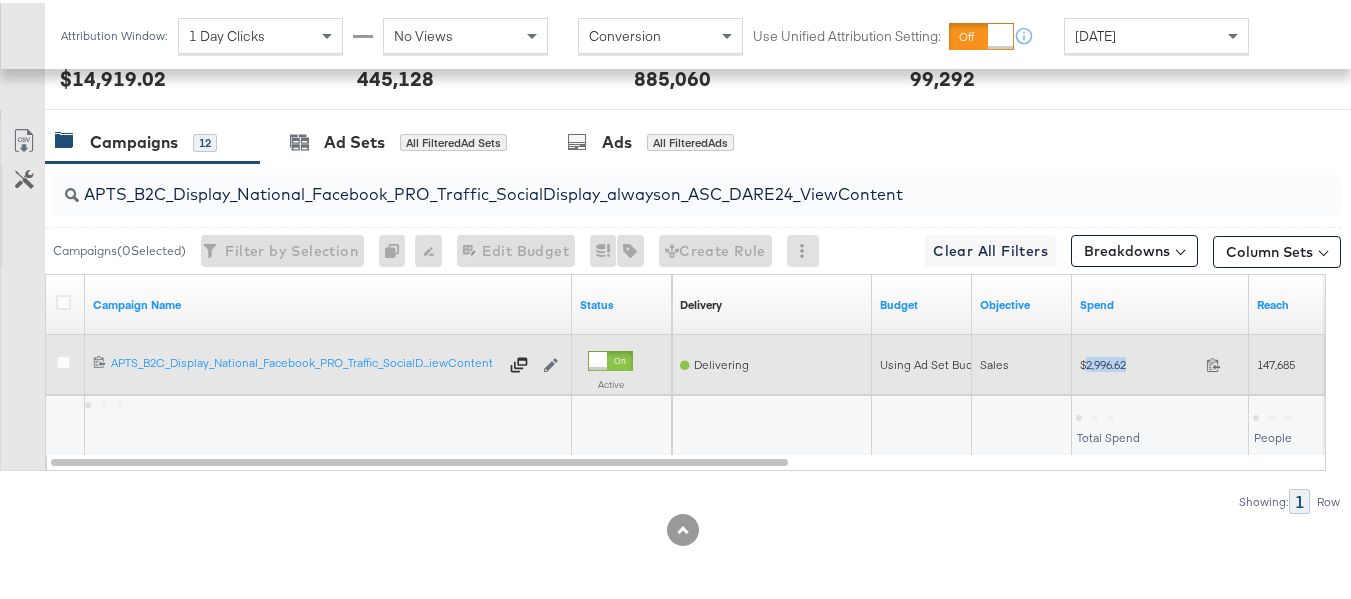 click on "$2,996.62" at bounding box center [1139, 361] 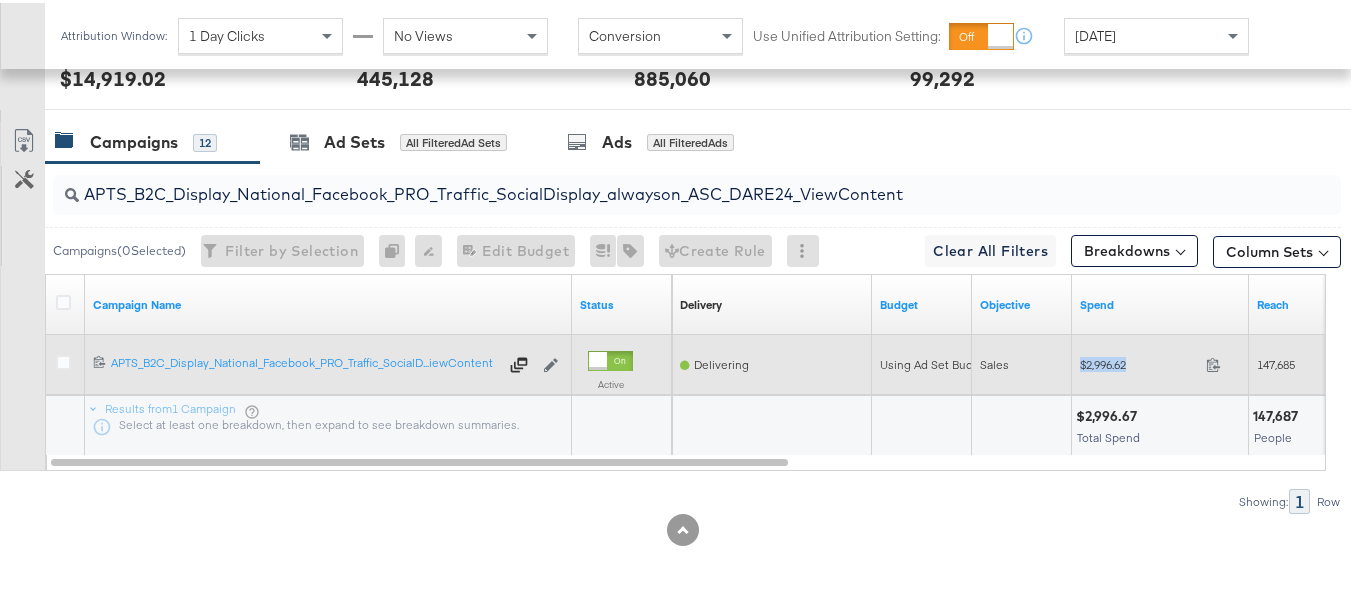 click on "$2,996.62" at bounding box center (1139, 361) 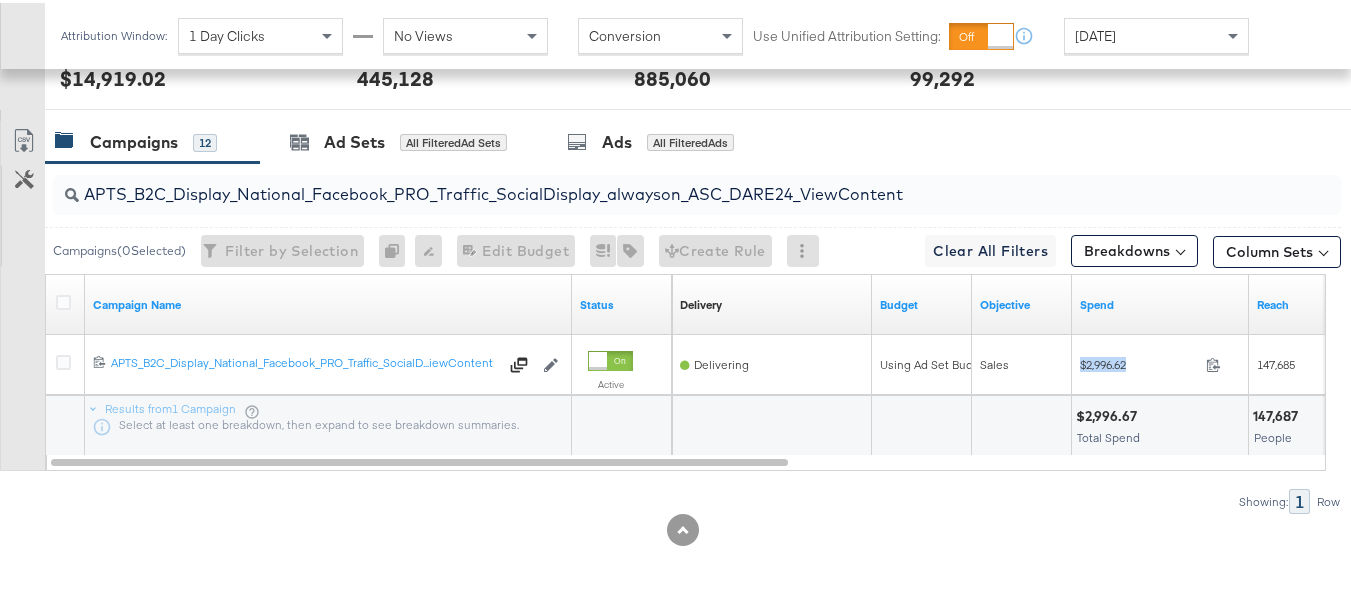 copy on "$2,996.62" 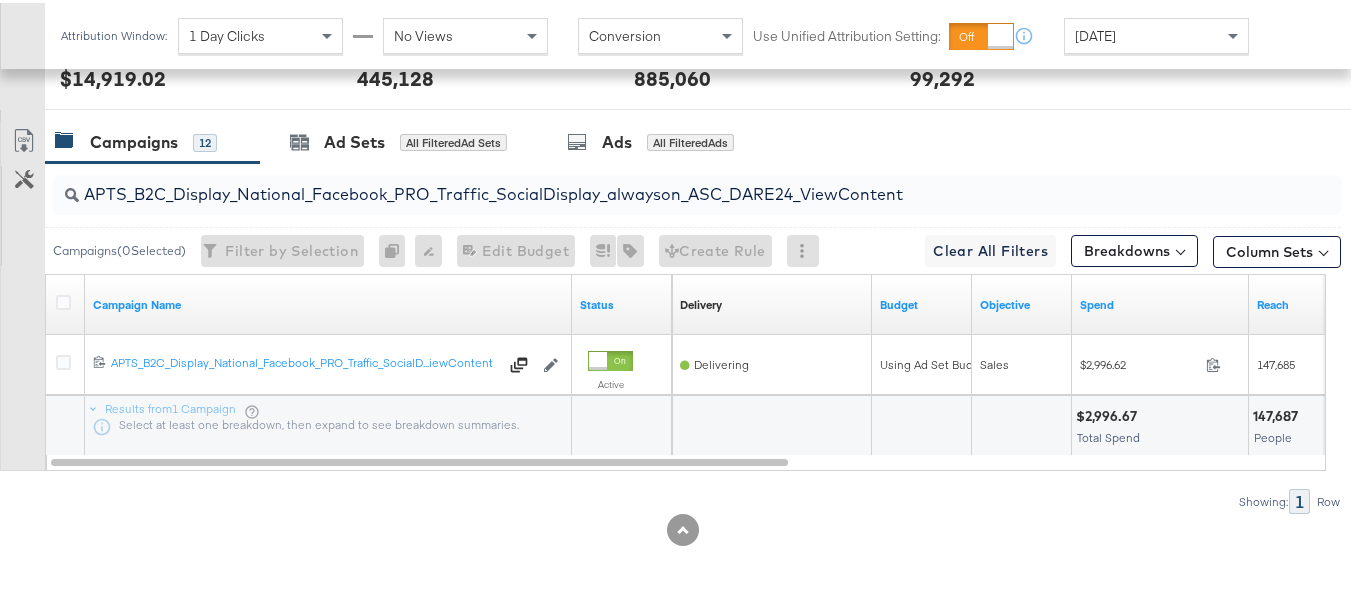 click on "APTS_B2C_Display_National_Facebook_PRO_Traffic_SocialDisplay_alwayson_ASC_DARE24_ViewContent" at bounding box center [653, 183] 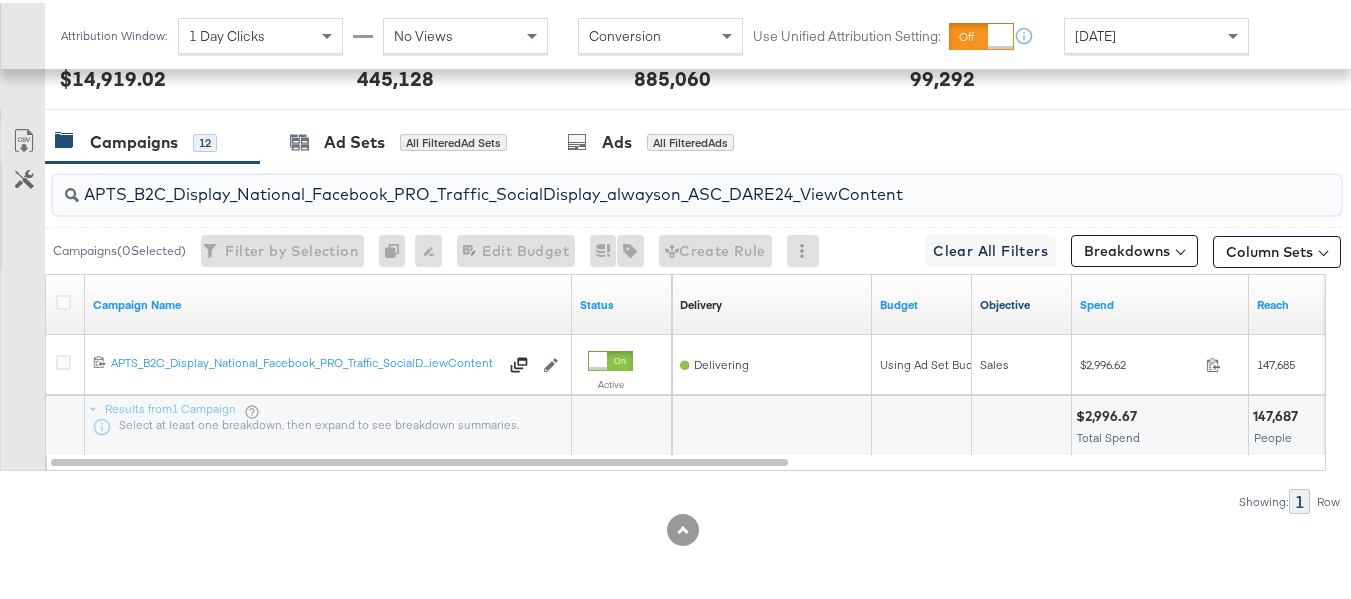 paste on "Leads_SocialDisplay_alwayson_ASC_DARE24_Purchase" 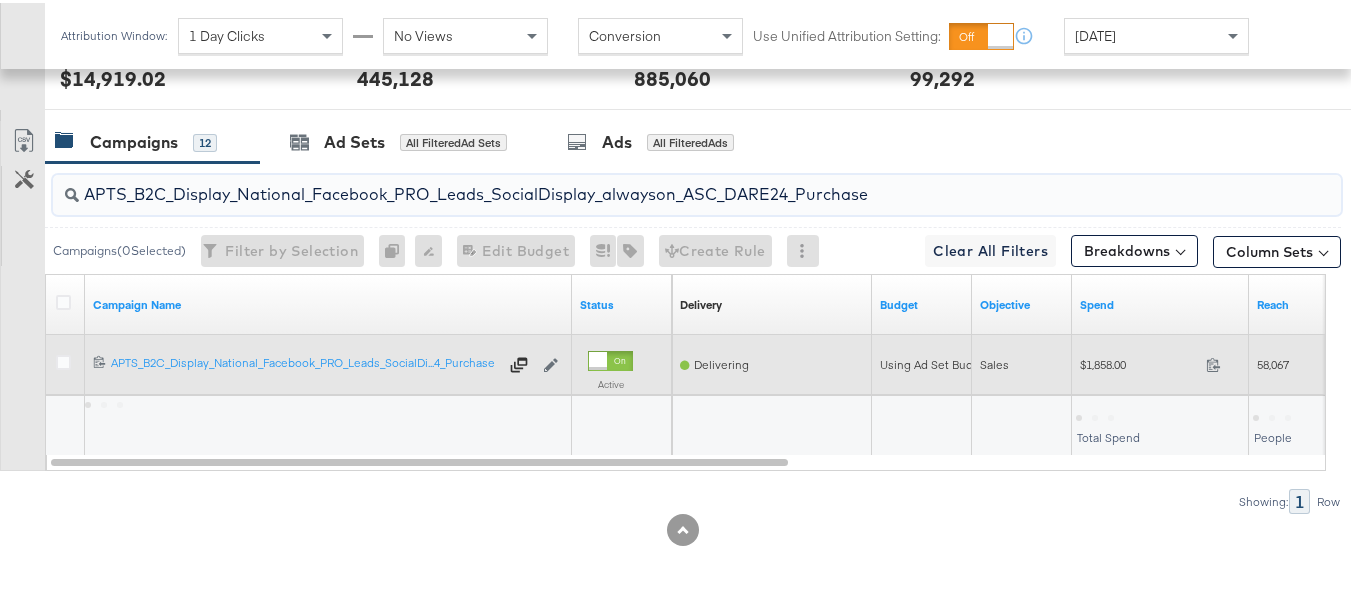 click on "$1,858.00" at bounding box center [1139, 361] 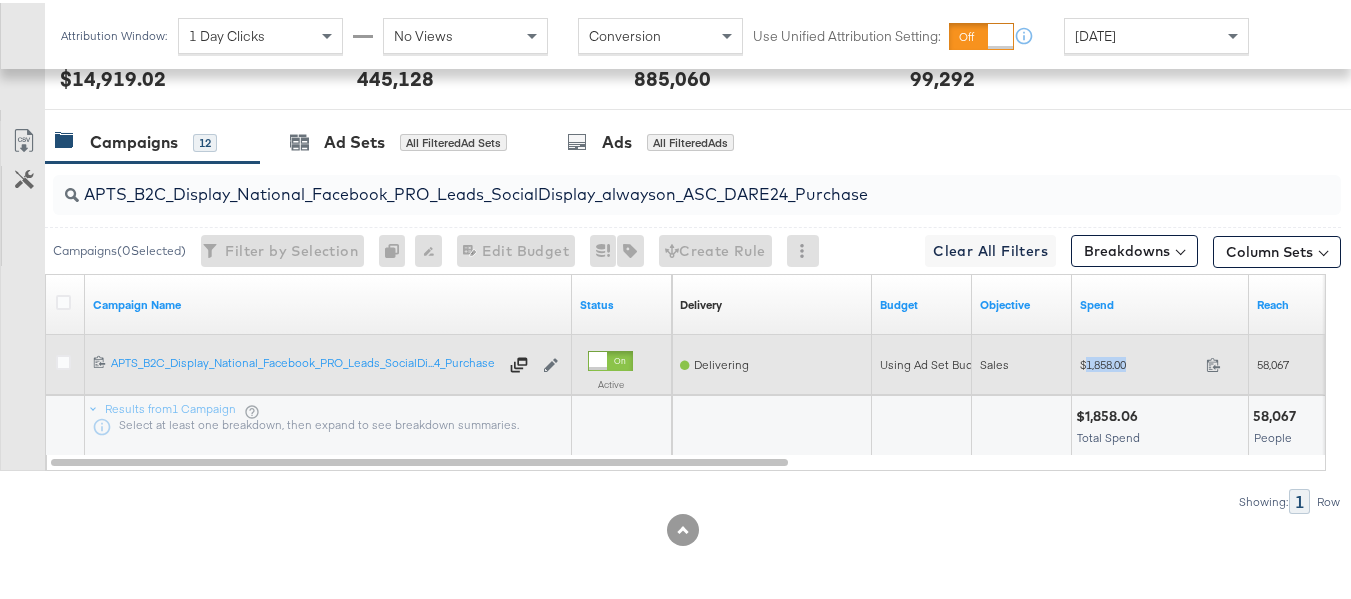 click on "$1,858.00" at bounding box center [1139, 361] 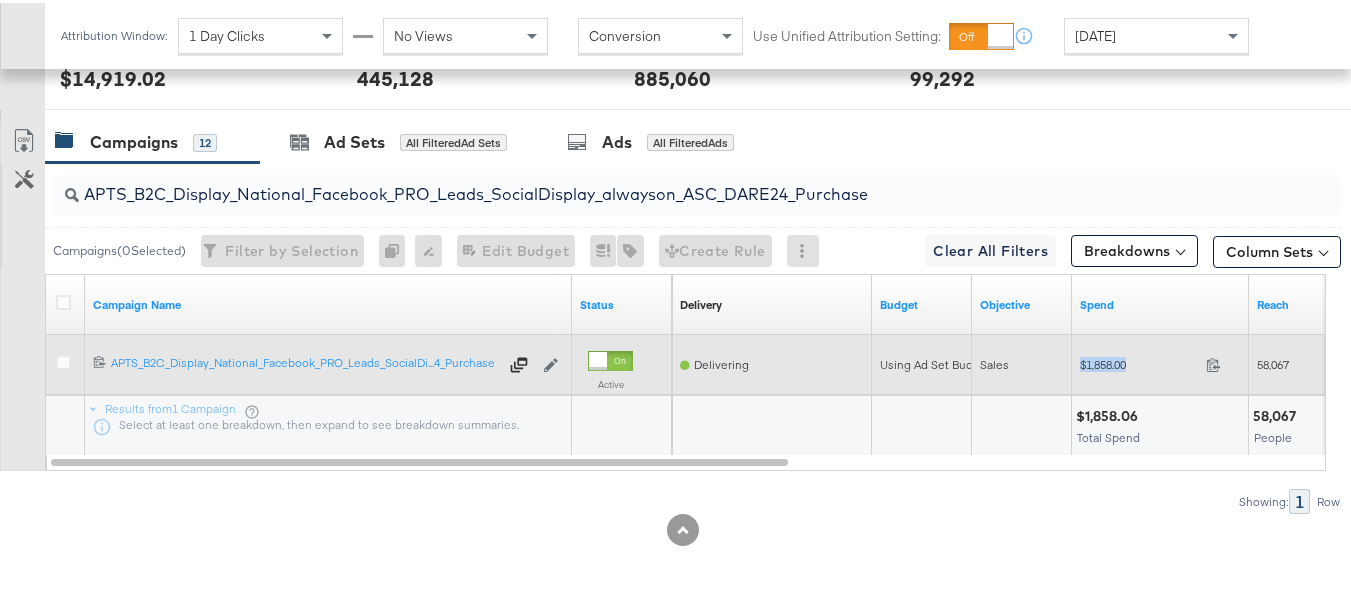 click on "$1,858.00" at bounding box center [1139, 361] 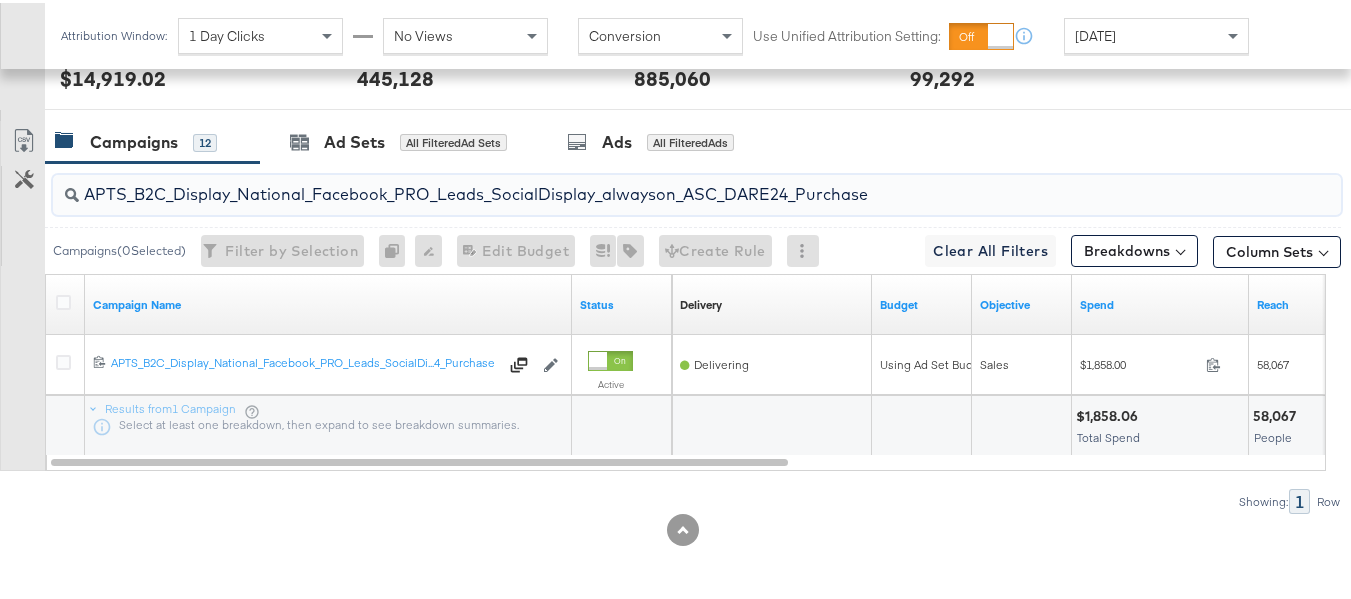 click on "APTS_B2C_Display_National_Facebook_PRO_Leads_SocialDisplay_alwayson_ASC_DARE24_Purchase" at bounding box center (653, 183) 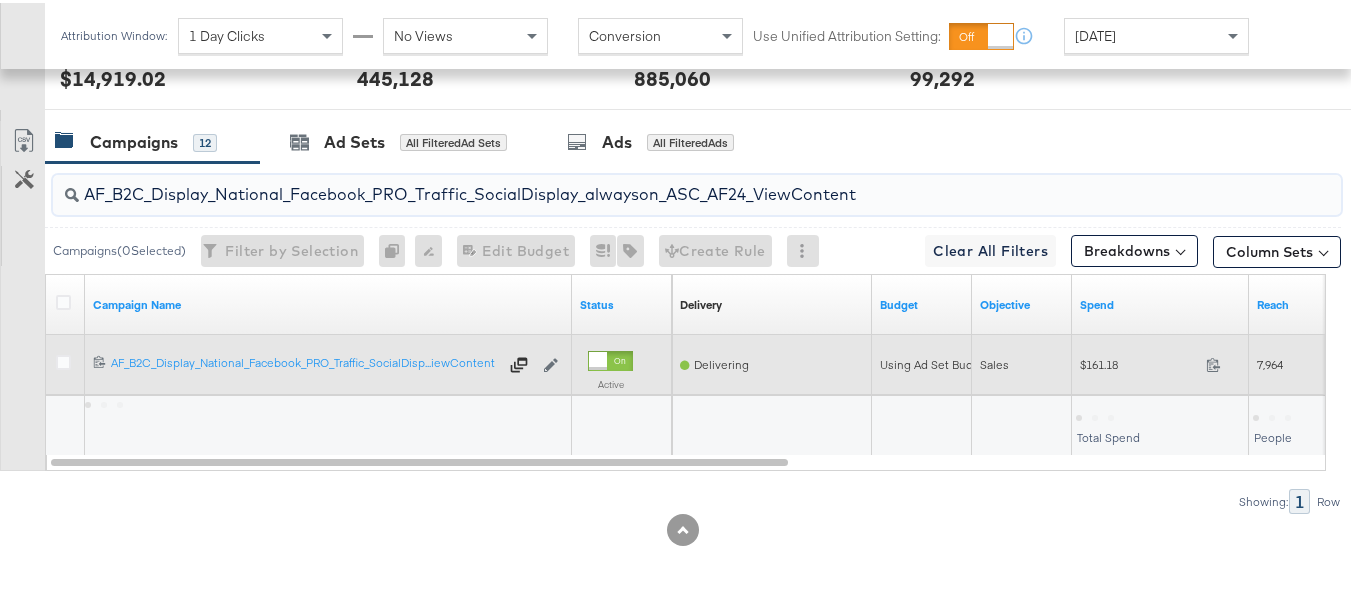 click on "$161.18   161.18" at bounding box center (1160, 362) 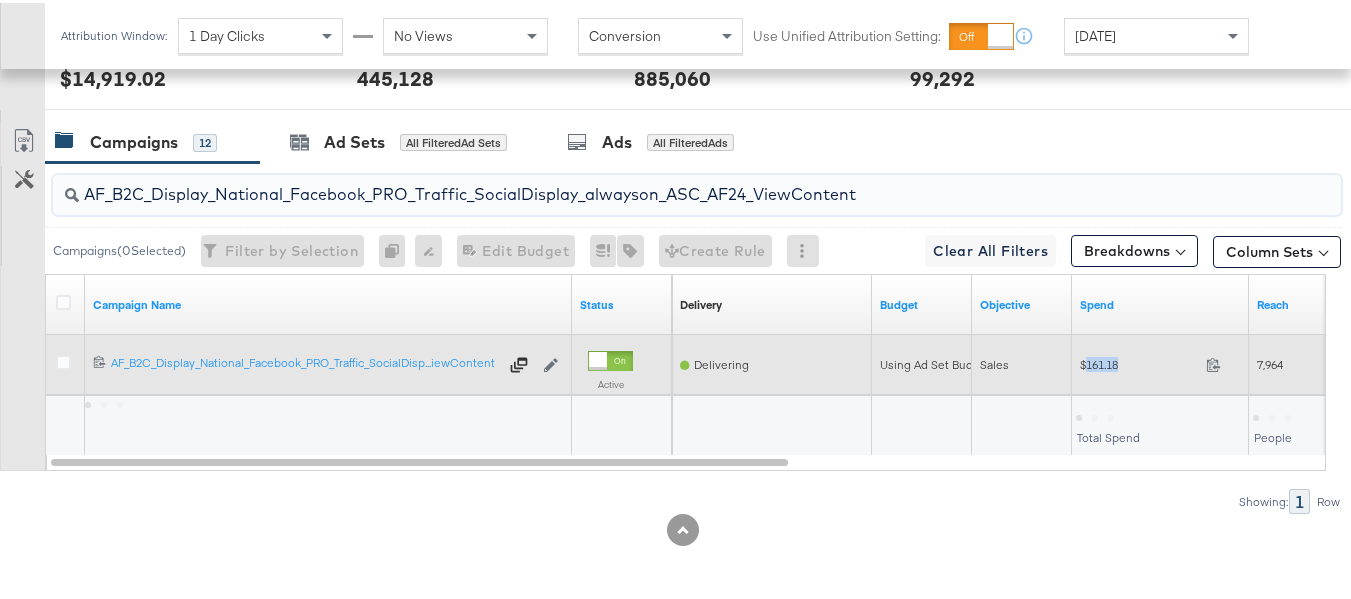 click on "$161.18   161.18" at bounding box center [1160, 362] 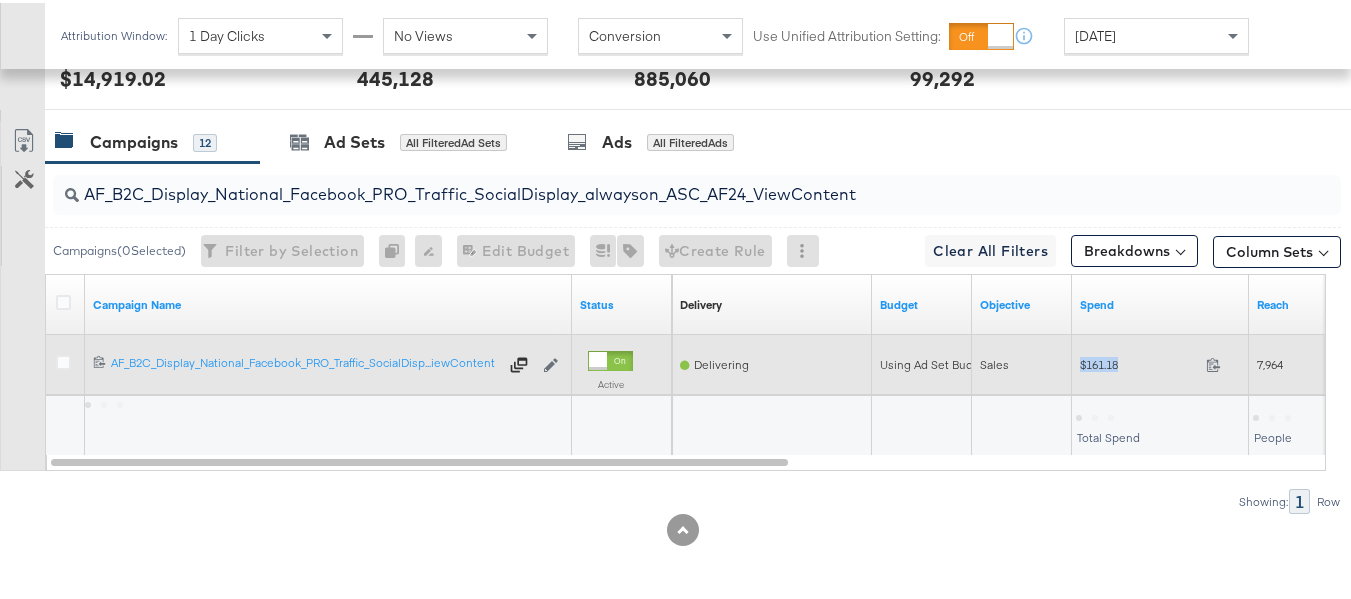 click on "$161.18   161.18" at bounding box center [1160, 362] 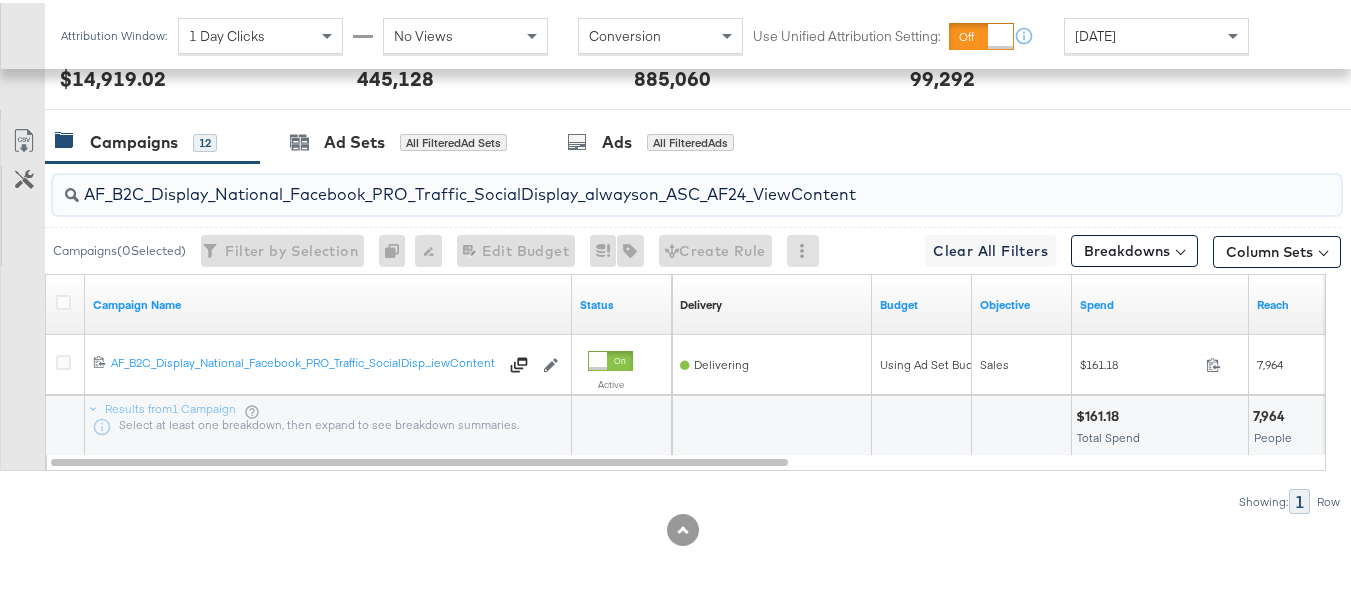click on "AF_B2C_Display_National_Facebook_PRO_Traffic_SocialDisplay_alwayson_ASC_AF24_ViewContent" at bounding box center [653, 183] 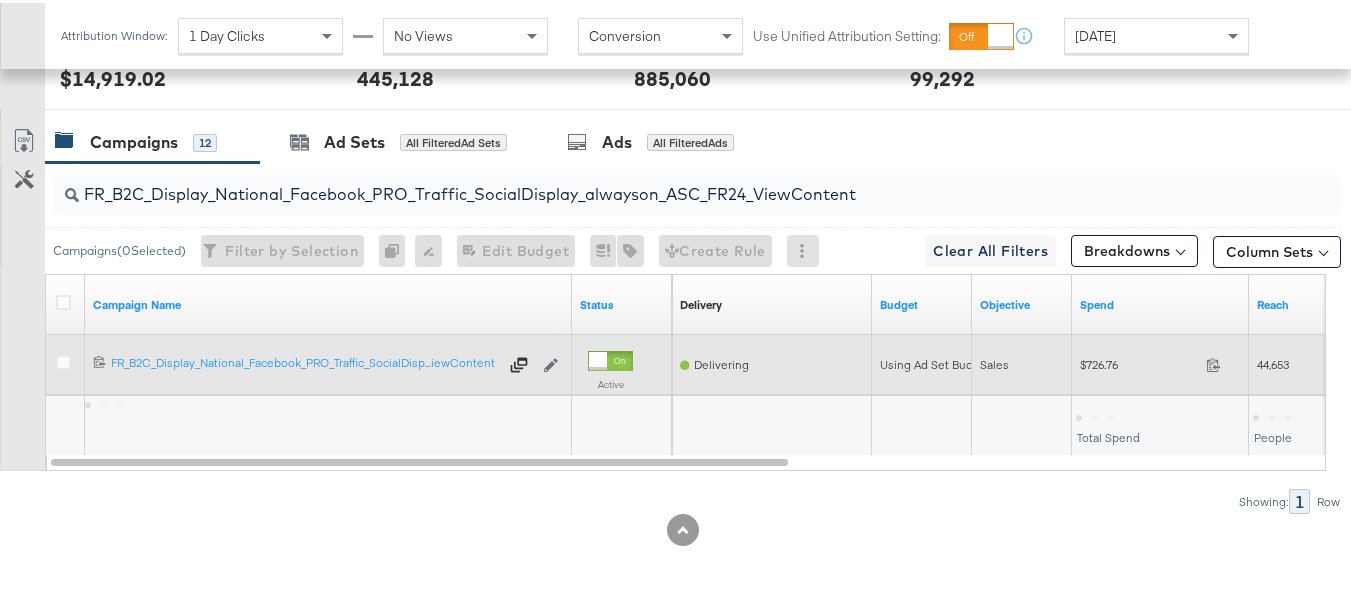 click on "$726.76" at bounding box center (1139, 361) 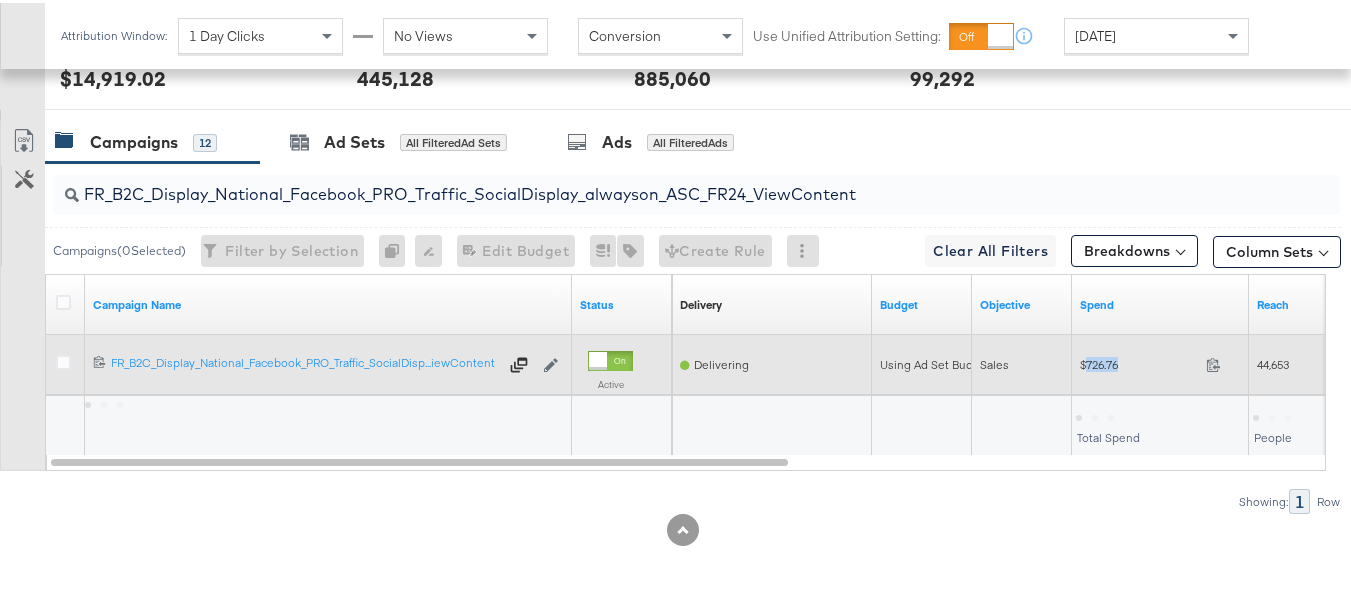 click on "$726.76" at bounding box center [1139, 361] 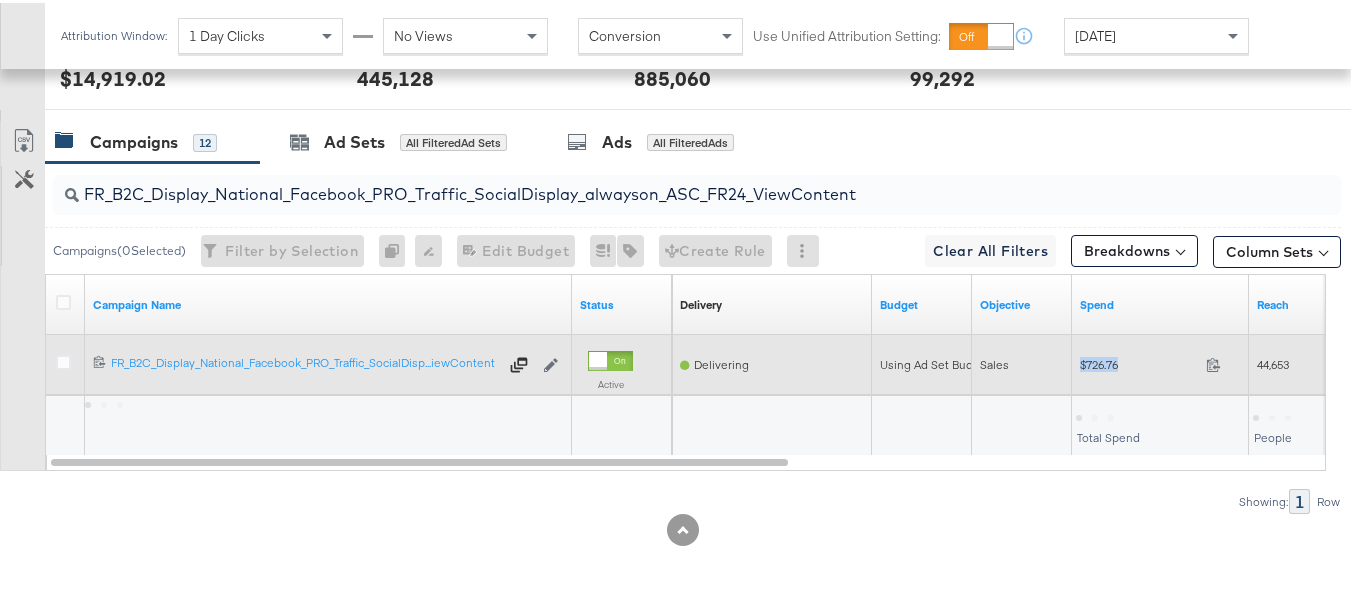 click on "$726.76" at bounding box center (1139, 361) 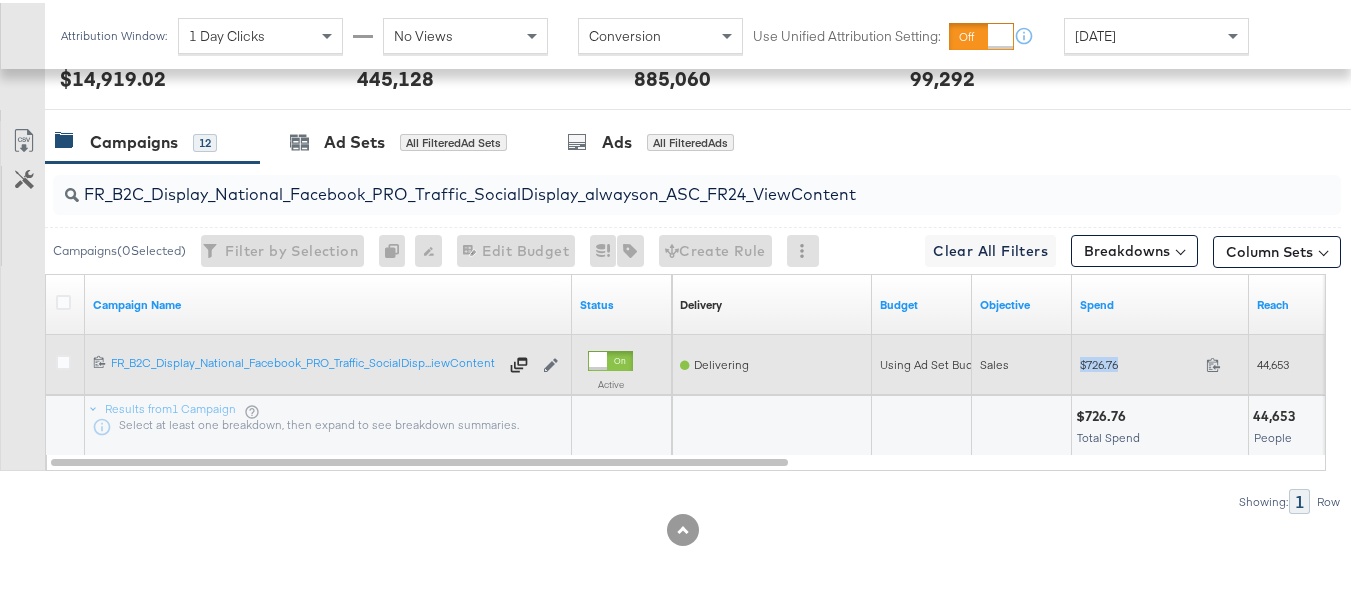 copy on "$726.76" 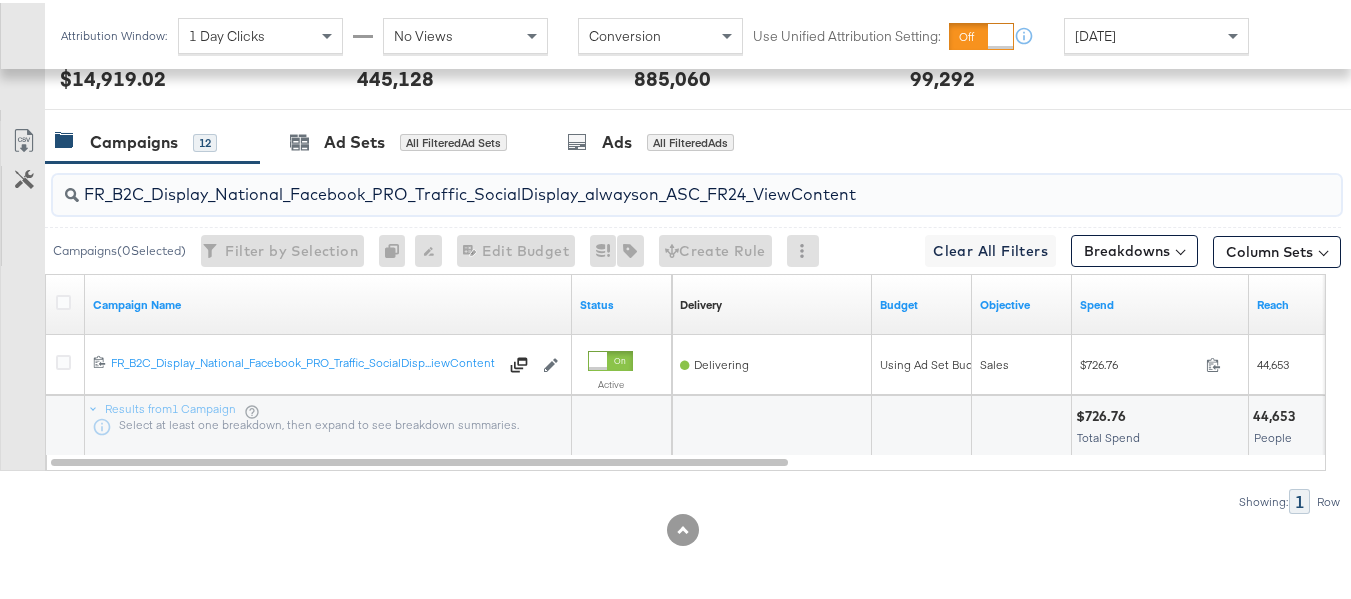 click on "FR_B2C_Display_National_Facebook_PRO_Traffic_SocialDisplay_alwayson_ASC_FR24_ViewContent" at bounding box center [653, 183] 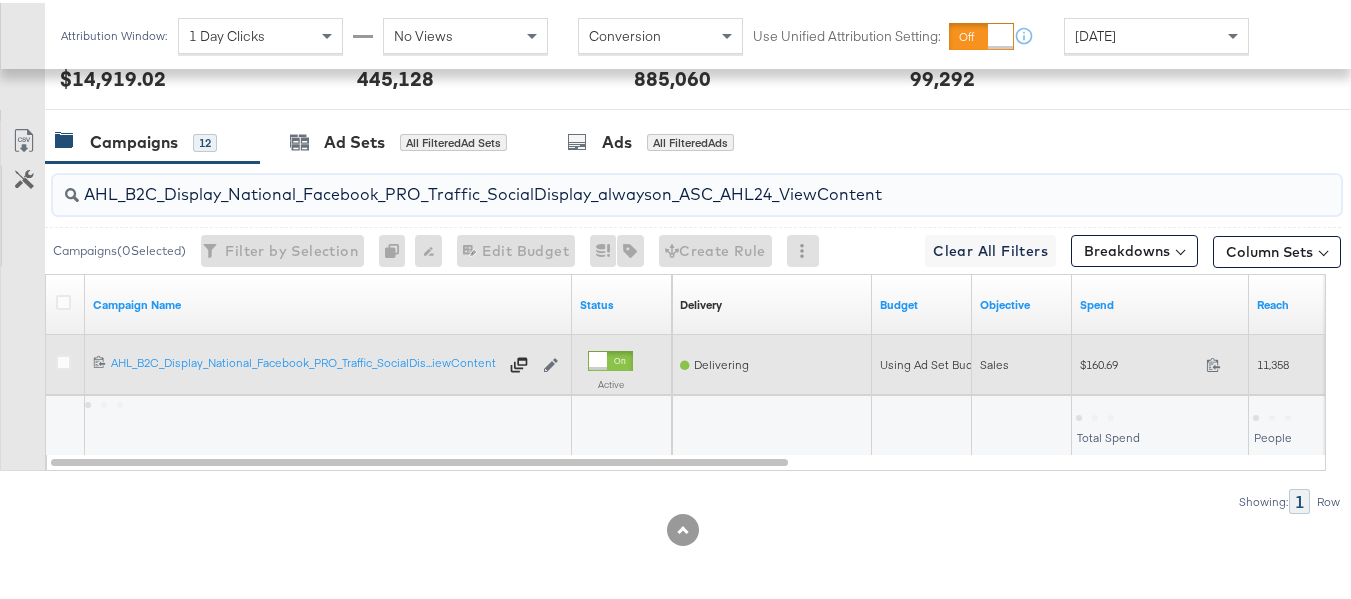type on "AHL_B2C_Display_National_Facebook_PRO_Traffic_SocialDisplay_alwayson_ASC_AHL24_ViewContent" 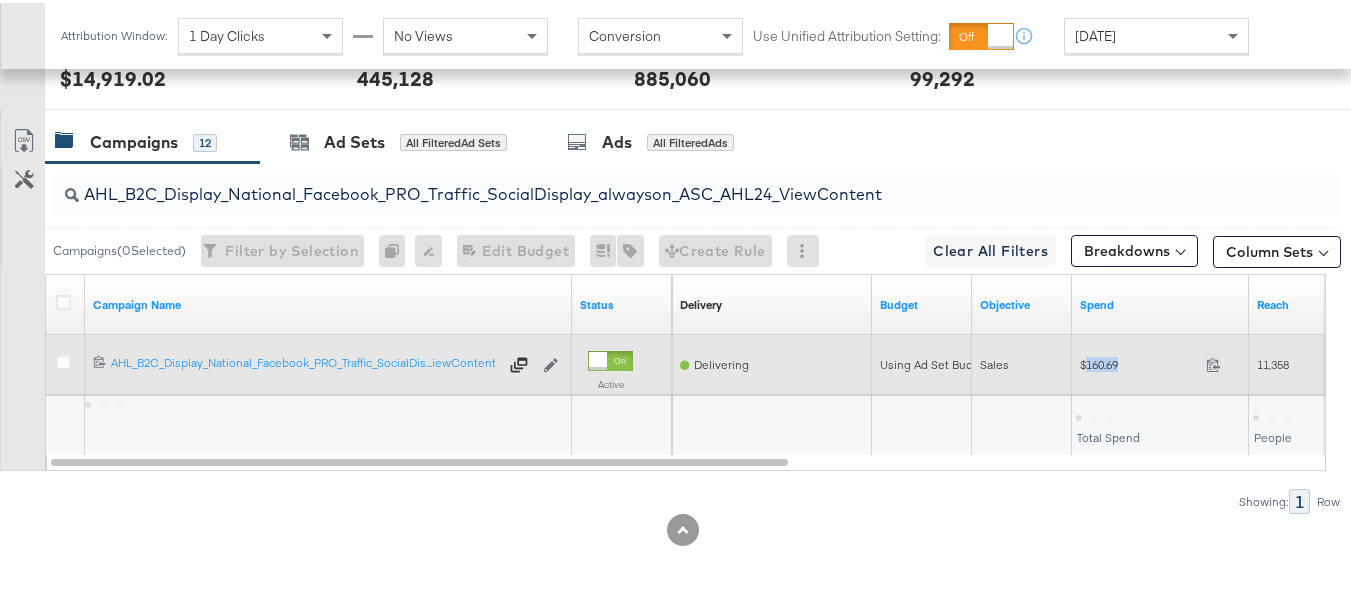 click on "$160.69" at bounding box center [1139, 361] 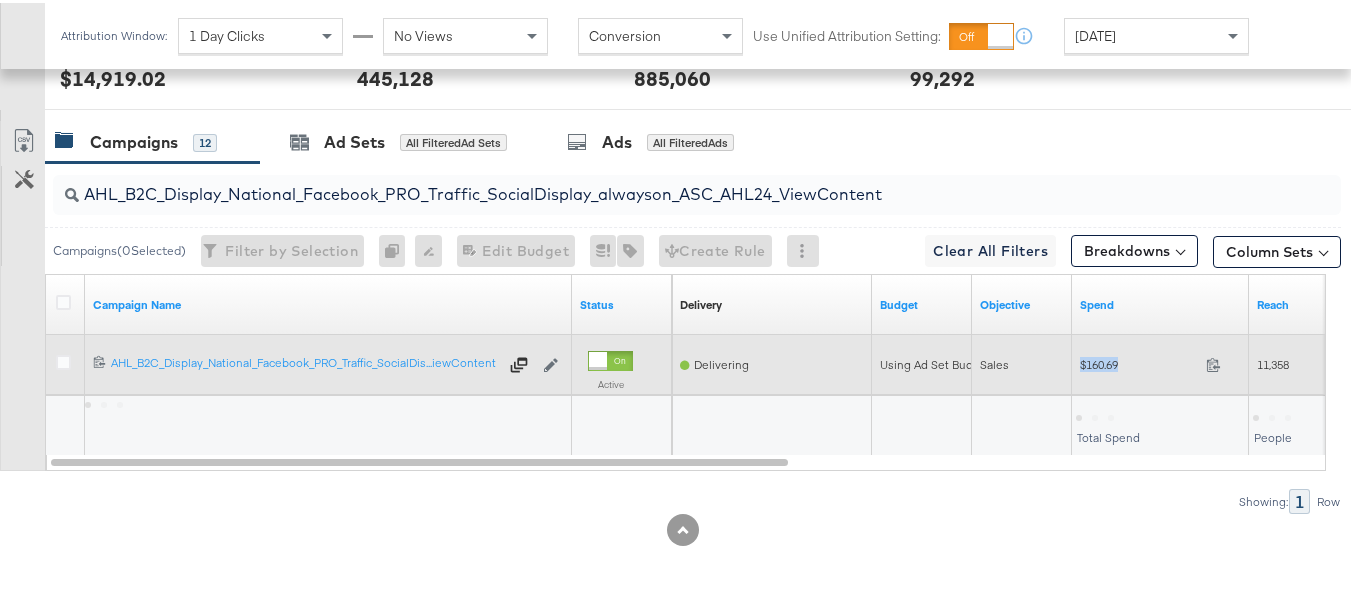 click on "$160.69" at bounding box center (1139, 361) 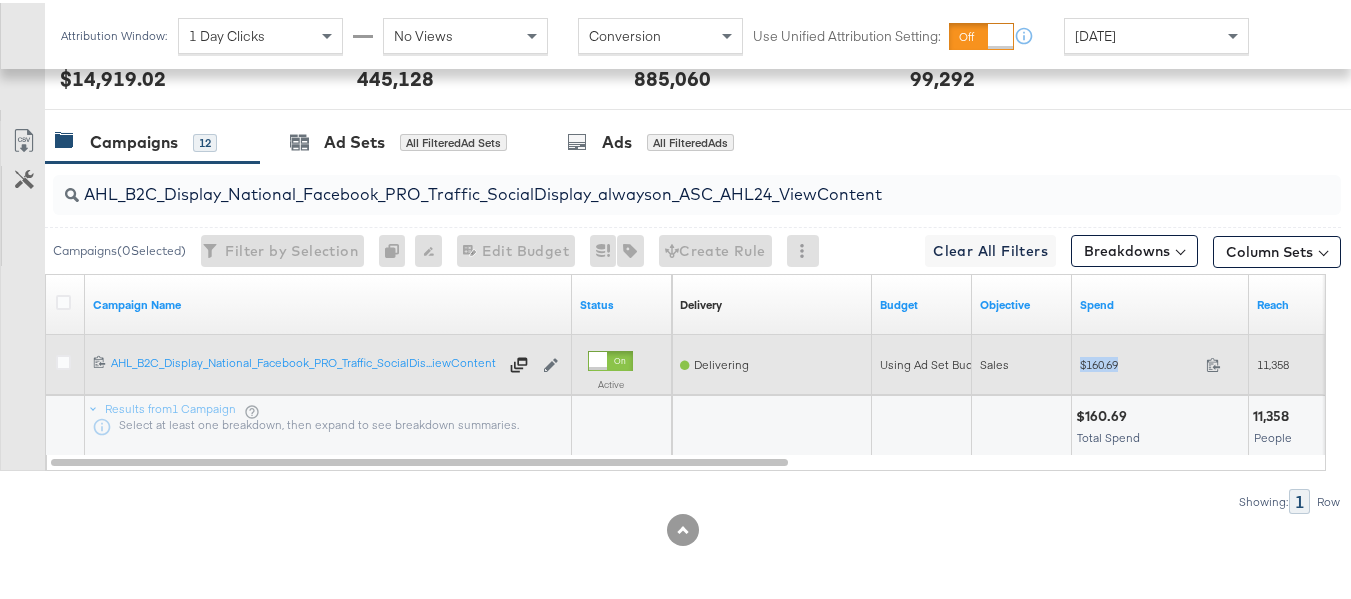 copy on "$160.69" 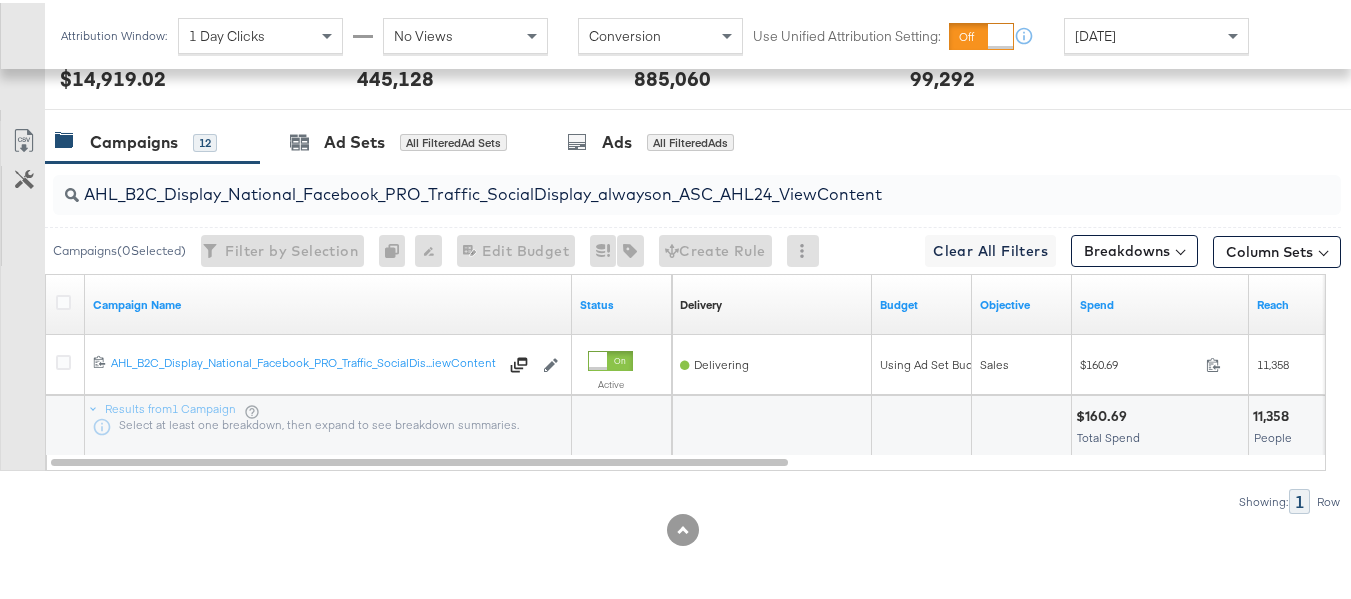 click on "Campaign Name Status Delivery Sorting Unavailable Budget Objective Spend Reach 120213429929030614 AHL_B2C_Display_National_Facebook_PRO_Traffic_SocialDisplay_alwayson_ASC_AHL24_ViewContent AHL_B2C_Display_National_Facebook_PRO_Traffic_SocialDis...iewContent Edit Campaign   Active   Delivering   Using Ad Set Budget   Sales   $160.69   160.69 11,358   Results from  1   Campaign Select at least one breakdown, then expand to see breakdown summaries.             $160.69    Total Spend 11,358    People" at bounding box center [685, 369] 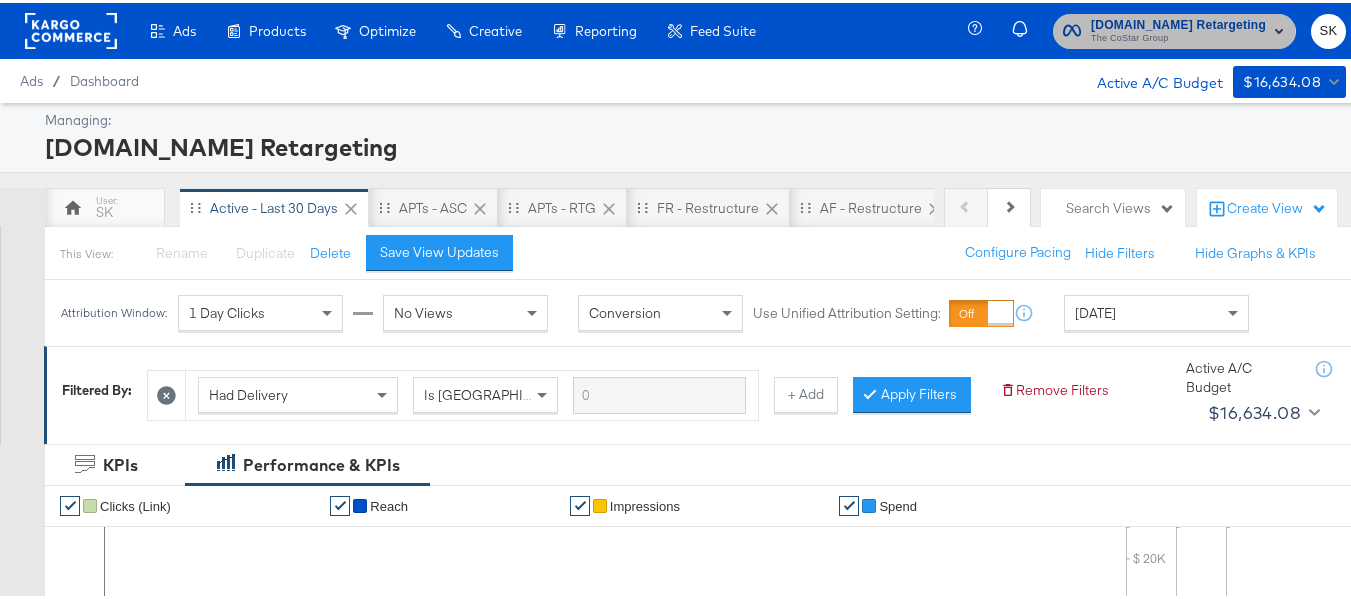 click on "The CoStar Group" at bounding box center [1178, 36] 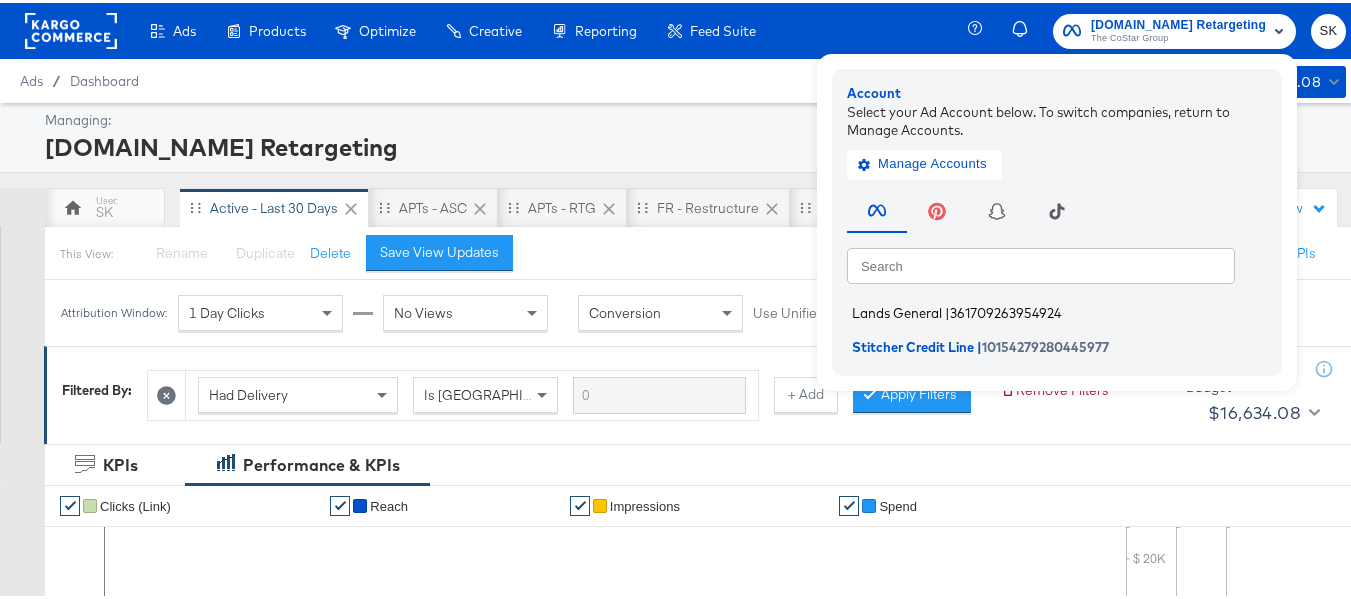 click on "Lands General" at bounding box center [897, 310] 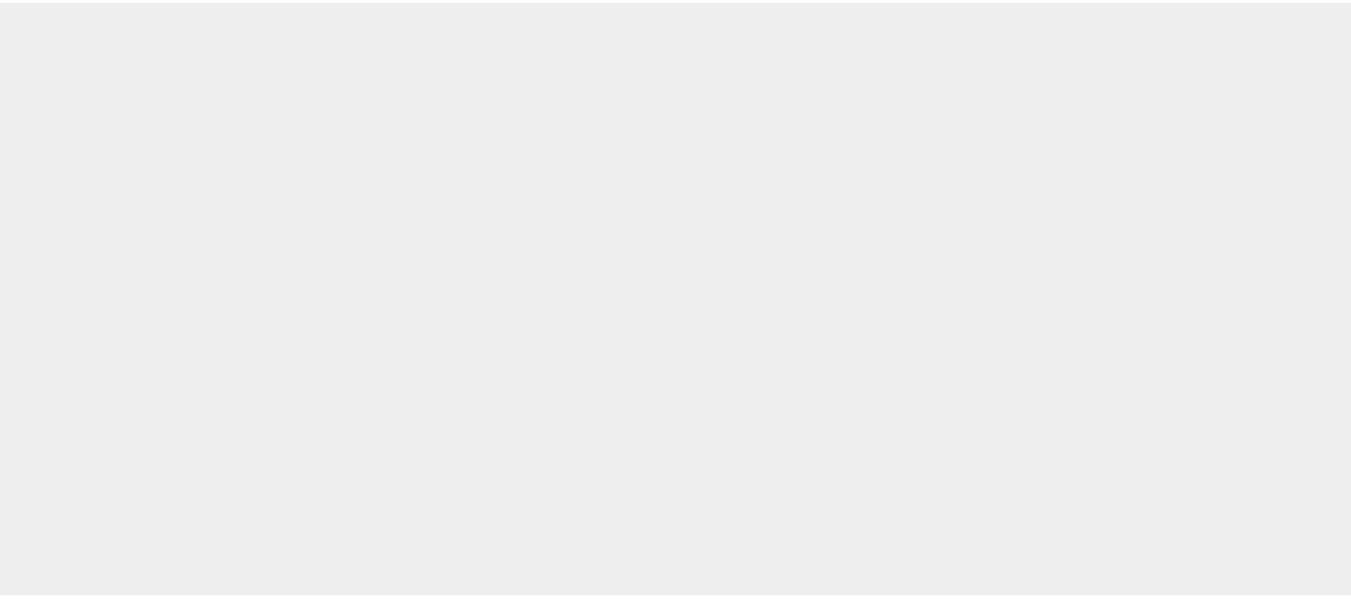scroll, scrollTop: 0, scrollLeft: 0, axis: both 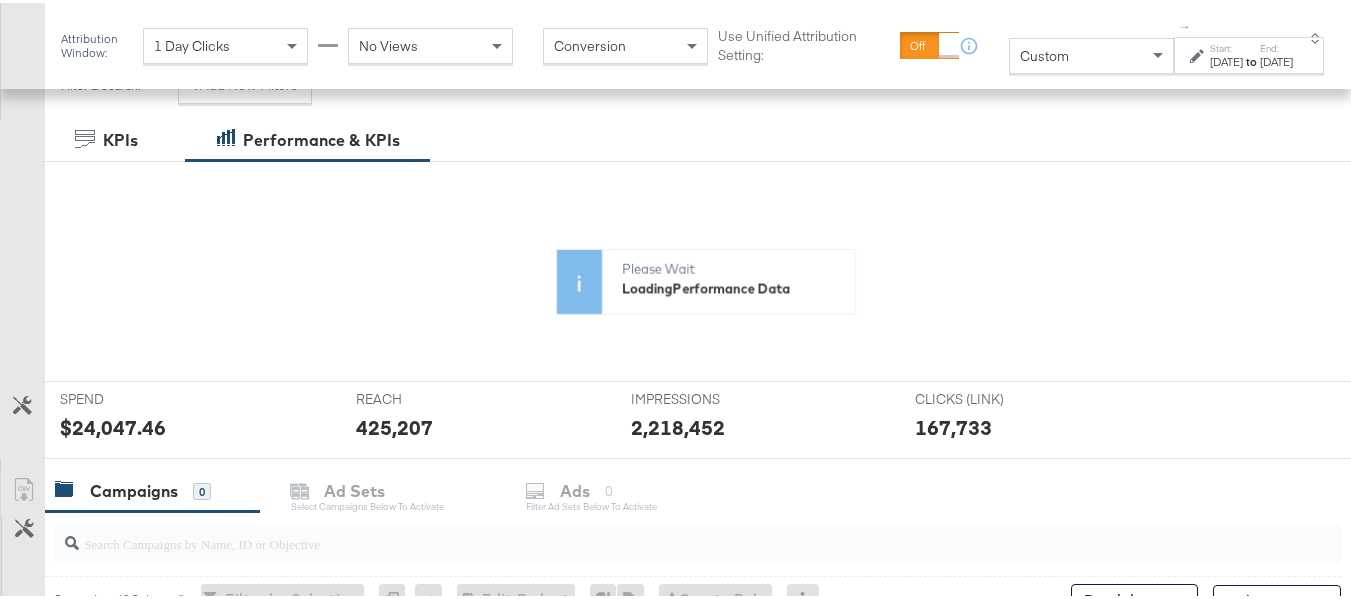 click on "Custom" at bounding box center (1091, 53) 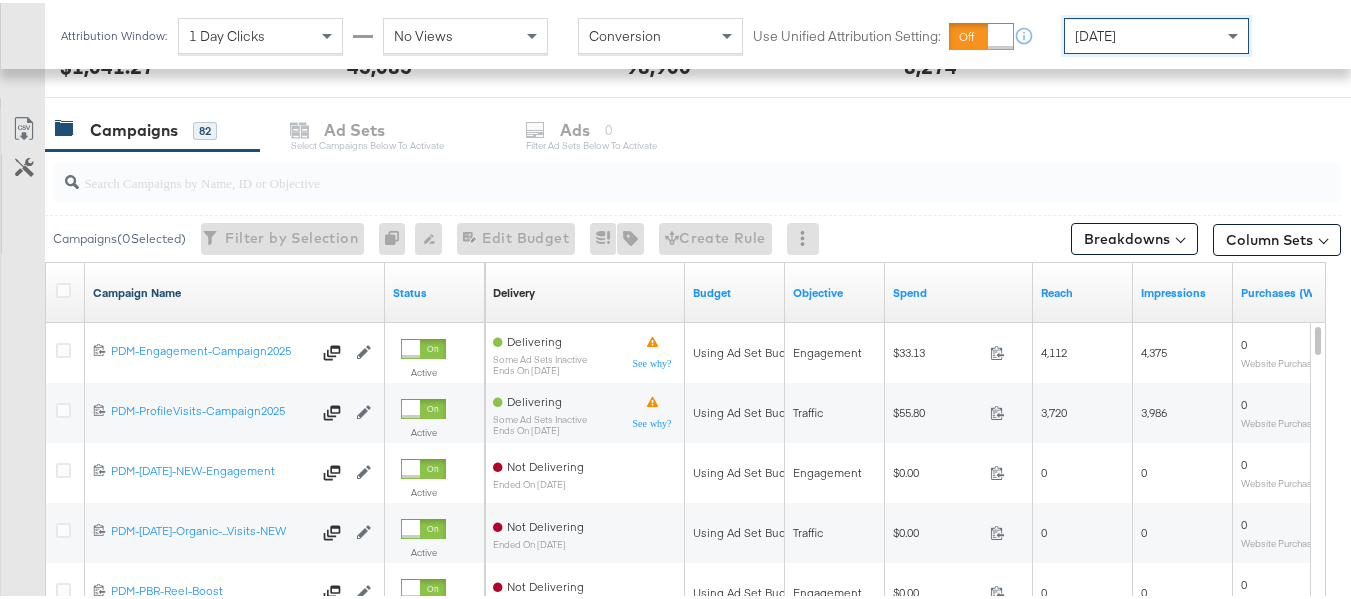 scroll, scrollTop: 758, scrollLeft: 0, axis: vertical 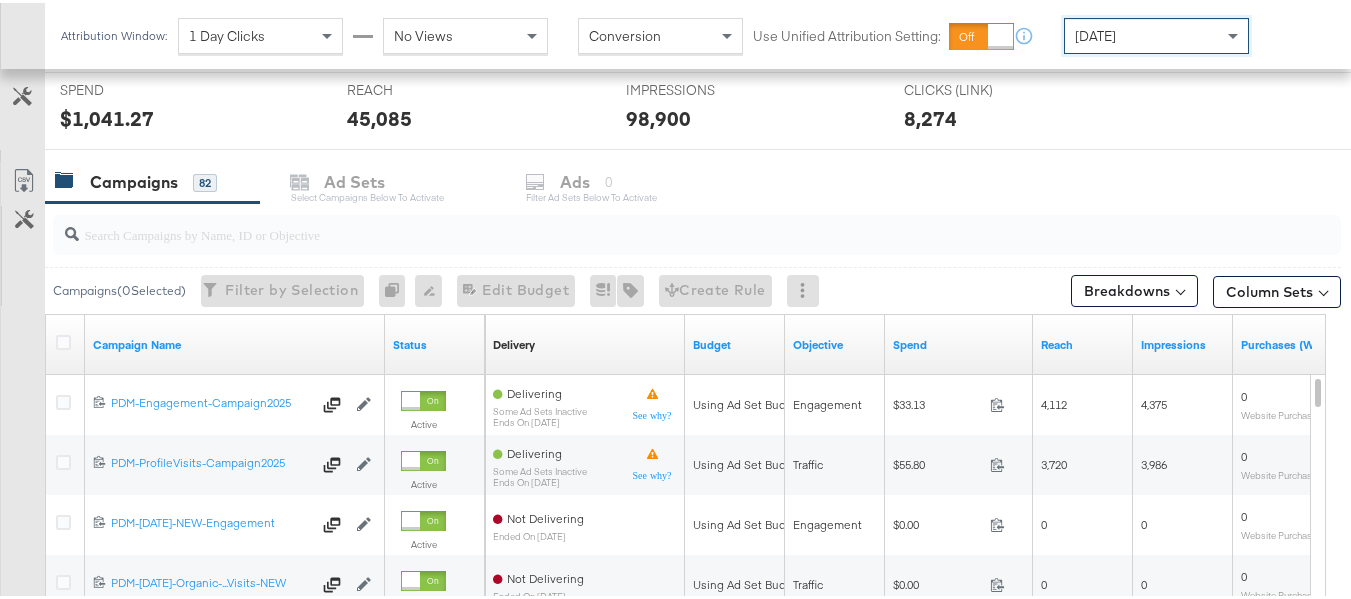 click on "Campaigns 82" at bounding box center [152, 179] 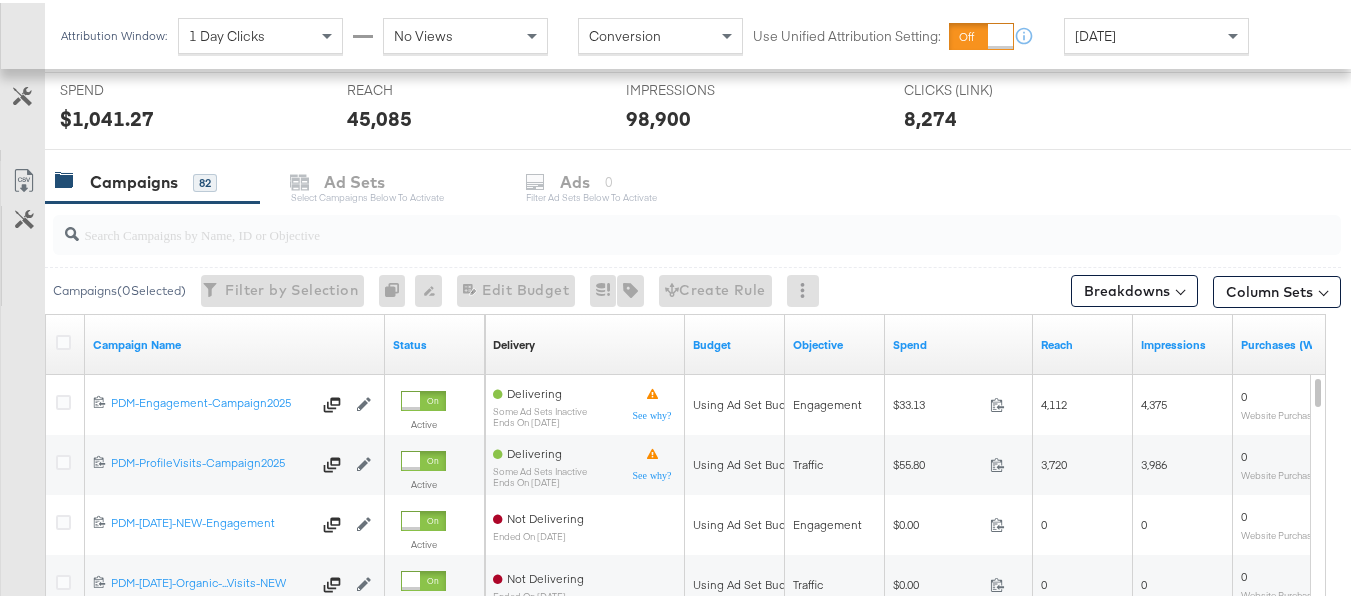 click at bounding box center [653, 223] 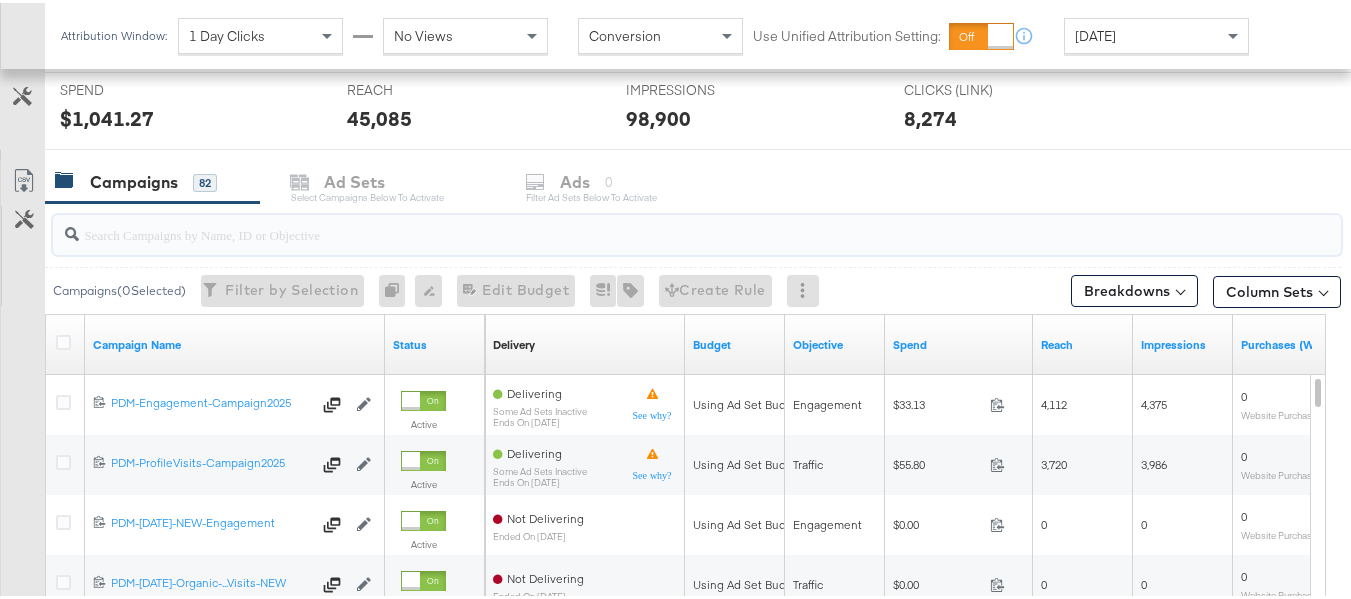 paste on "B2C_LAND_KC_RT_Sig_24" 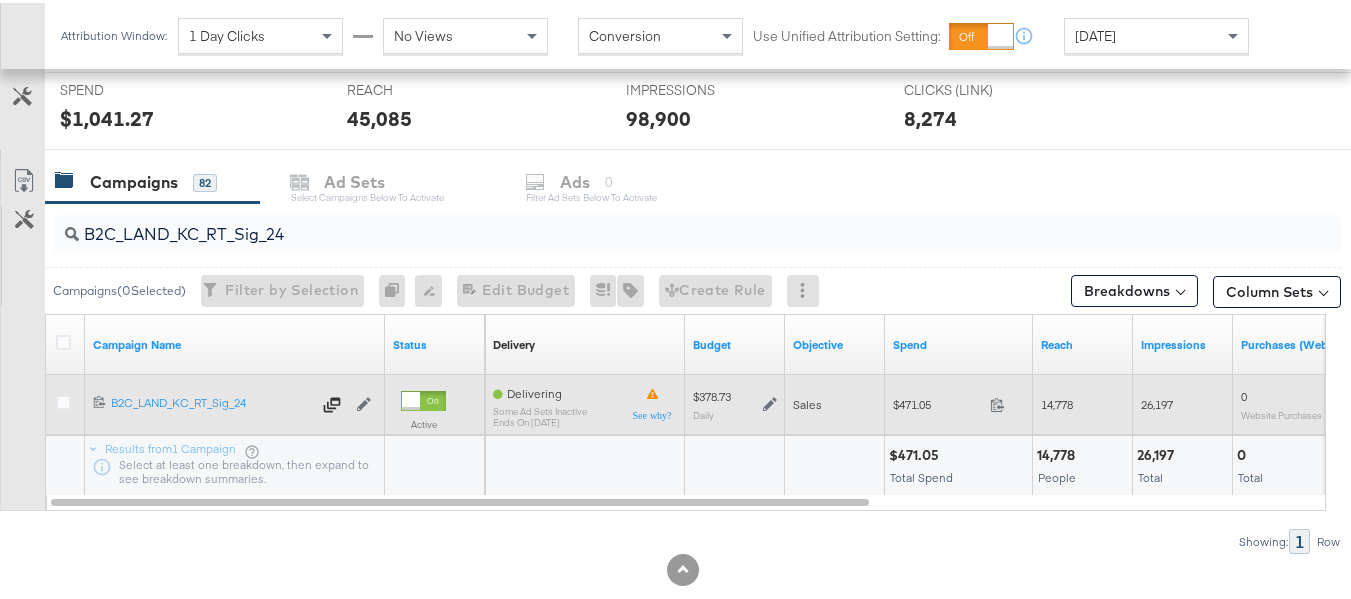 click on "$471.05" at bounding box center (937, 401) 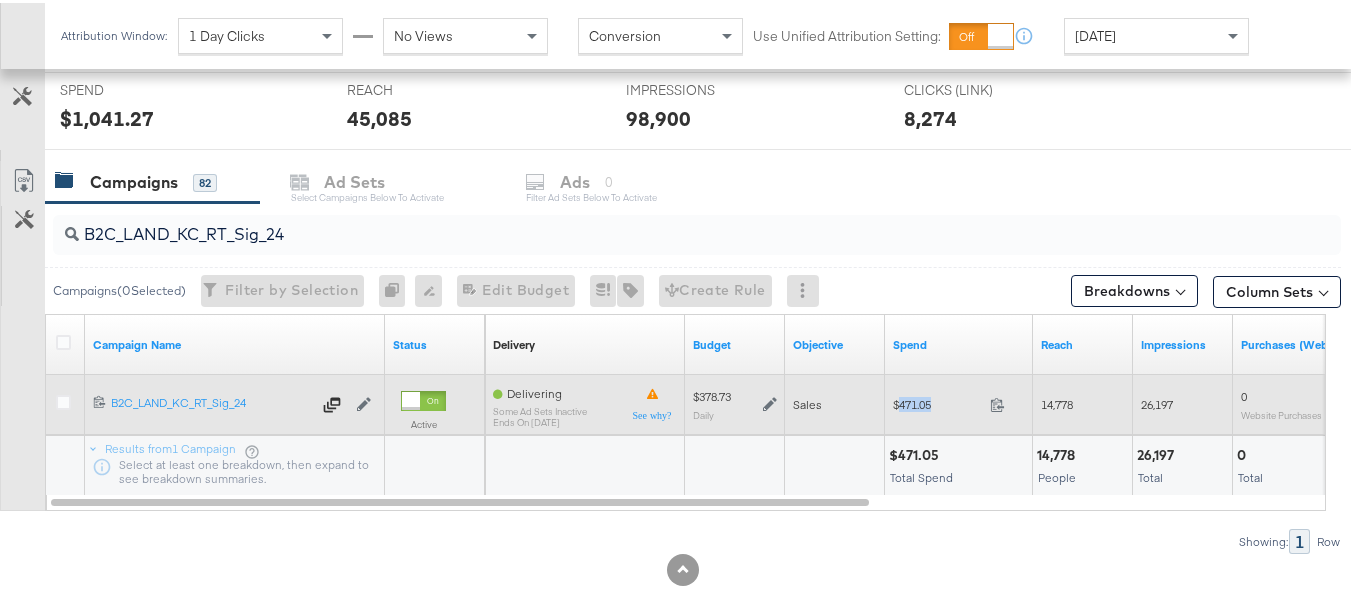 click on "$471.05" at bounding box center [937, 401] 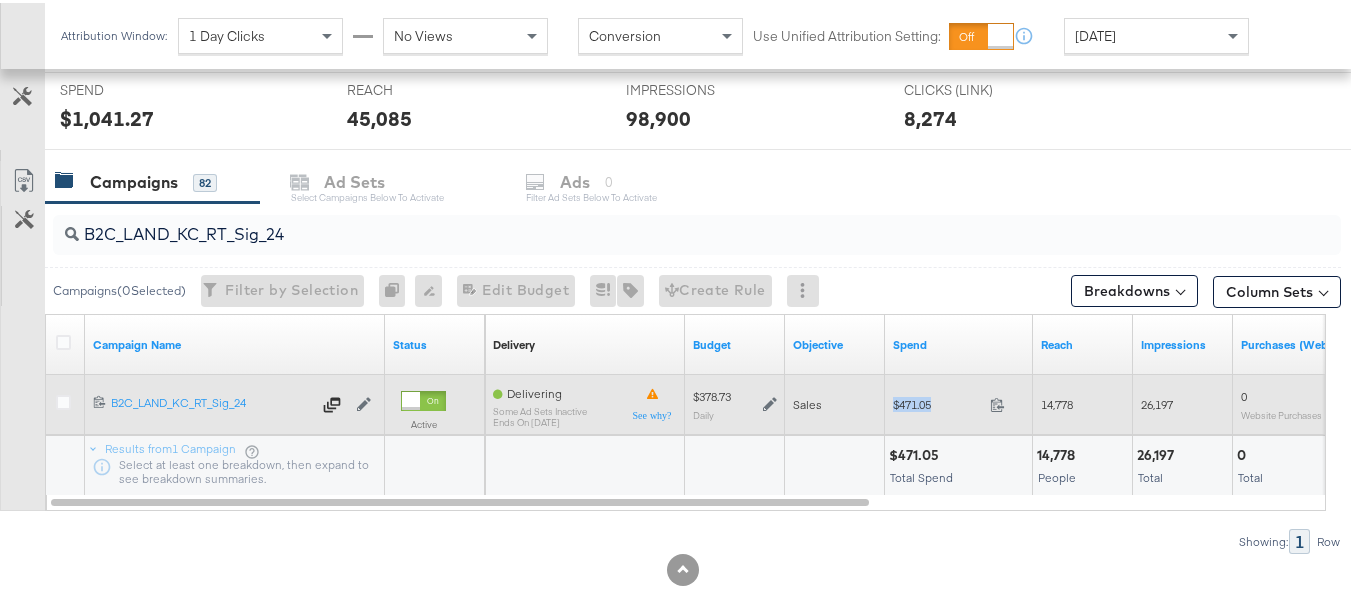 click on "$471.05" at bounding box center [937, 401] 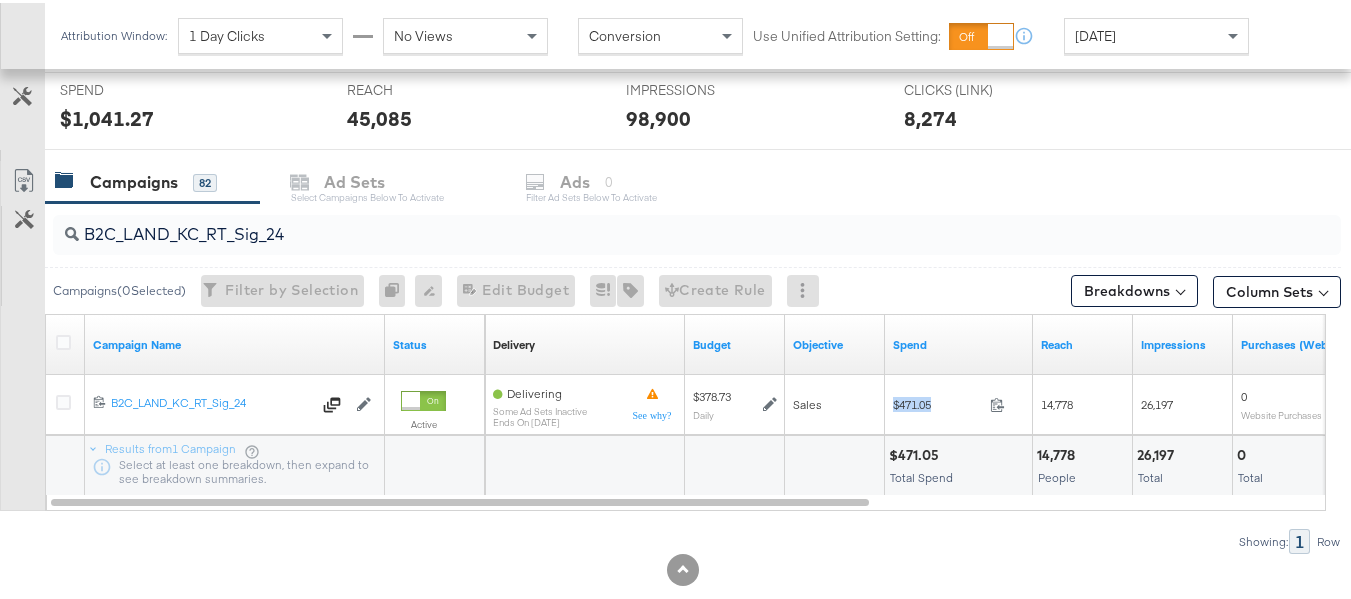 copy on "$471.05" 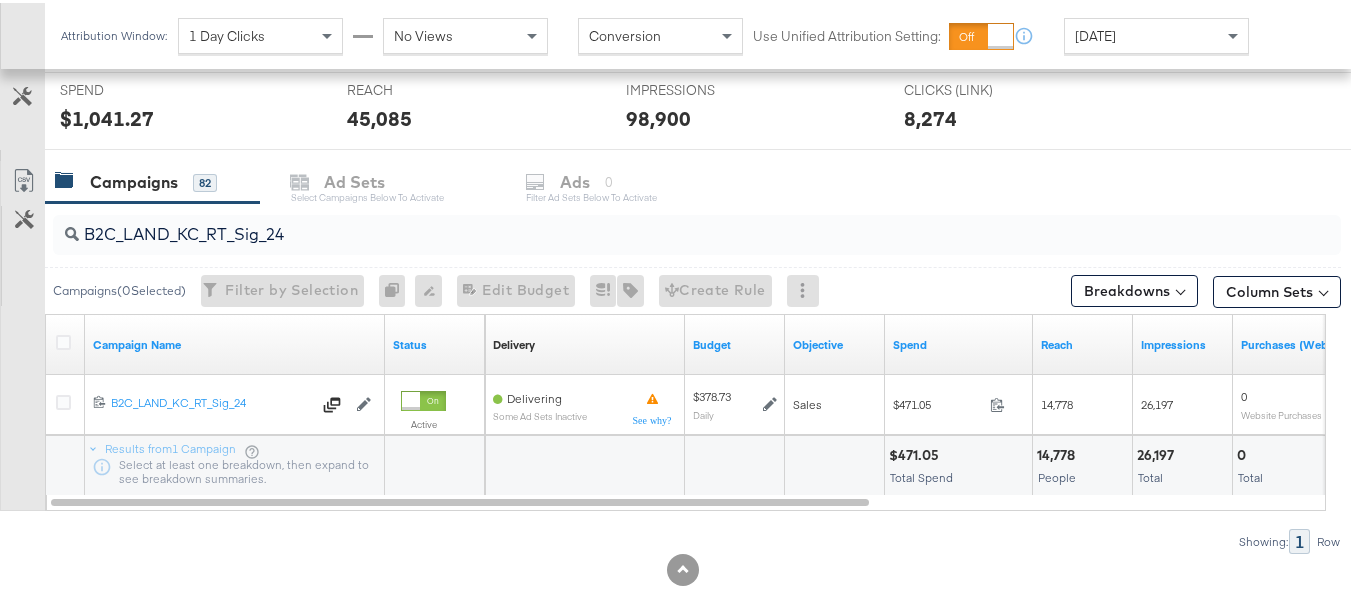 click on "B2C_LAND_KC_RT_Sig_24" at bounding box center (653, 223) 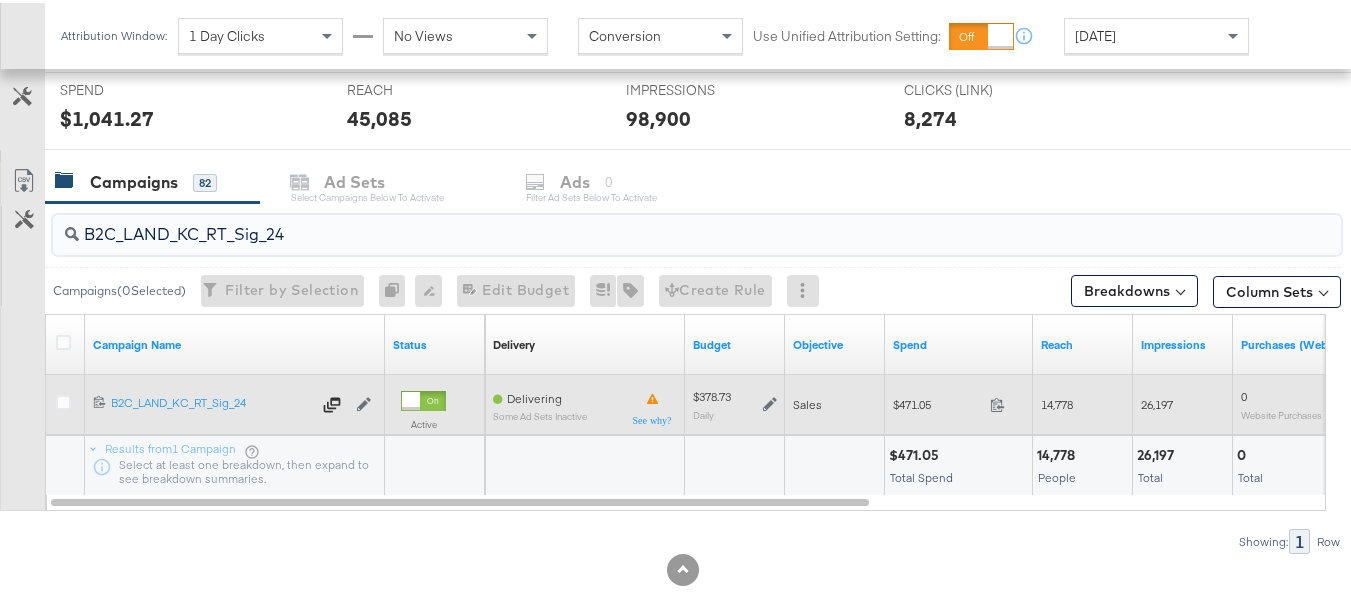 paste on "B_Ecommerce_KC_Retargeting_LW&LOA_Traffic" 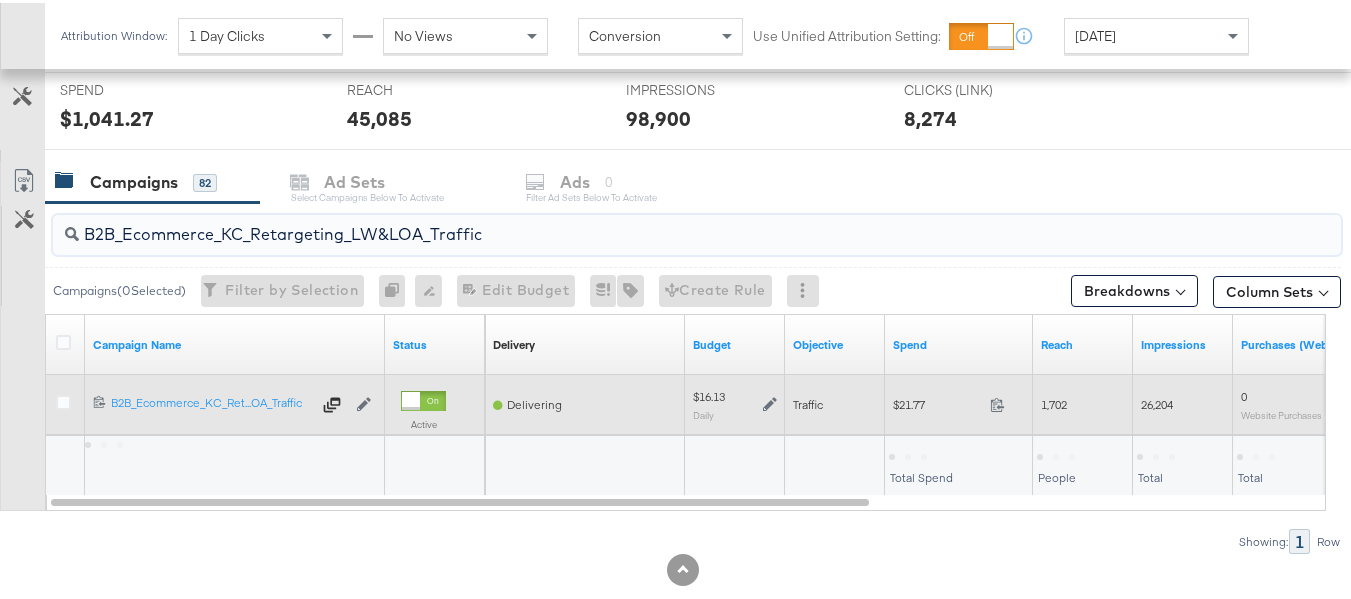 click on "$21.77" at bounding box center (937, 401) 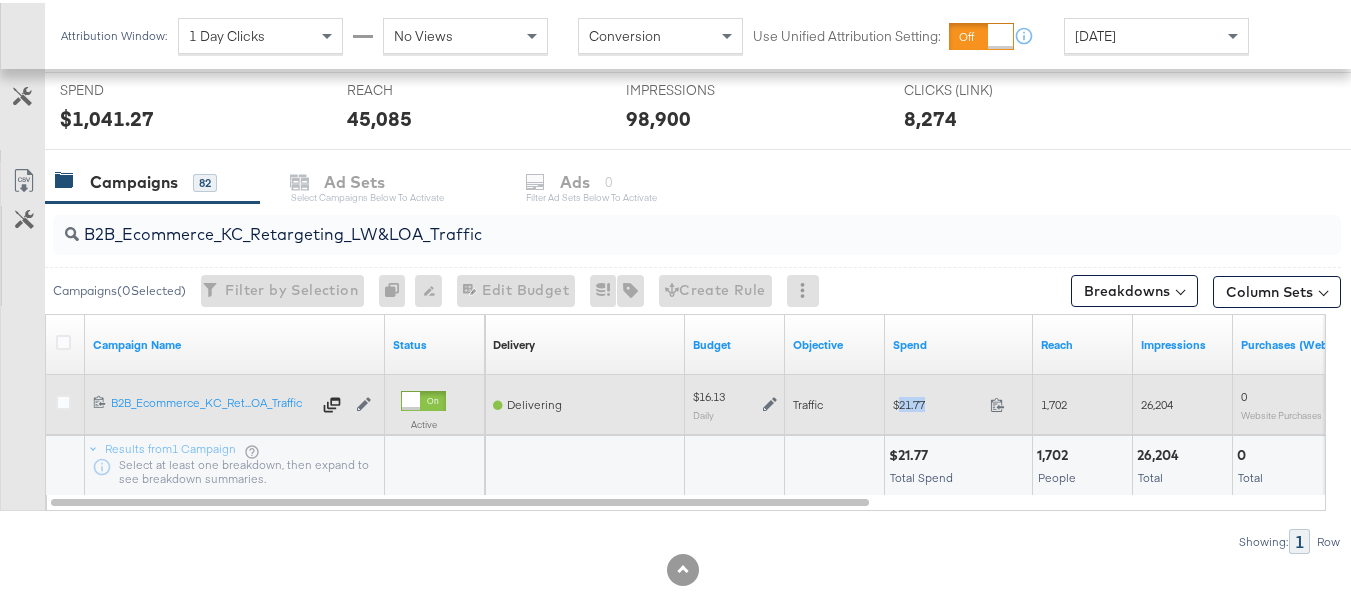click on "$21.77" at bounding box center (937, 401) 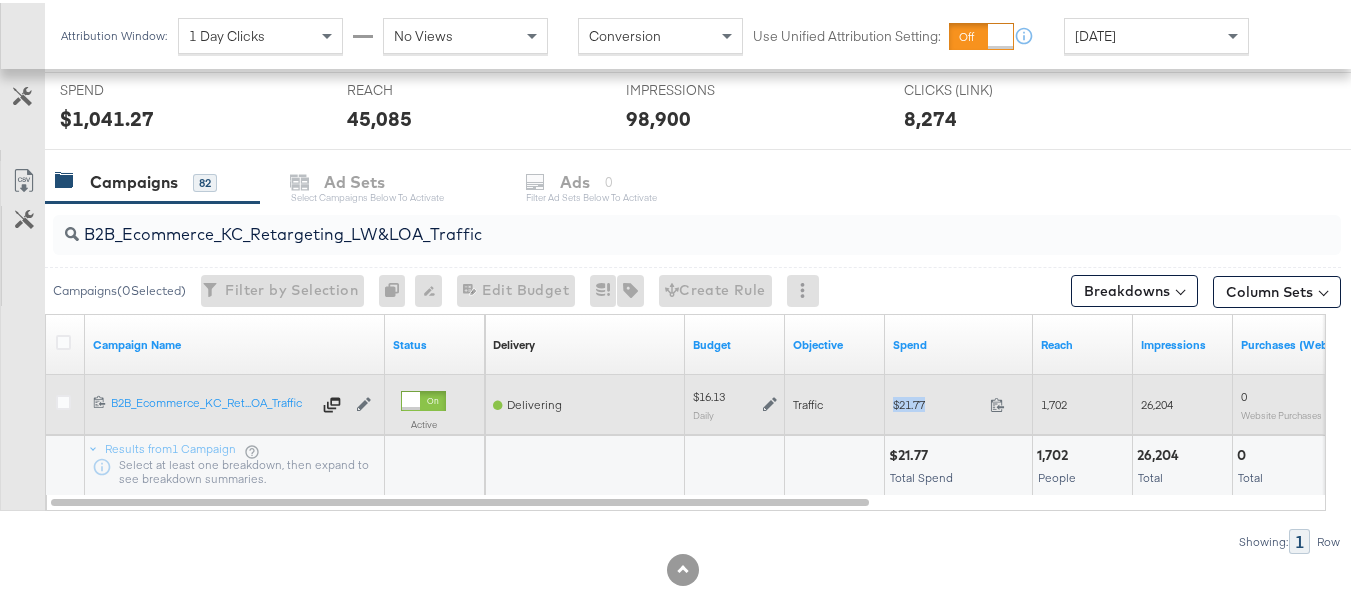 click on "$21.77" at bounding box center [937, 401] 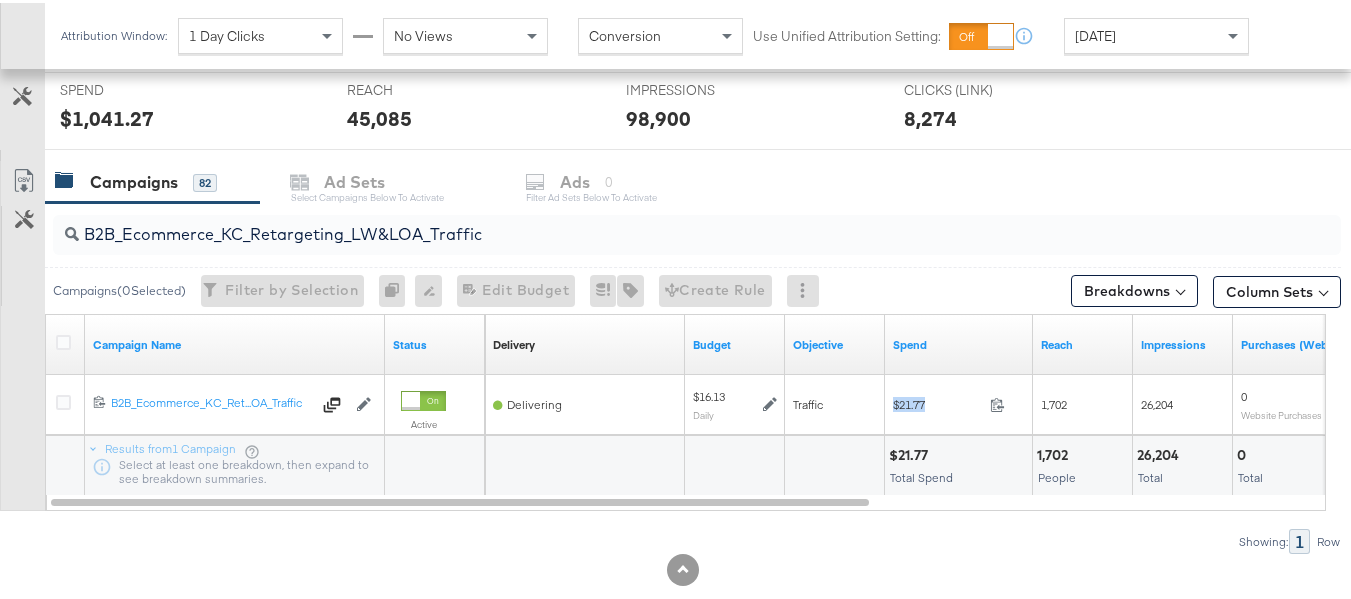 copy on "$21.77" 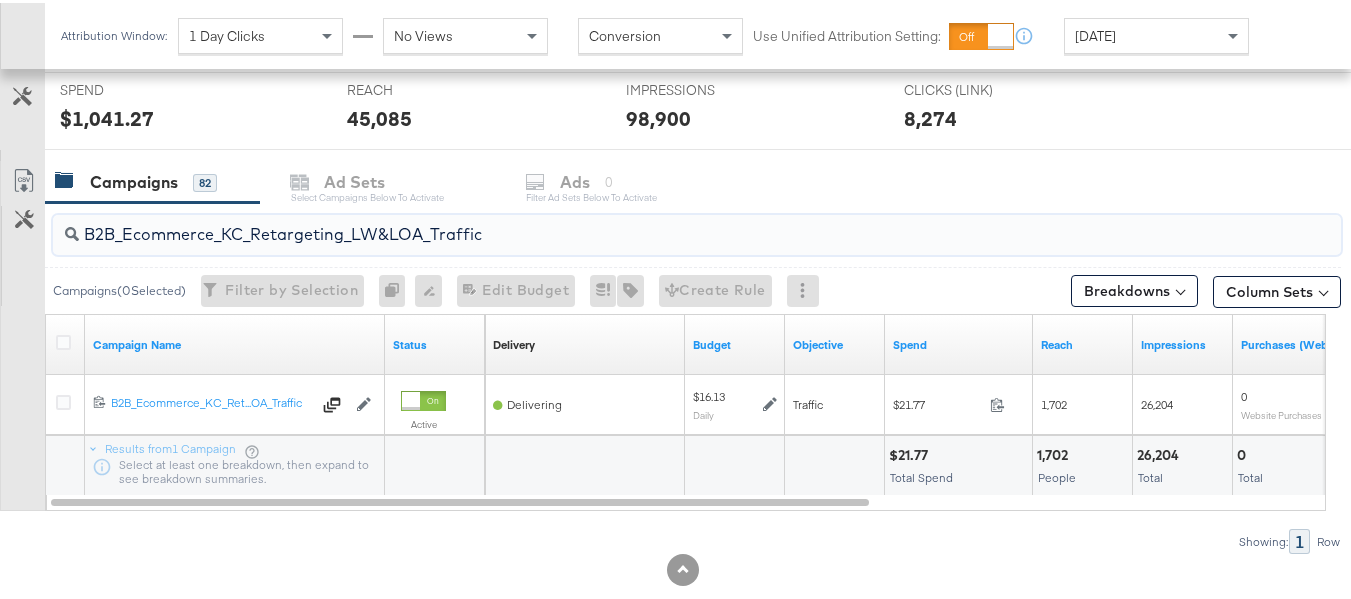 click on "B2B_Ecommerce_KC_Retargeting_LW&LOA_Traffic" at bounding box center [653, 223] 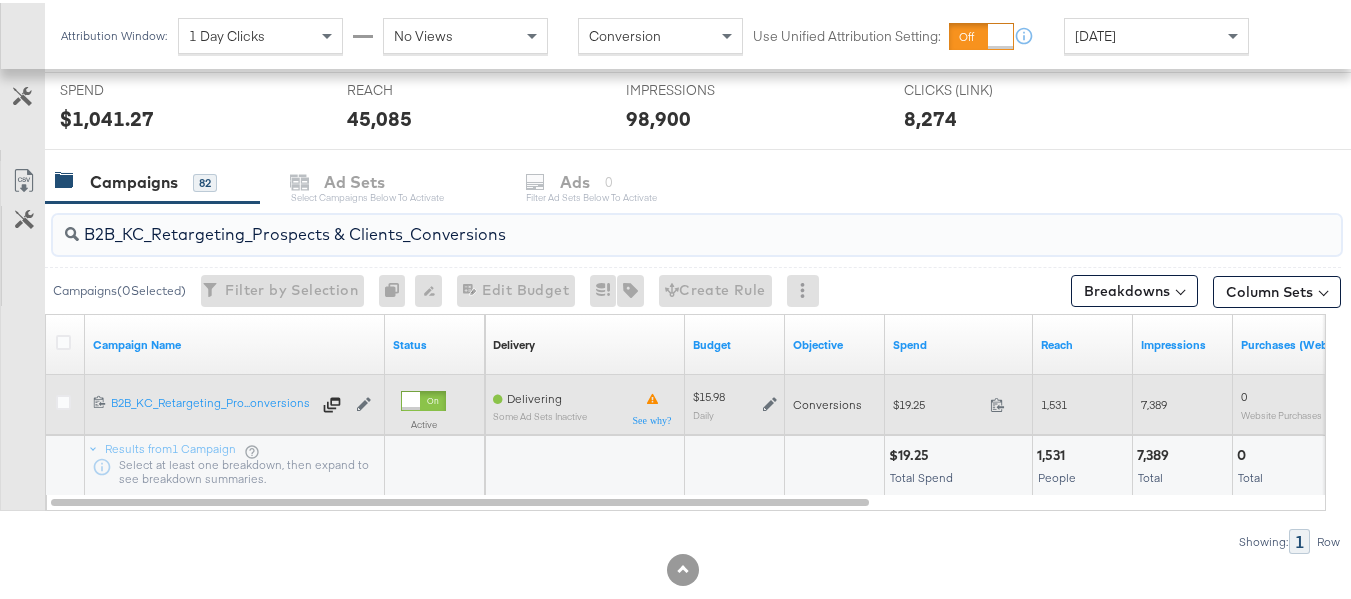 click on "$19.25" at bounding box center (937, 401) 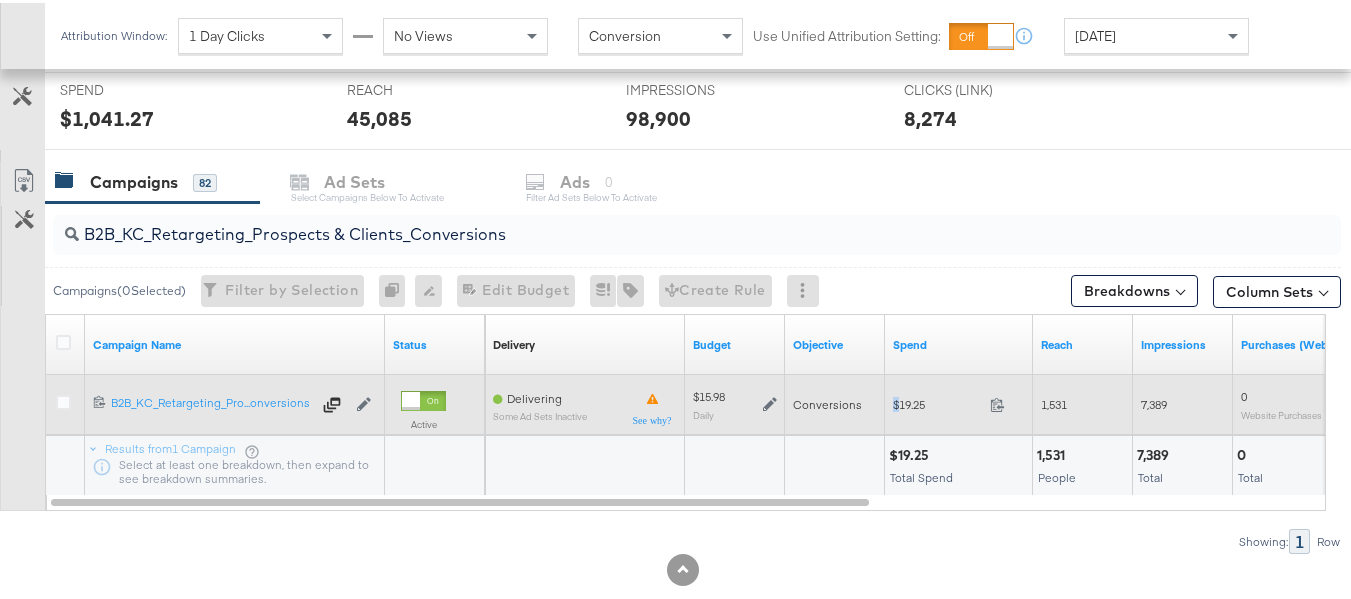 click on "$19.25" at bounding box center (937, 401) 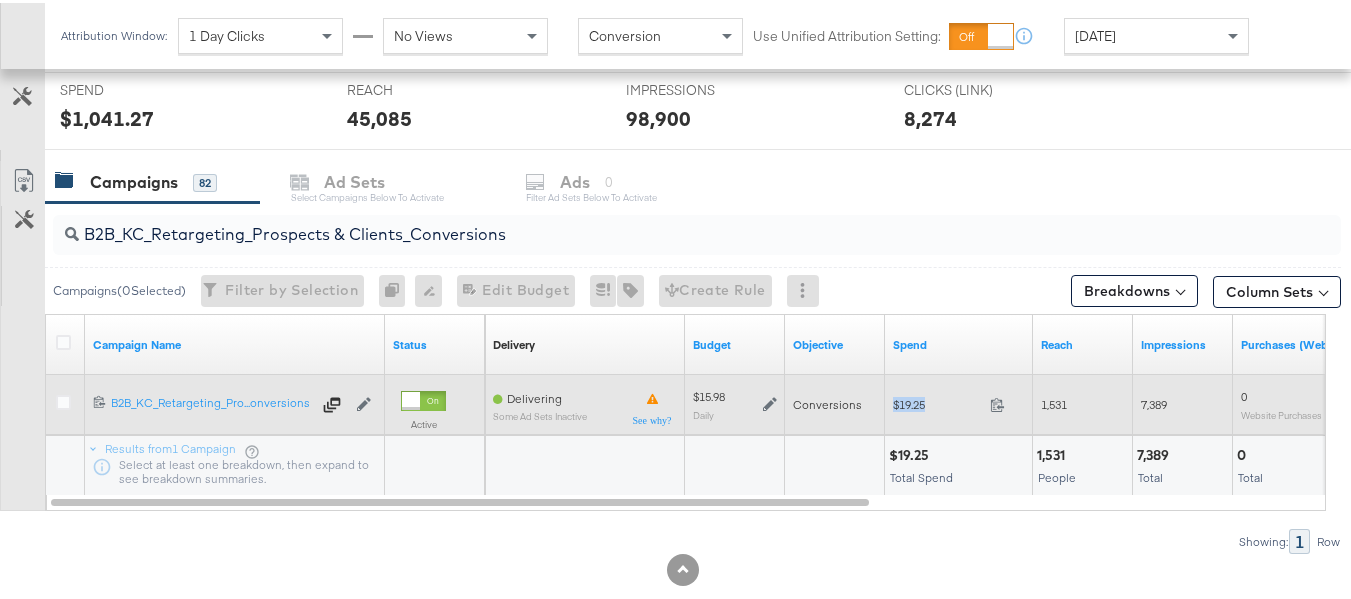 click on "$19.25" at bounding box center [937, 401] 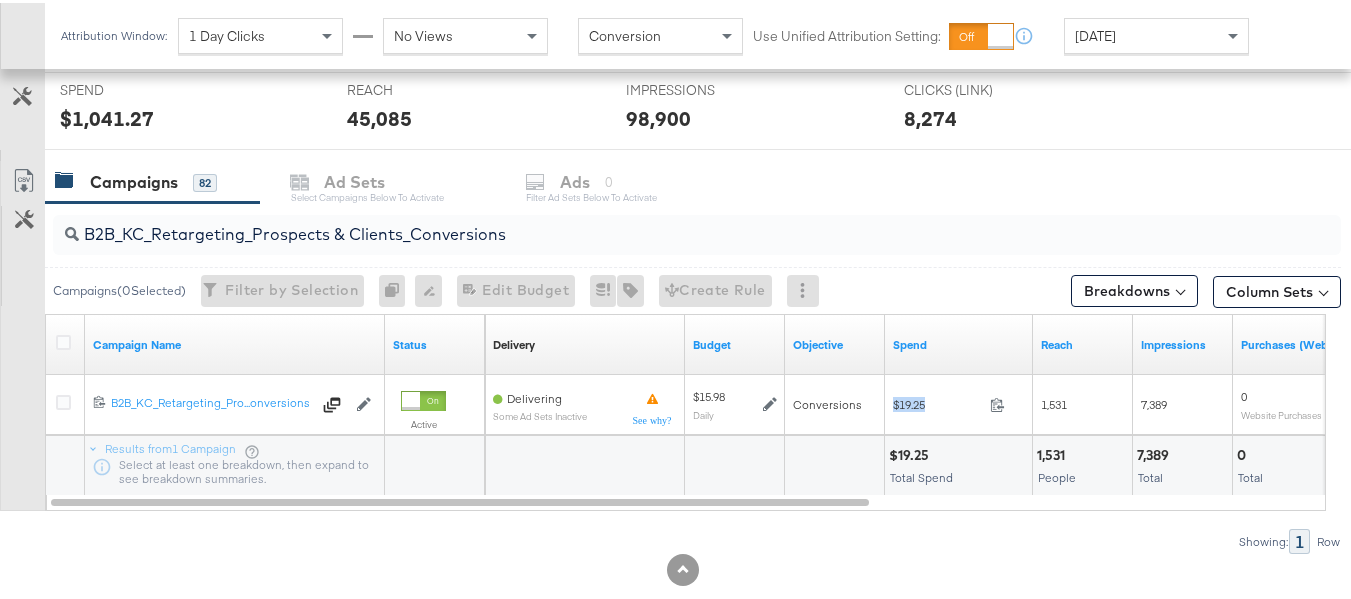 copy on "$19.25" 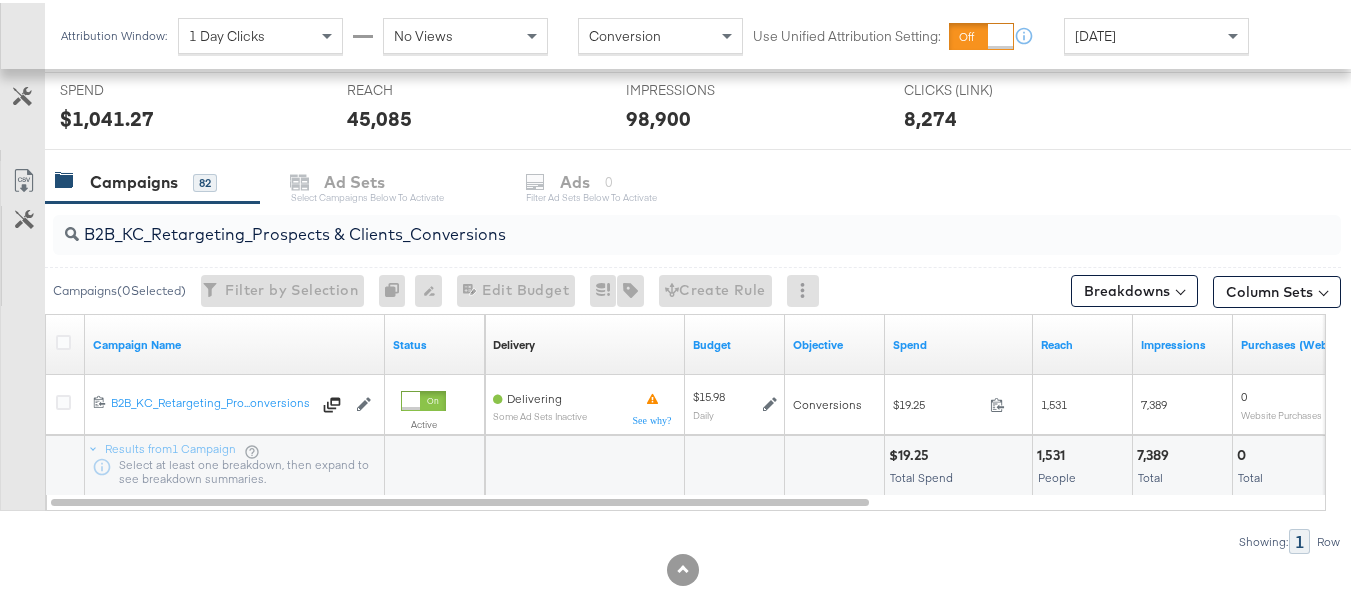 click on "B2B_KC_Retargeting_Prospects & Clients_Conversions" at bounding box center [653, 223] 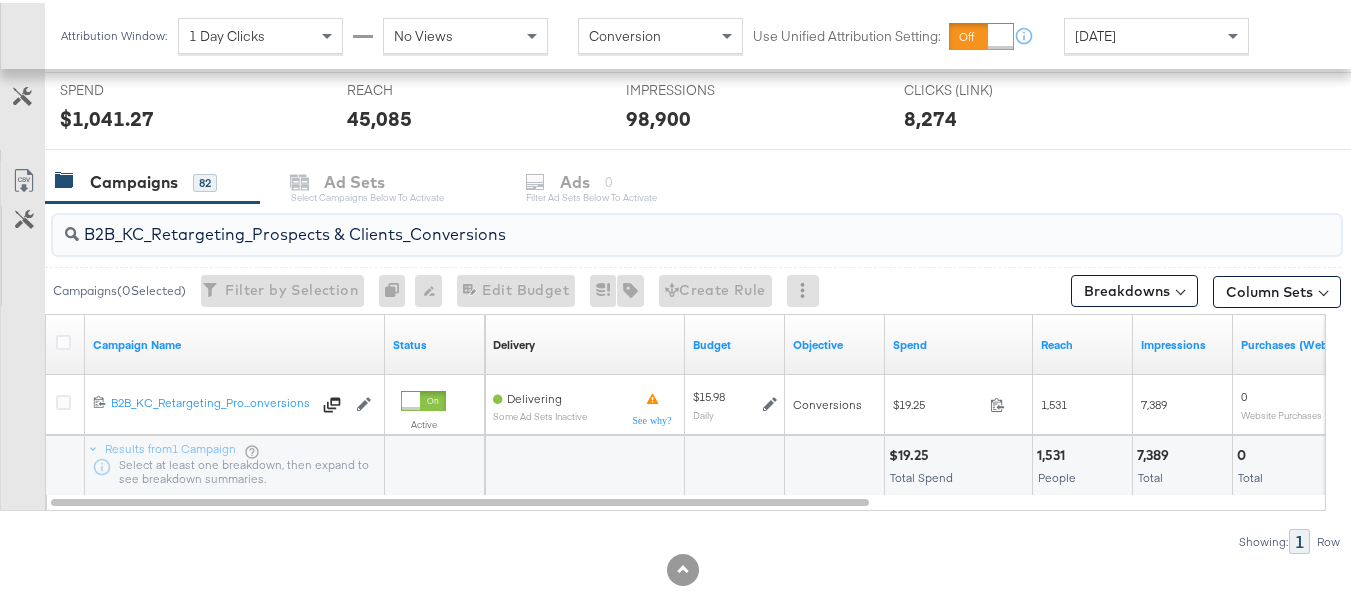 paste on "C_LAND_KC_Pros_Sig" 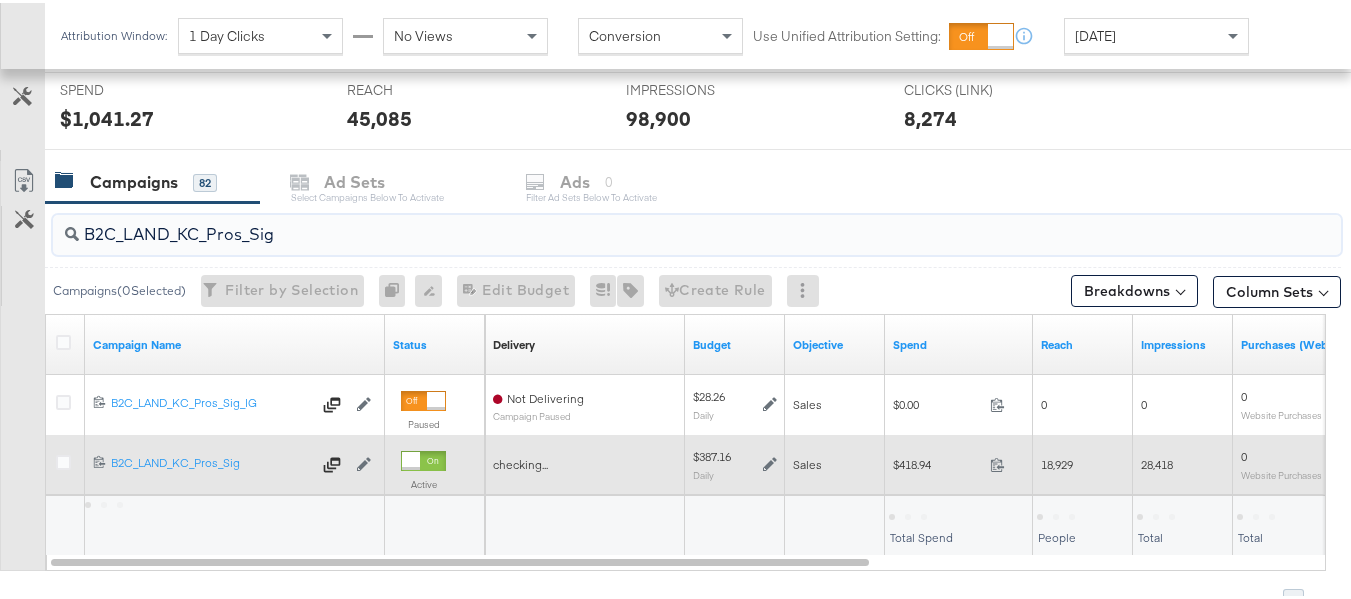 type on "B2C_LAND_KC_Pros_Sig" 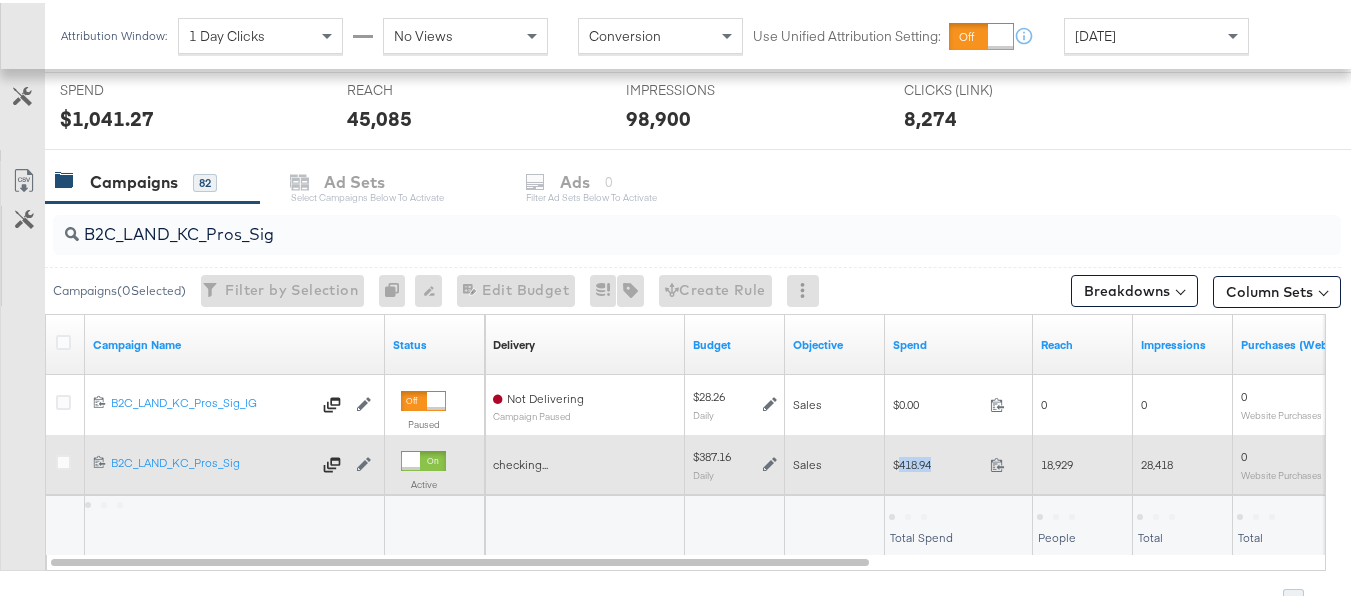 click on "$418.94   418.94" at bounding box center [959, 461] 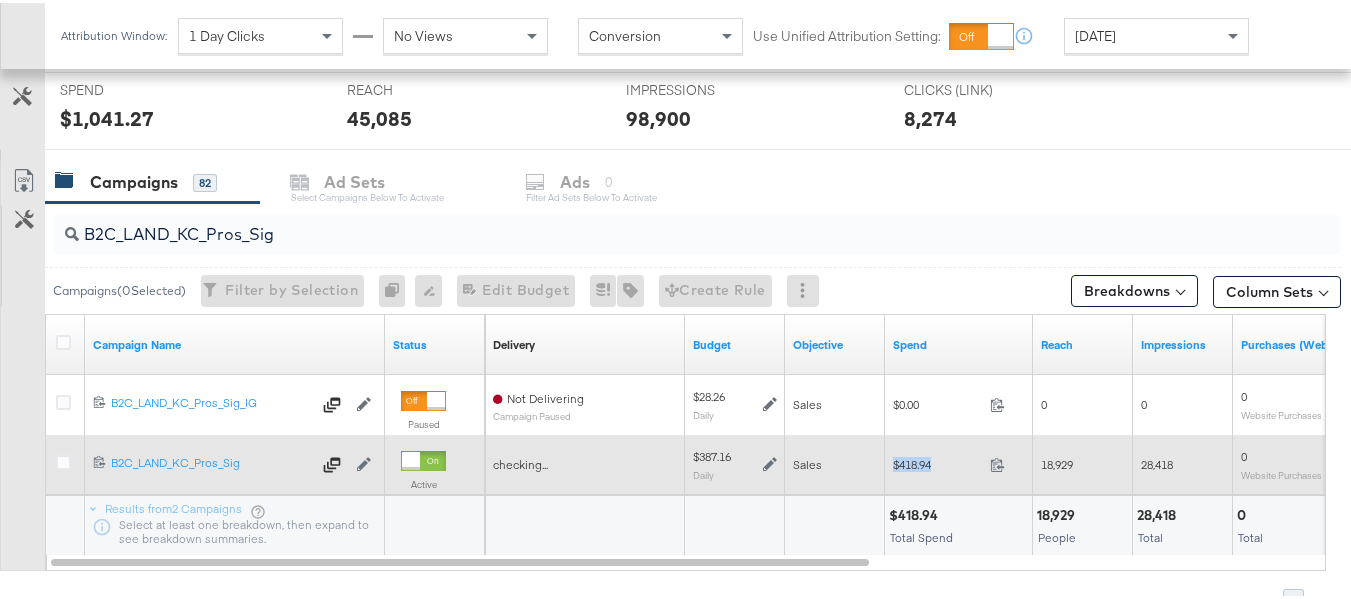 click on "$418.94   418.94" at bounding box center [959, 461] 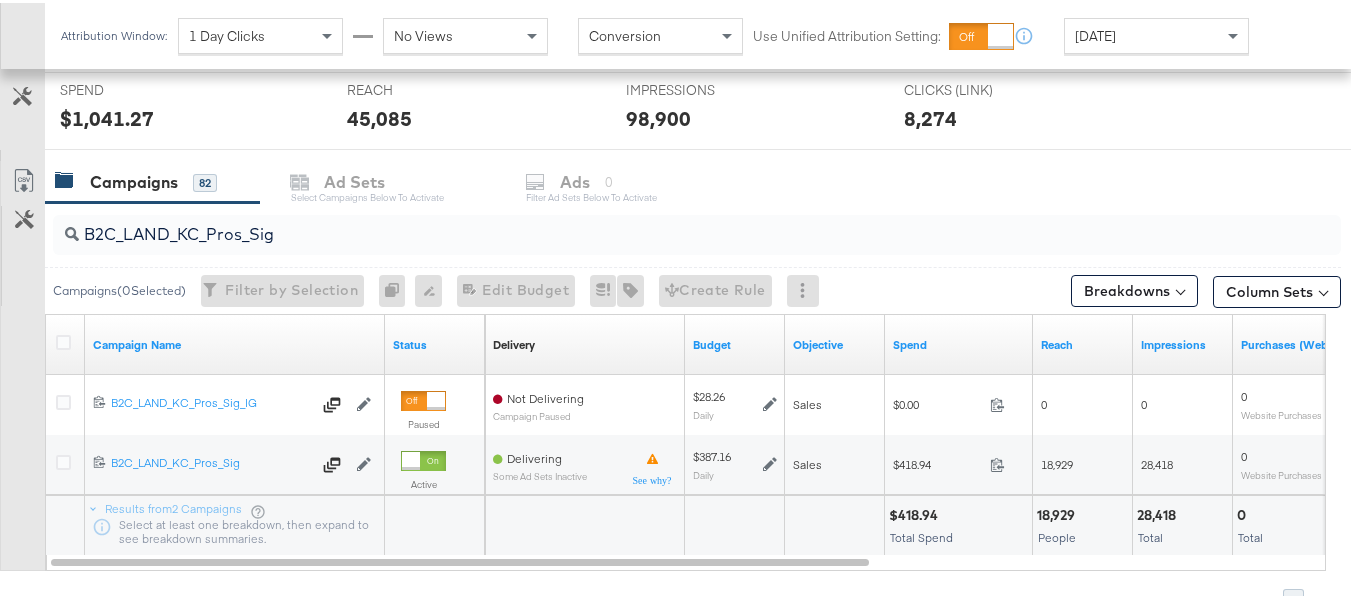 click on "$418.94    Total Spend" at bounding box center (958, 523) 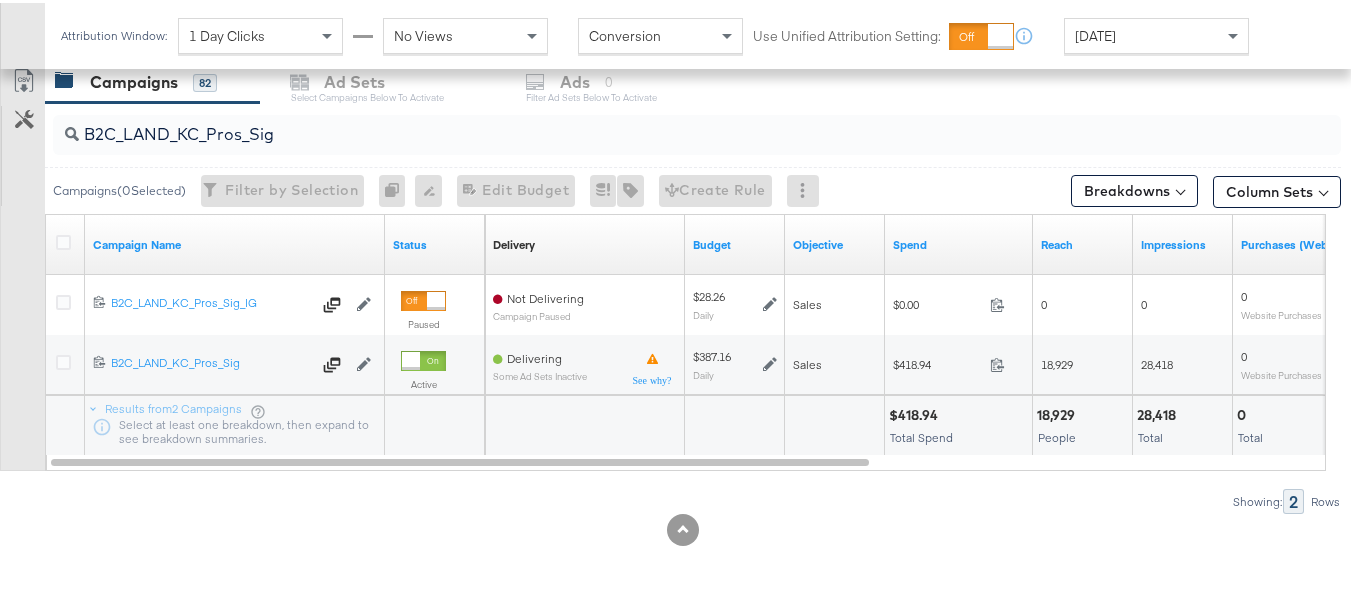 scroll, scrollTop: 0, scrollLeft: 0, axis: both 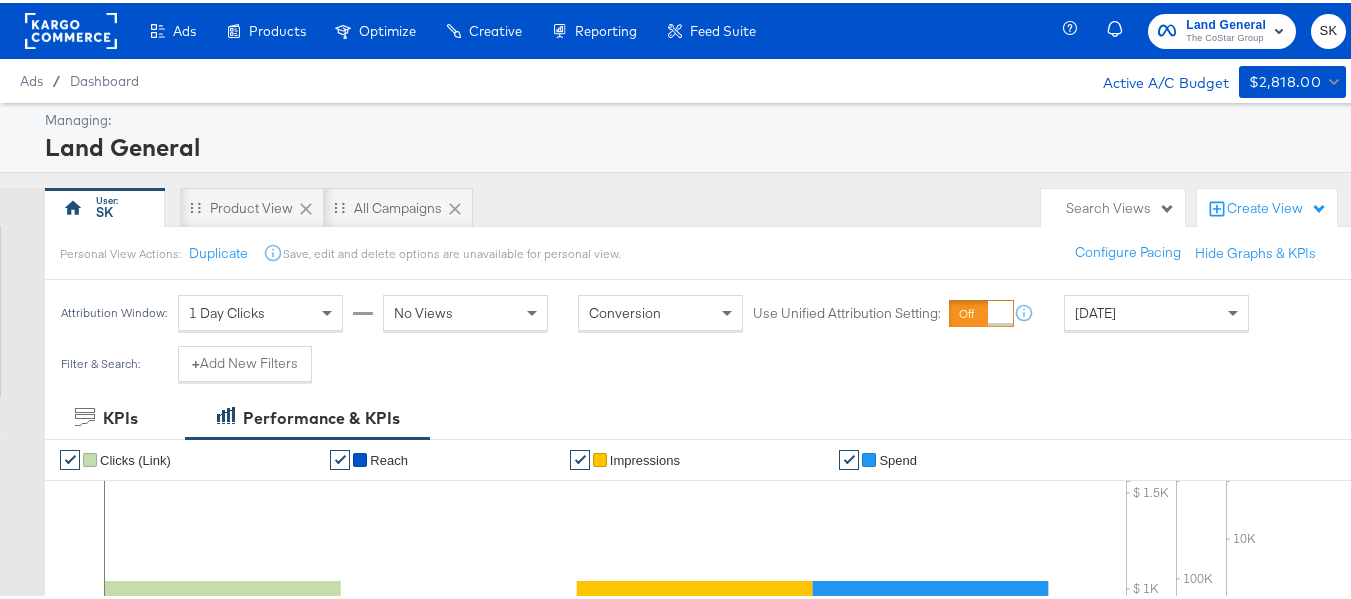 click 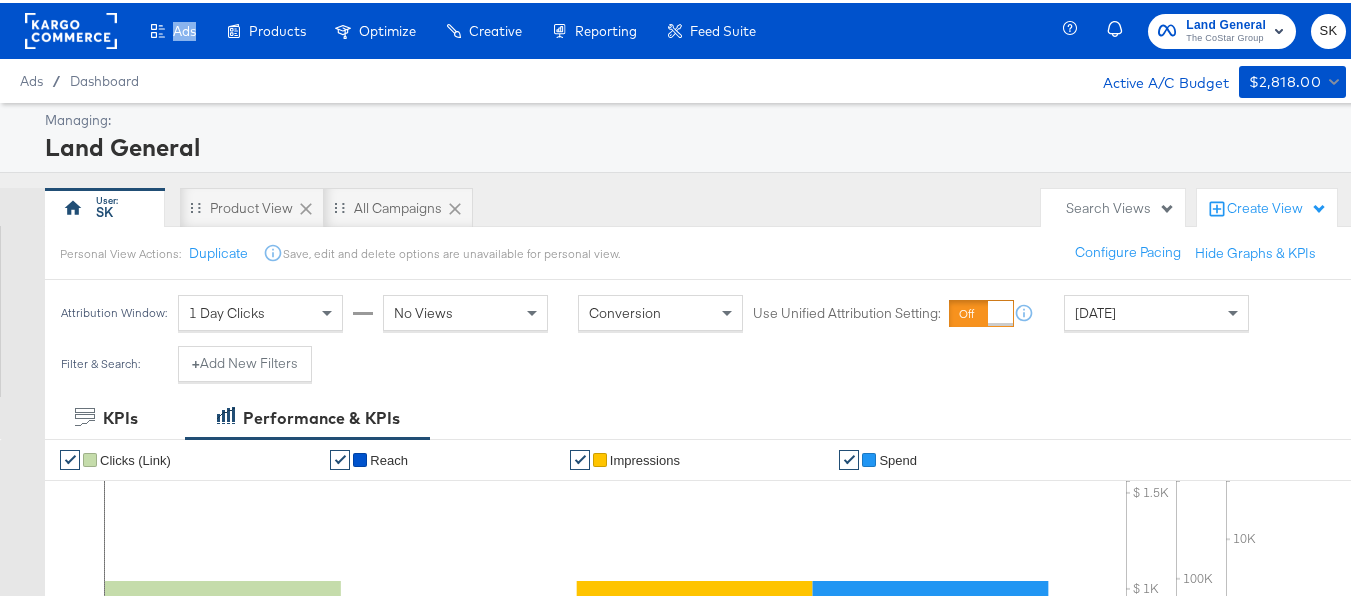 click 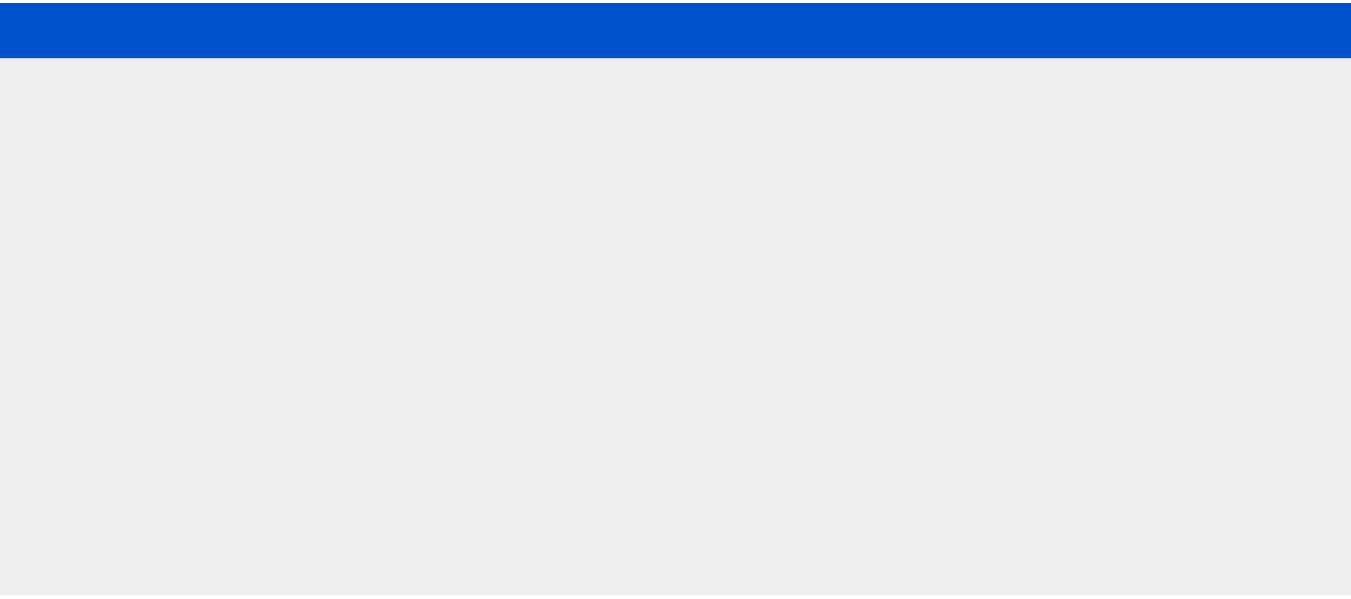 scroll, scrollTop: 0, scrollLeft: 0, axis: both 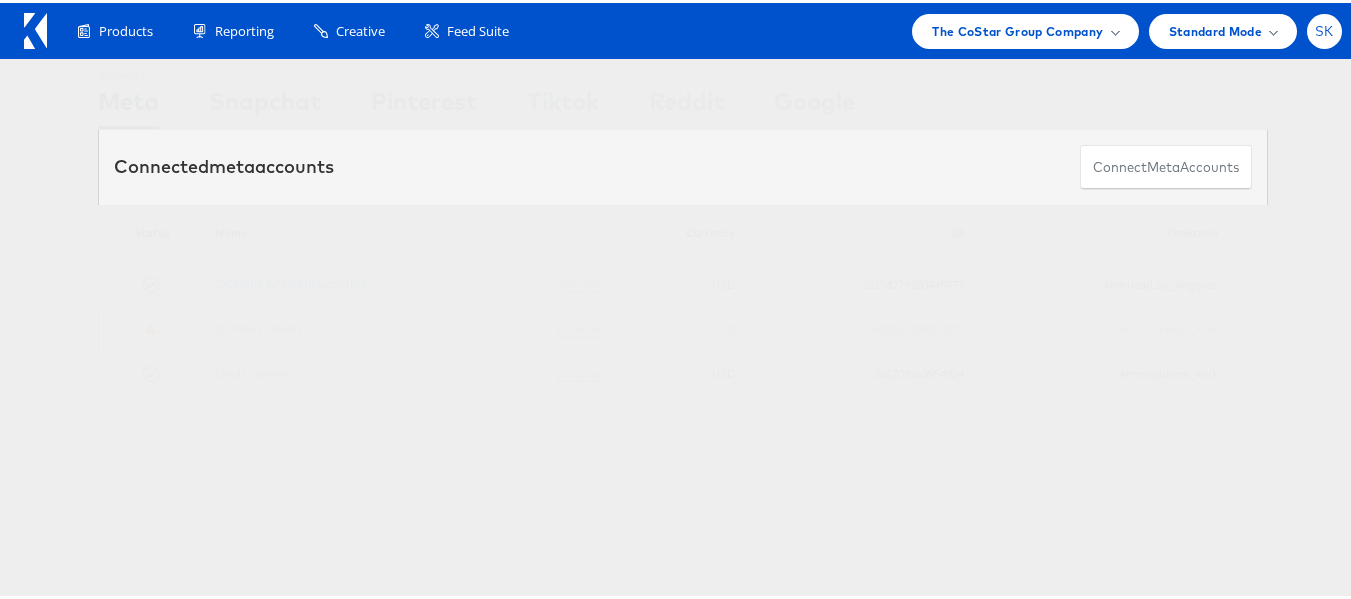 click on "SK" at bounding box center [1324, 28] 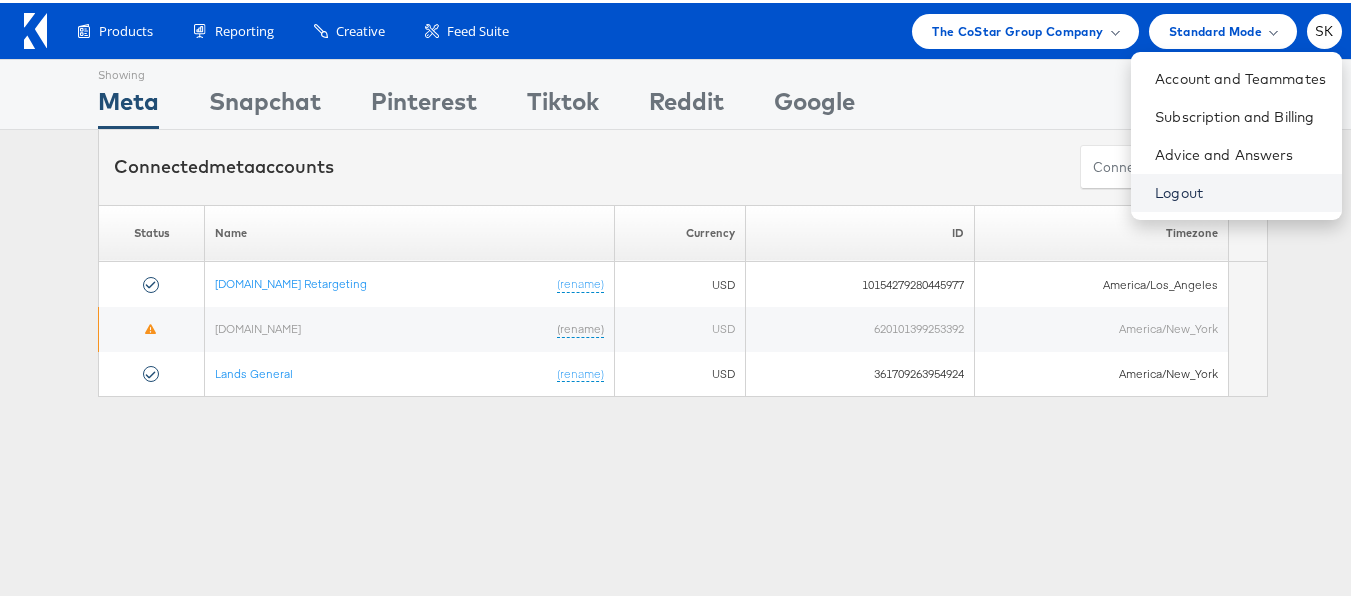click on "Logout" at bounding box center (1240, 190) 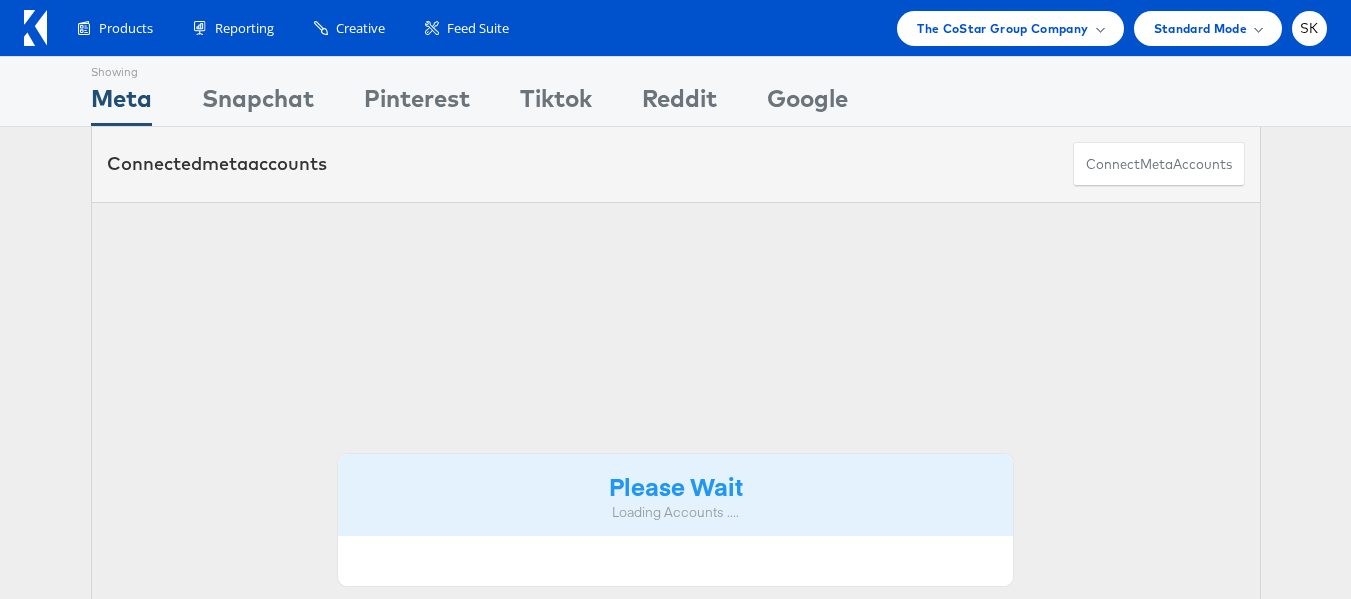 scroll, scrollTop: 0, scrollLeft: 0, axis: both 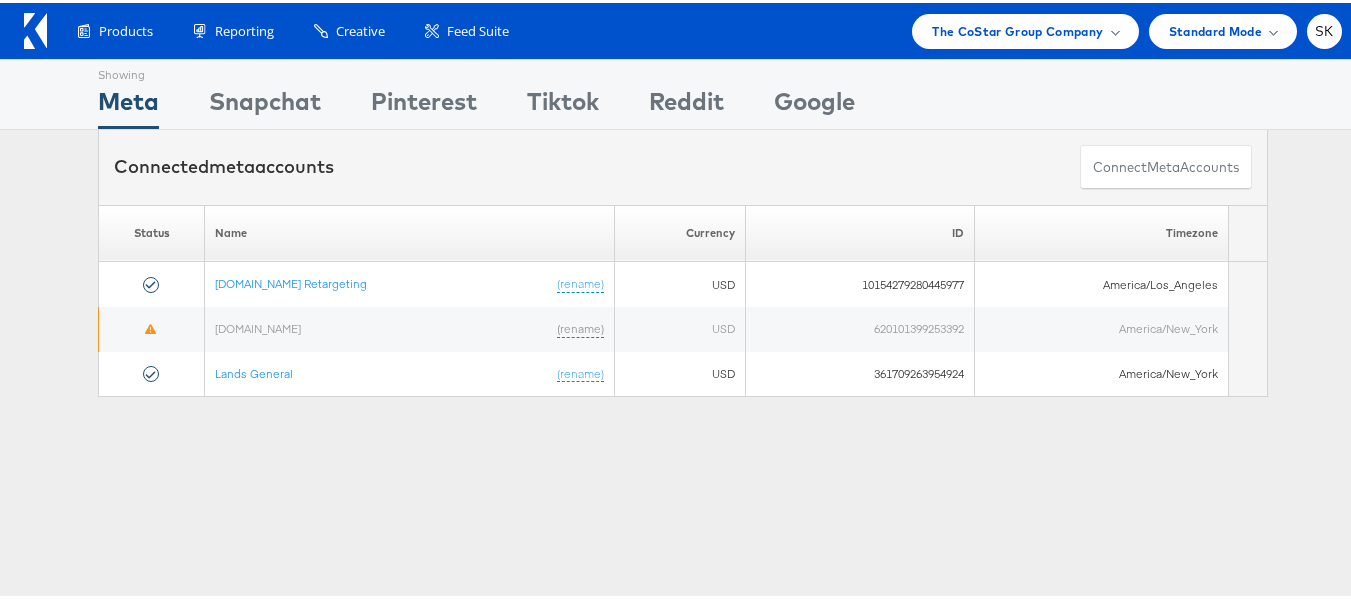 click on "Products
Product Catalogs
Enhance Your Product Catalog, Map Them to Publishers, and Incorporate Overlay Designs.
Product Sets
Create filtered sets to control which products appear in your ads.
Reporting
Scheduled Reports
Automate Meta reports to run at a specific time.
Kargo Reporting" at bounding box center (683, 28) 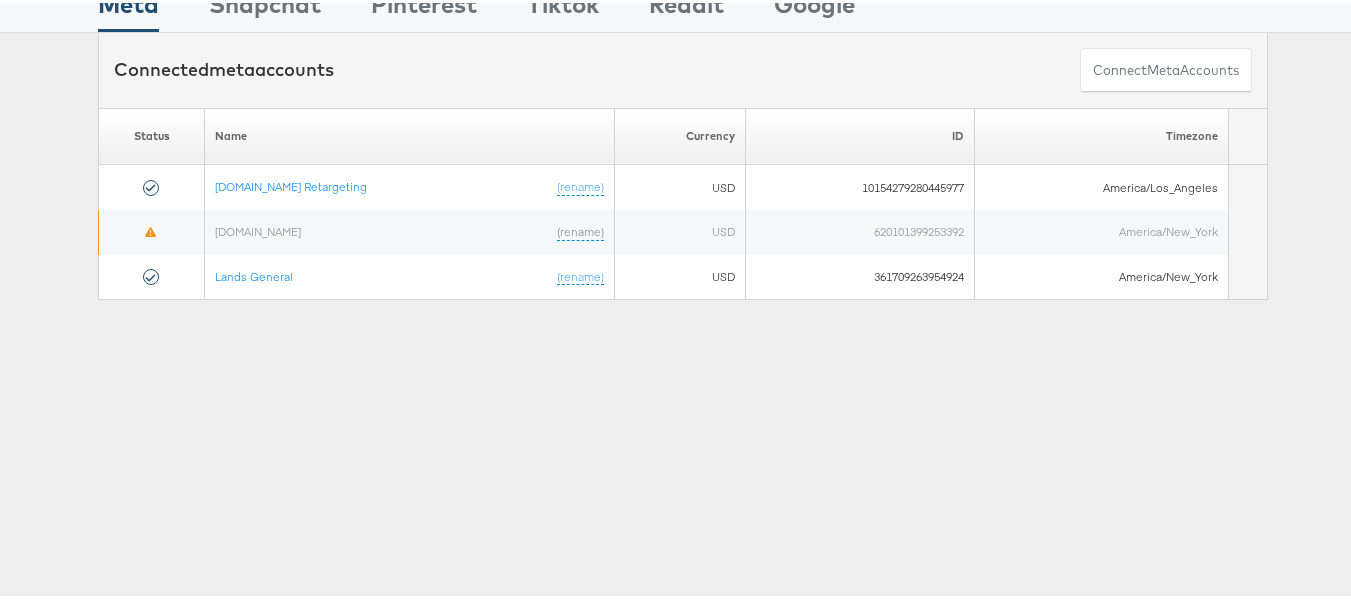 scroll, scrollTop: 0, scrollLeft: 0, axis: both 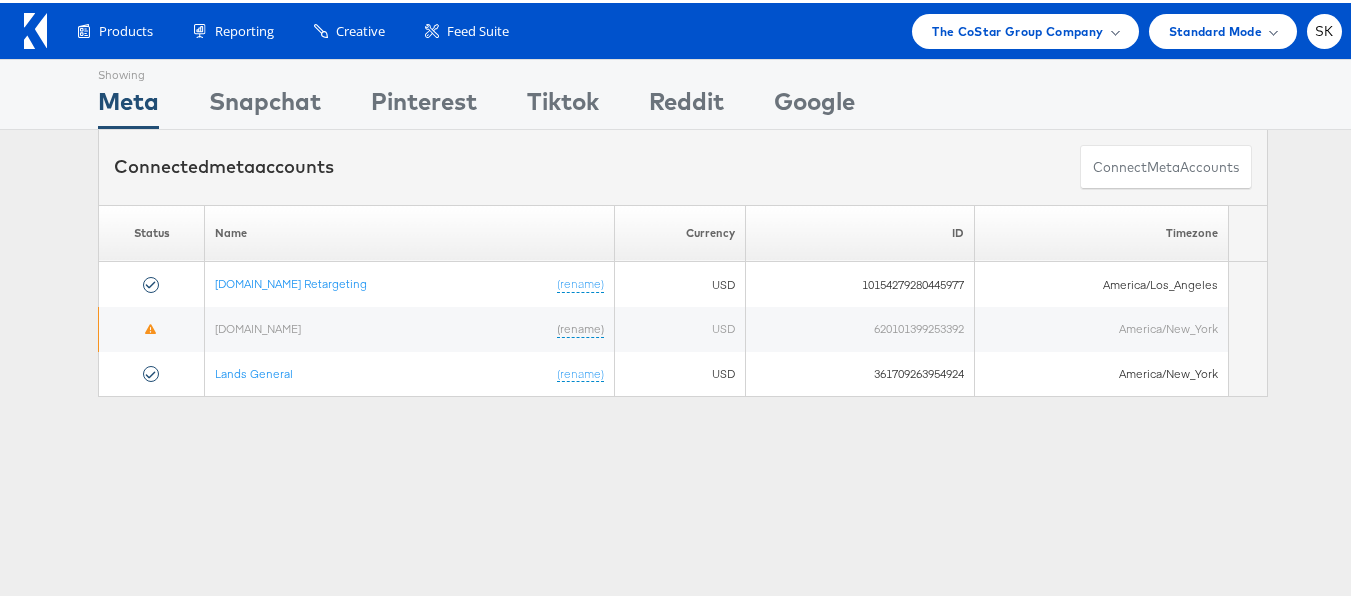 click on "Products
Product Catalogs
Enhance Your Product Catalog, Map Them to Publishers, and Incorporate Overlay Designs.
Product Sets
Create filtered sets to control which products appear in your ads.
Reporting
Scheduled Reports
Automate Meta reports to run at a specific time.
Kargo Reporting" at bounding box center (683, 28) 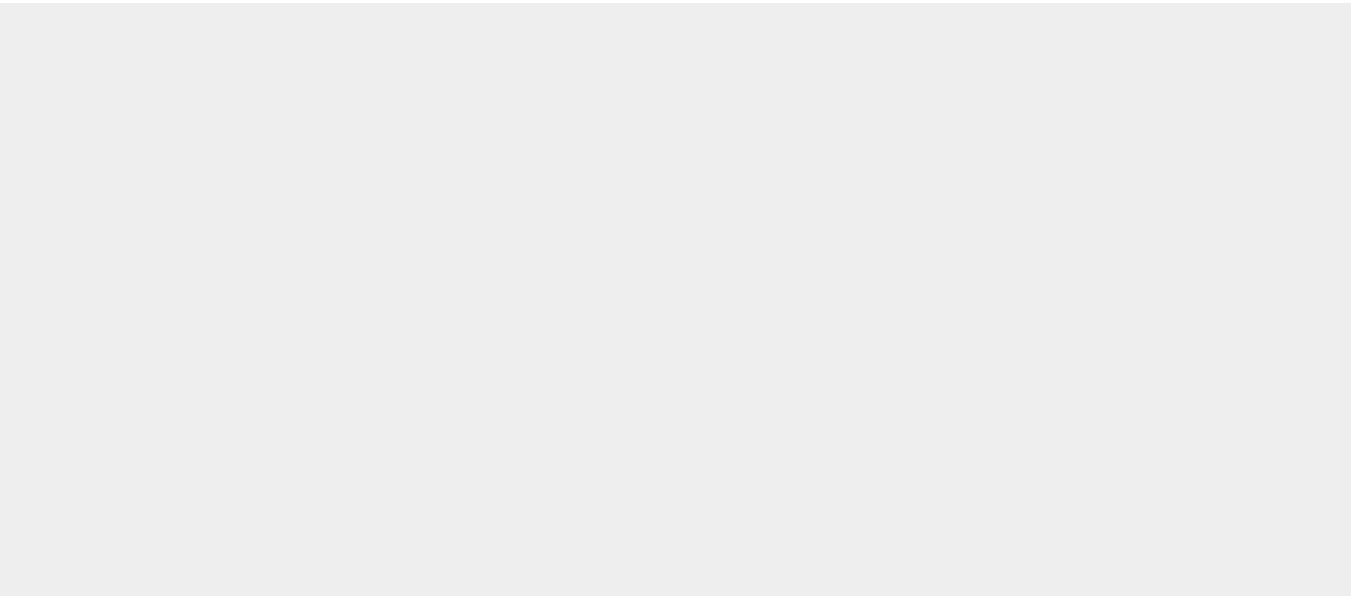 scroll, scrollTop: 0, scrollLeft: 0, axis: both 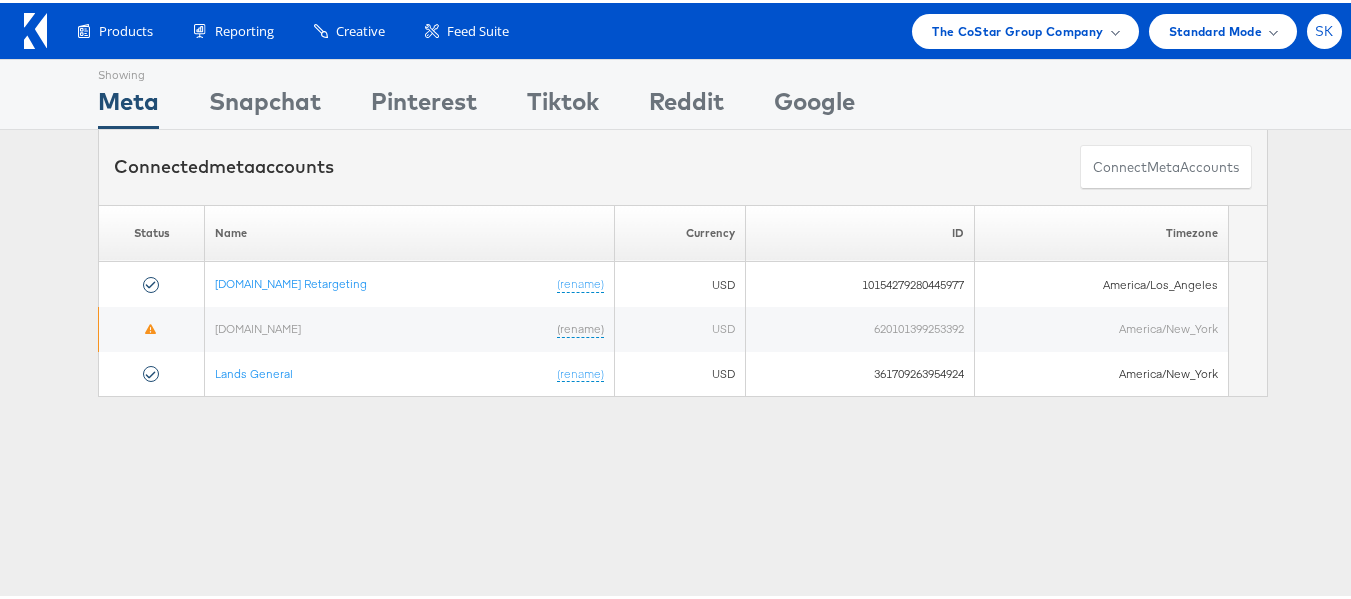 click on "SK" at bounding box center [1324, 28] 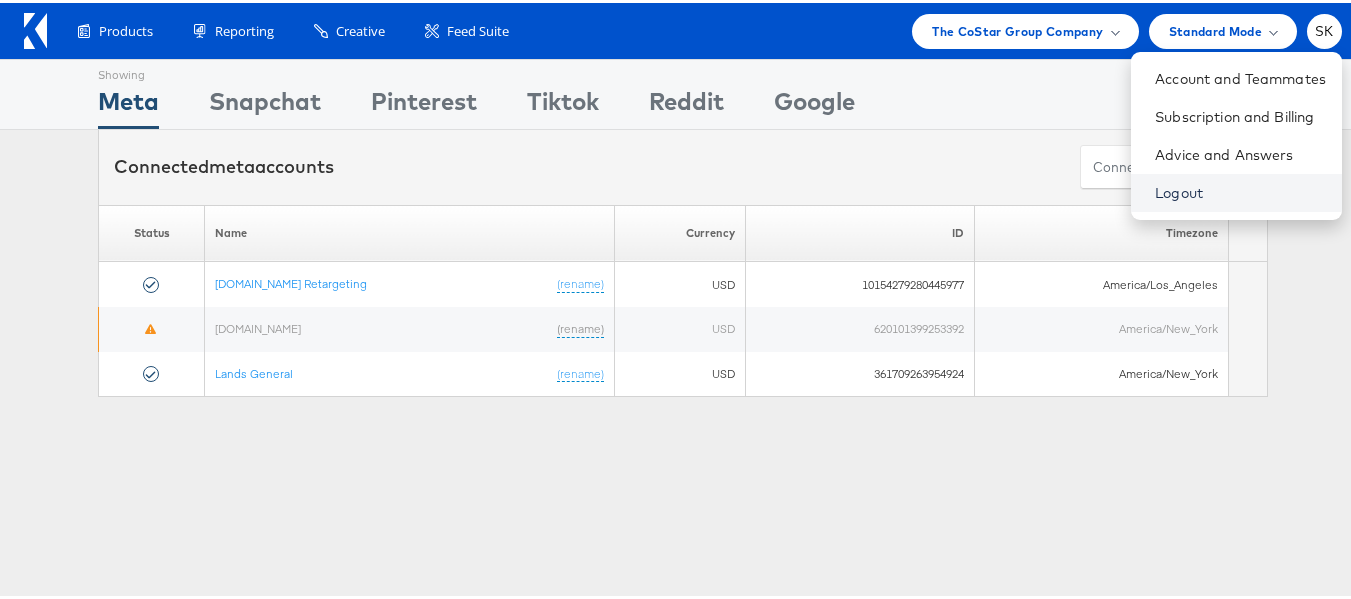 click on "Logout" at bounding box center (1240, 190) 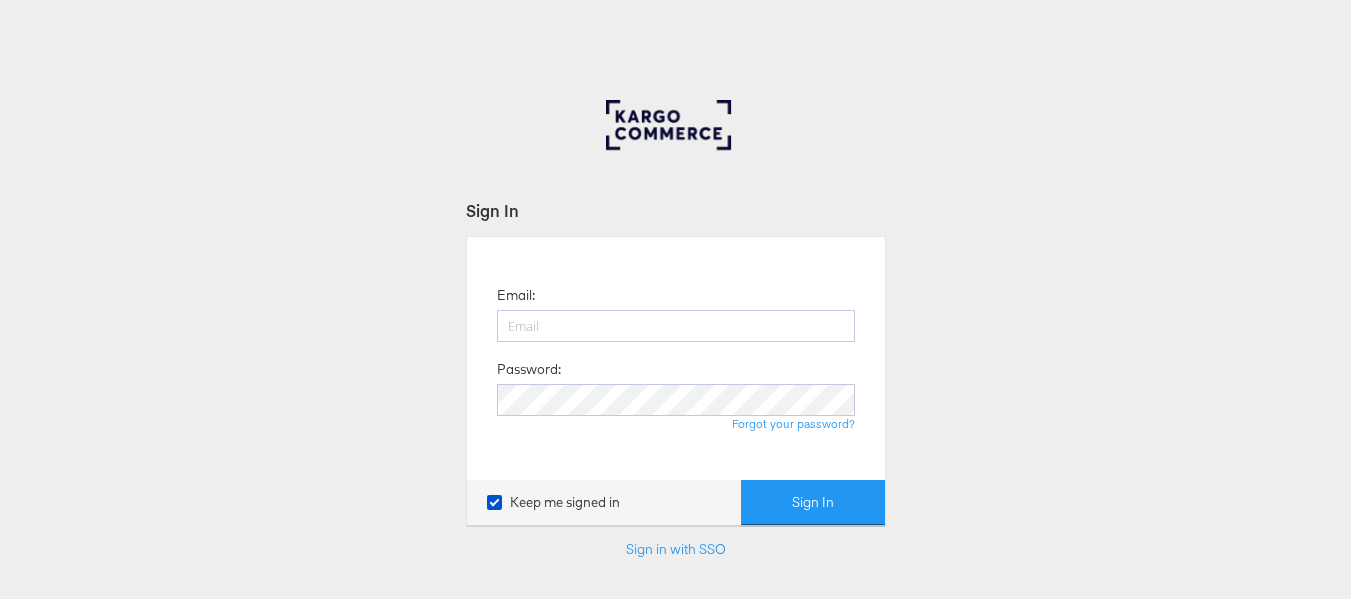 scroll, scrollTop: 0, scrollLeft: 0, axis: both 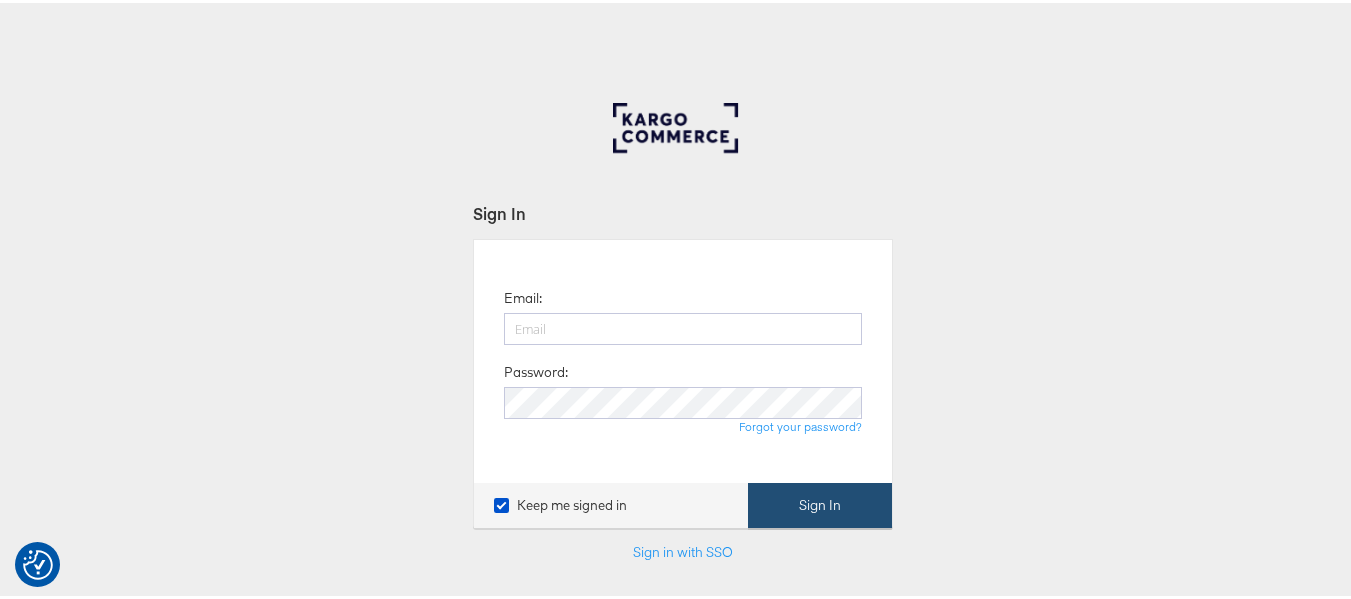 type on "[PERSON_NAME][EMAIL_ADDRESS][DOMAIN_NAME]" 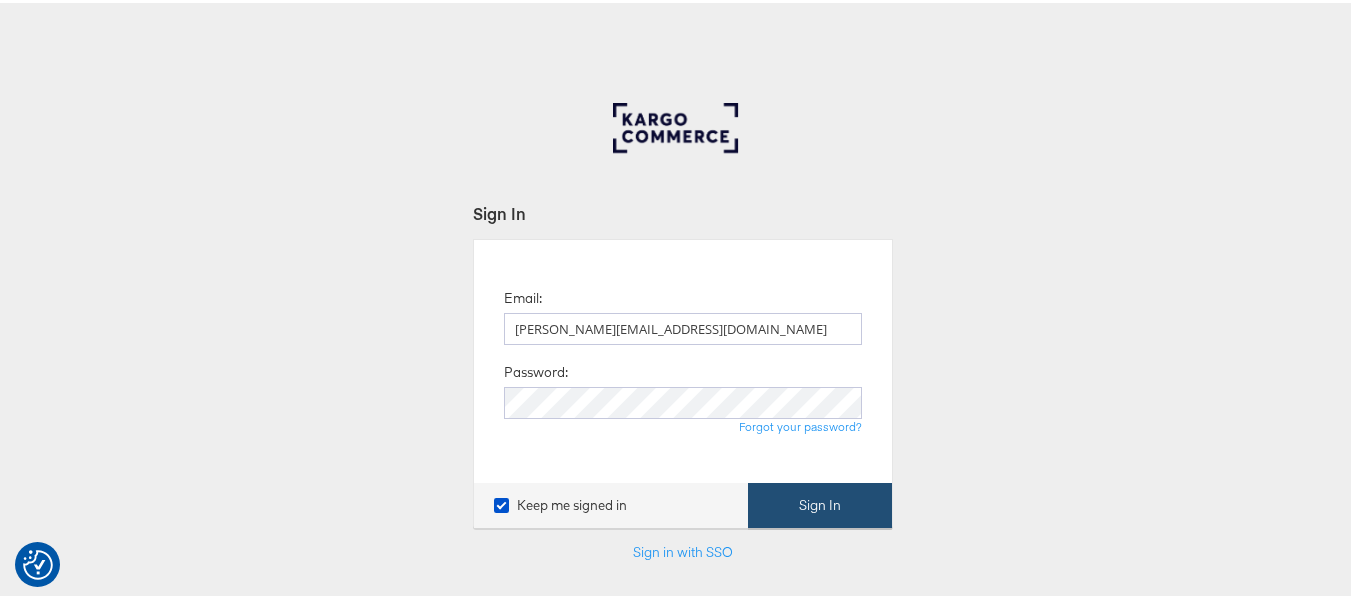 click on "Sign In" at bounding box center (820, 502) 